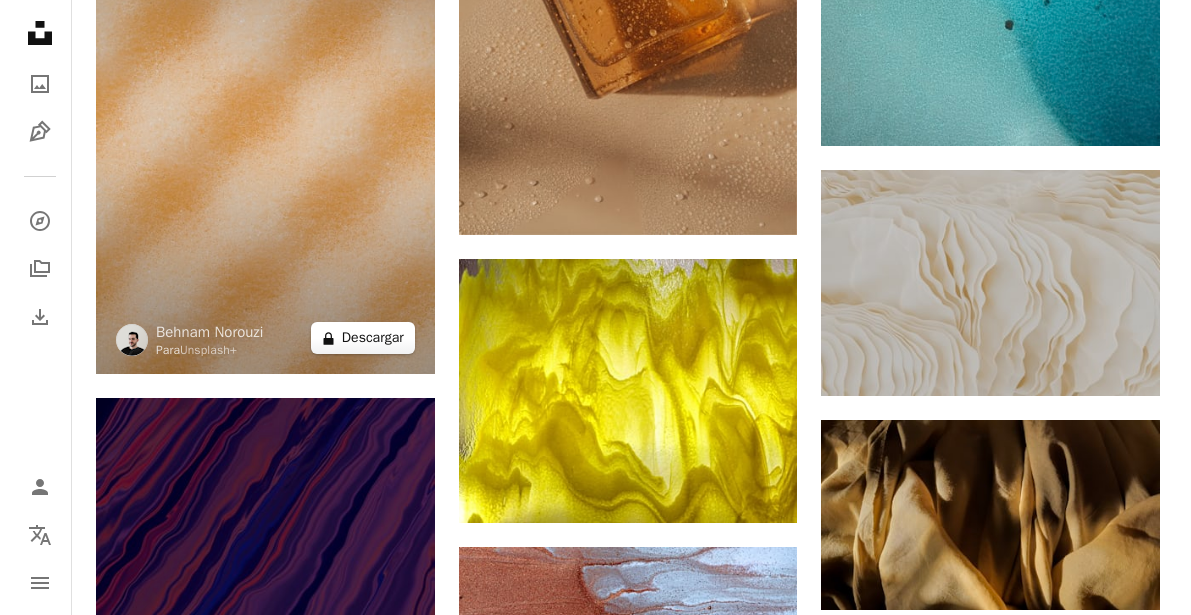 scroll, scrollTop: 62900, scrollLeft: 0, axis: vertical 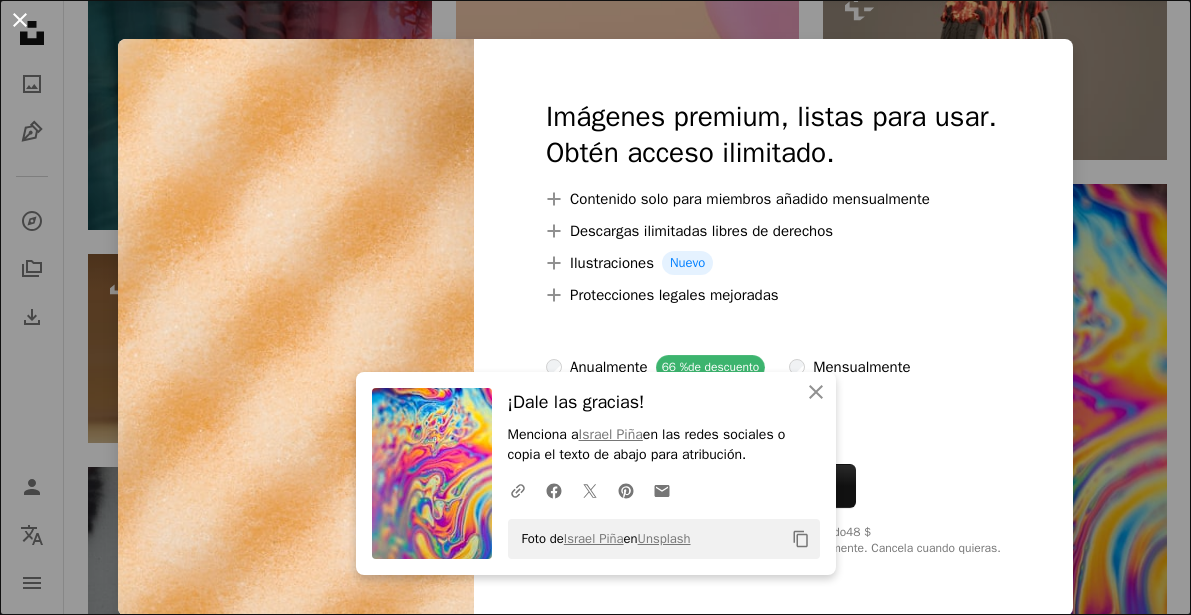 click on "An X shape" at bounding box center [20, 20] 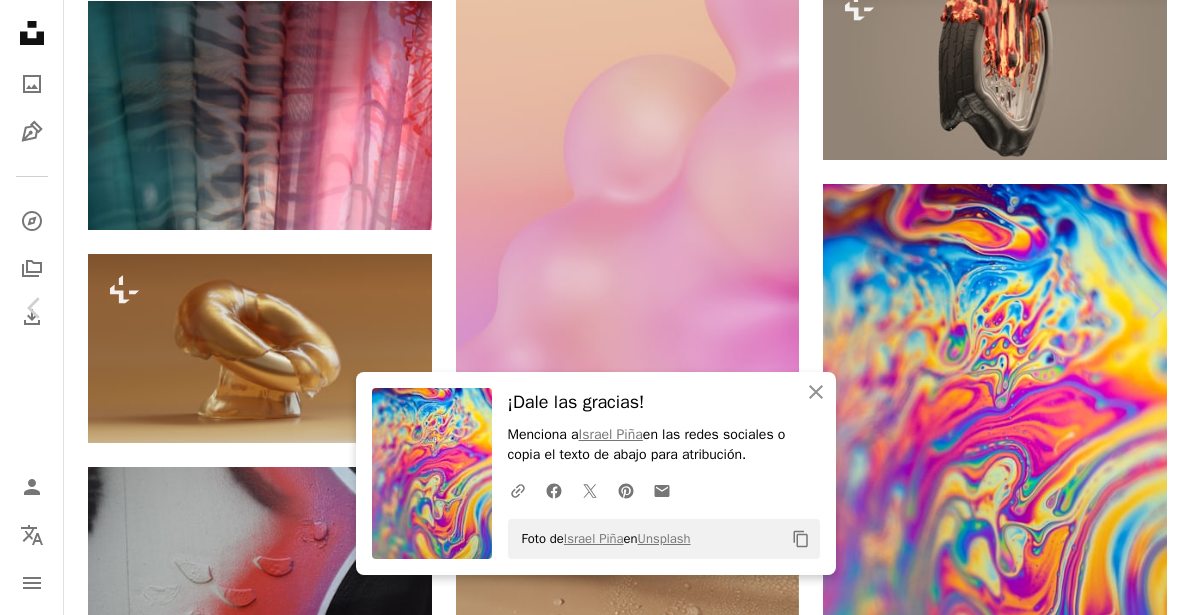 click on "An X shape" at bounding box center [20, 20] 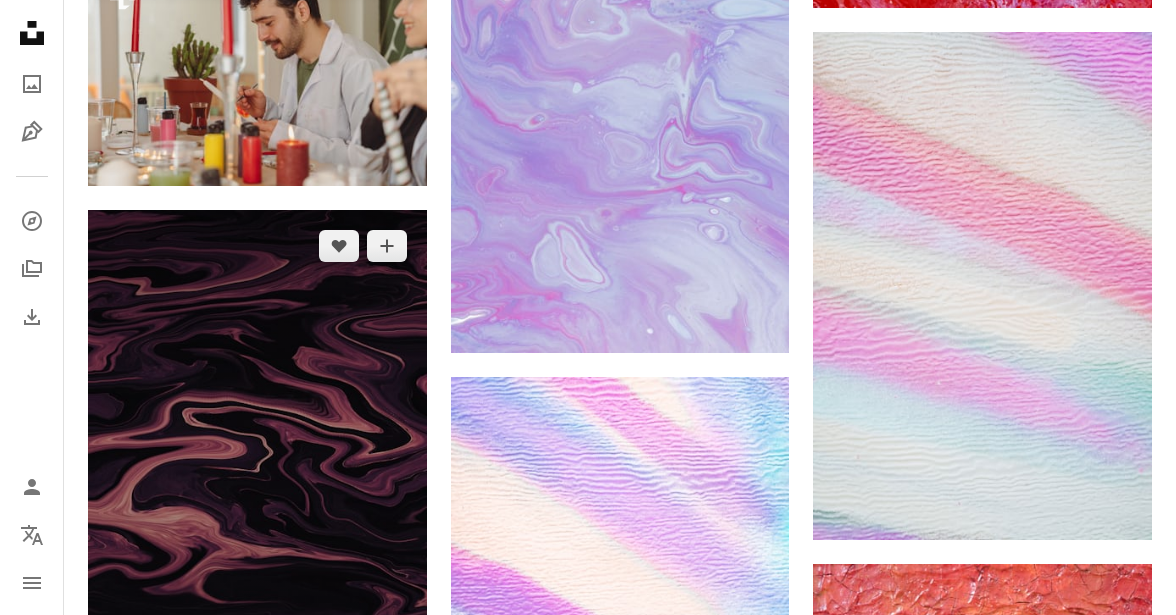 scroll, scrollTop: 56700, scrollLeft: 0, axis: vertical 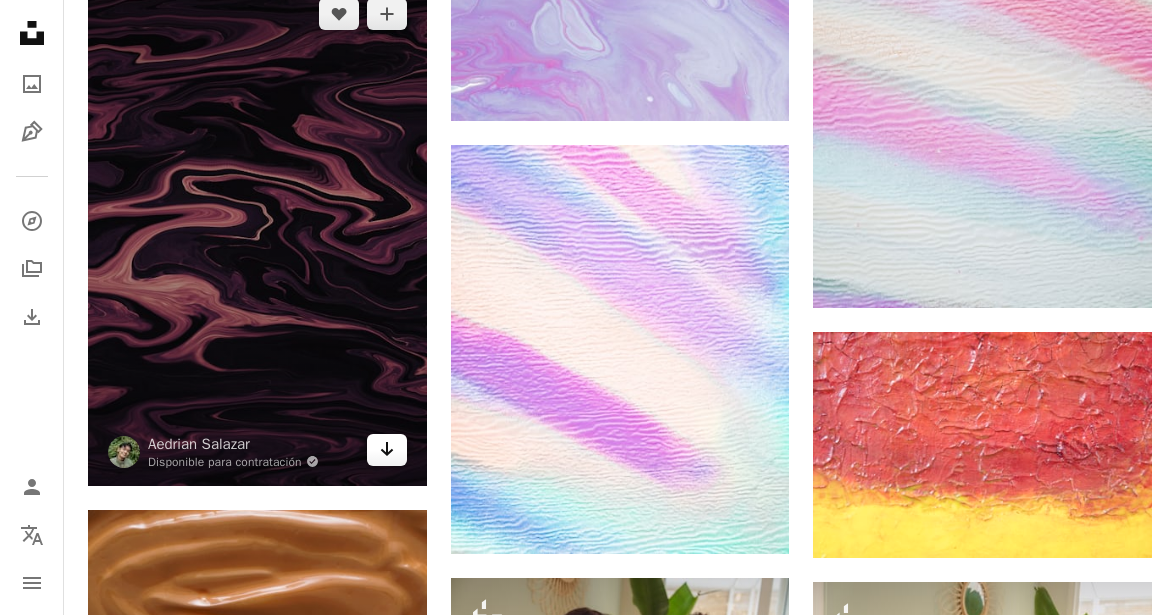 click on "Arrow pointing down" 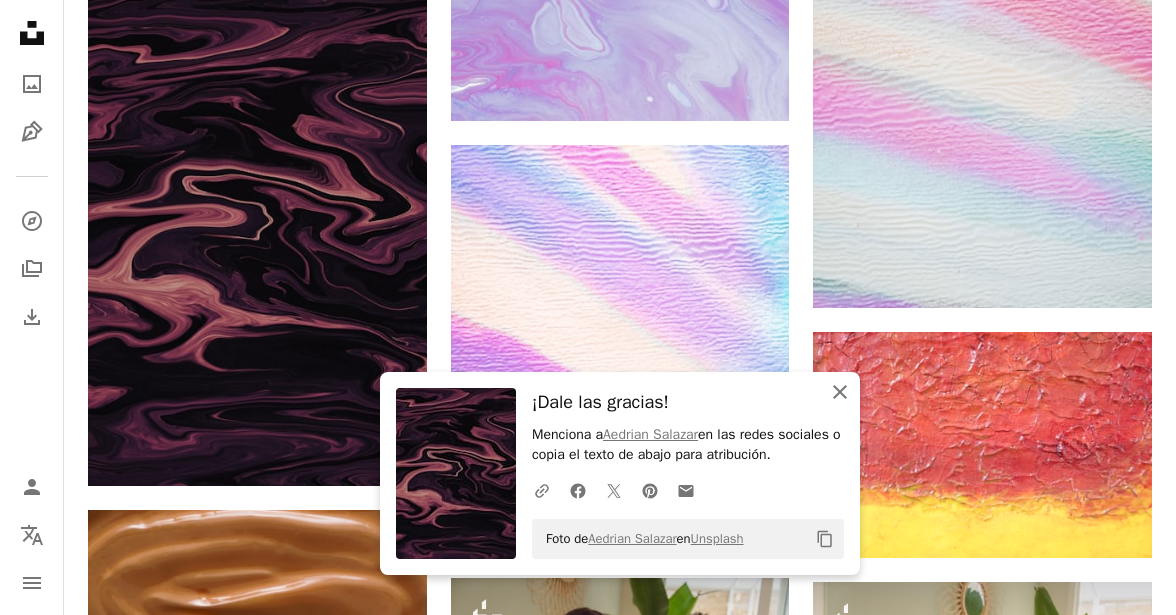 click 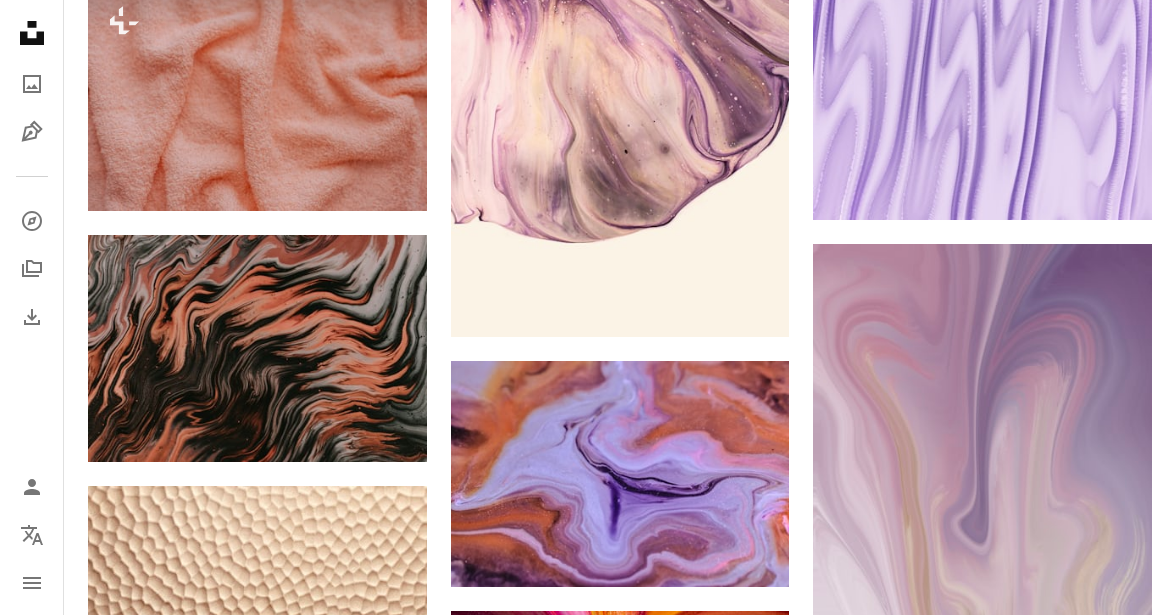 scroll, scrollTop: 65000, scrollLeft: 0, axis: vertical 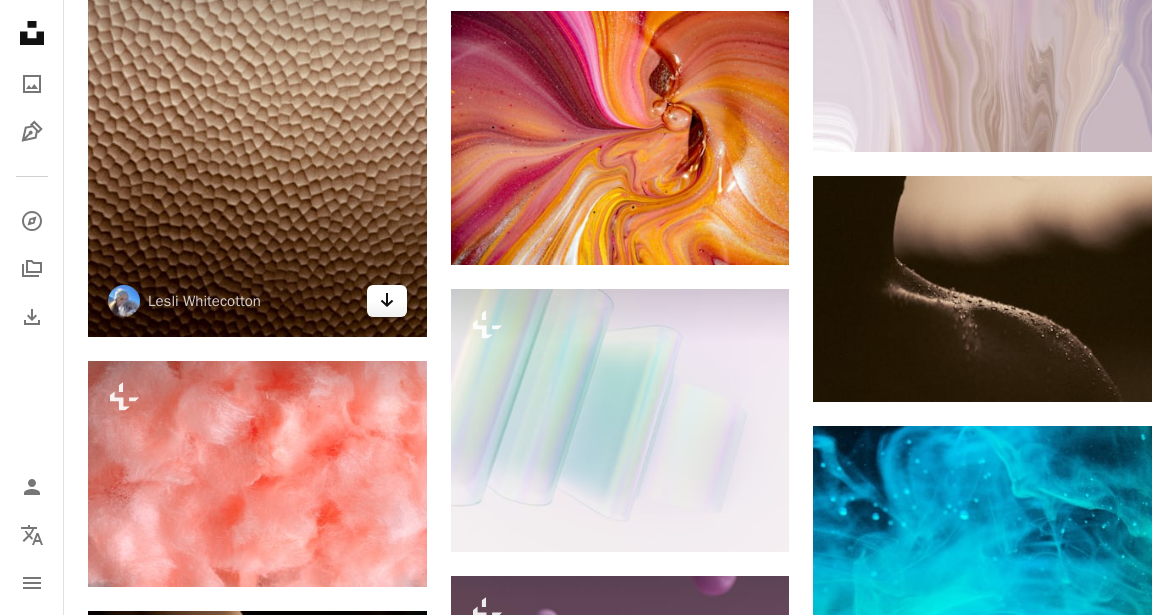 click on "Arrow pointing down" 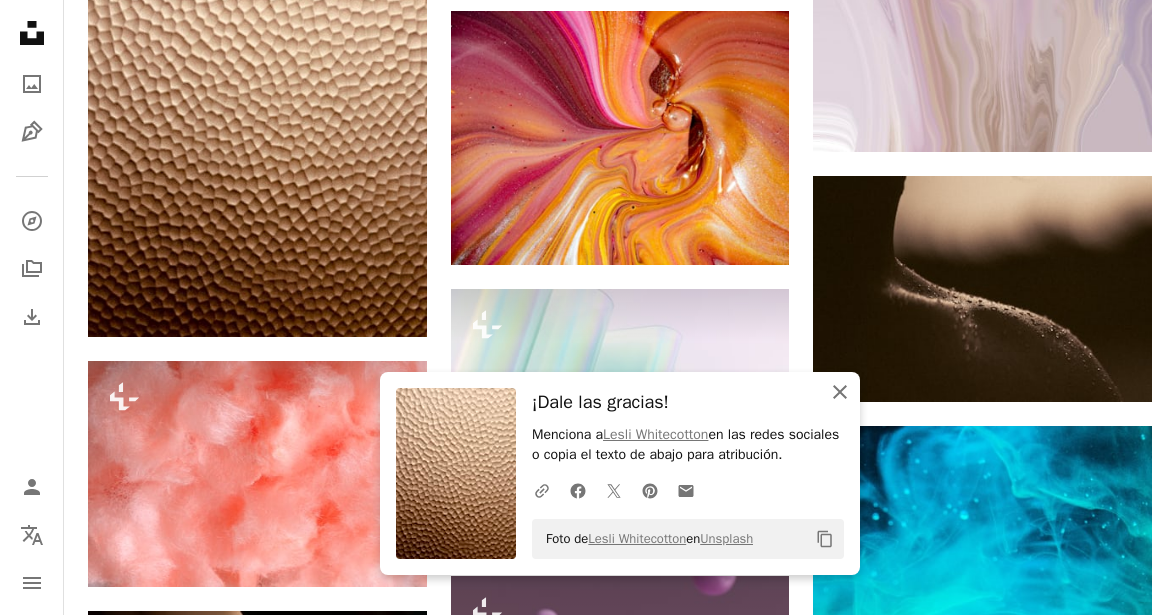 click on "An X shape" 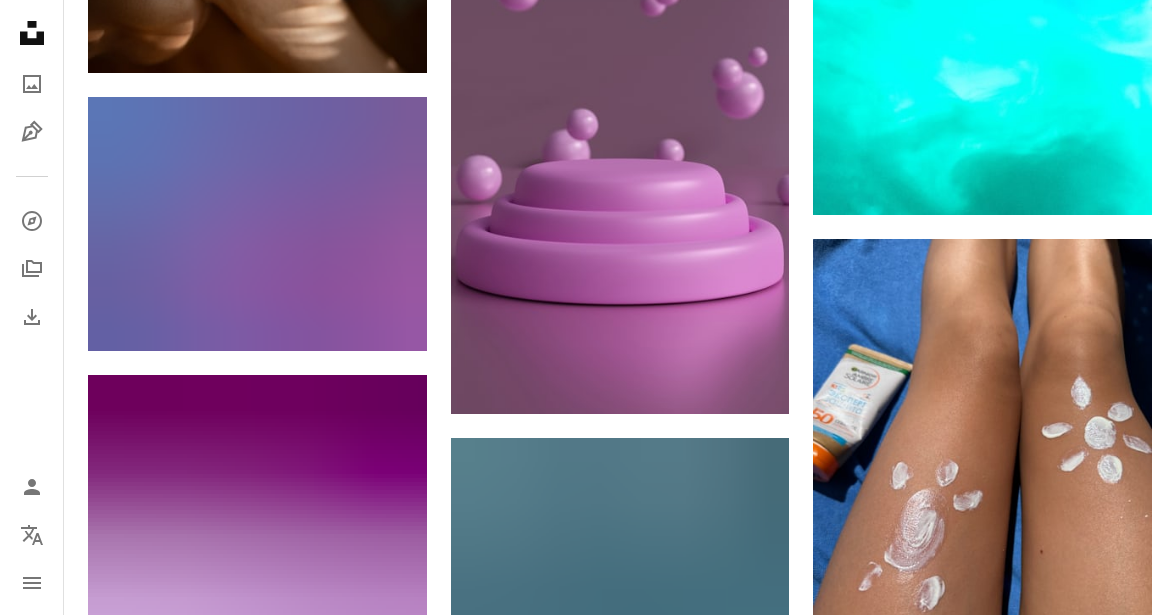 scroll, scrollTop: 65800, scrollLeft: 0, axis: vertical 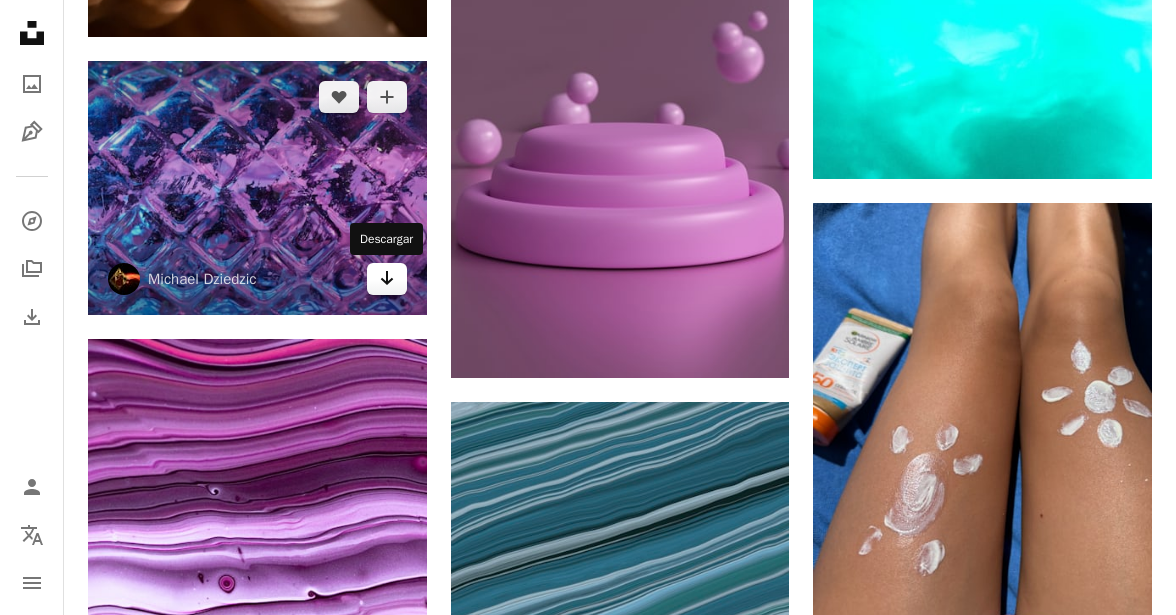 click on "Arrow pointing down" 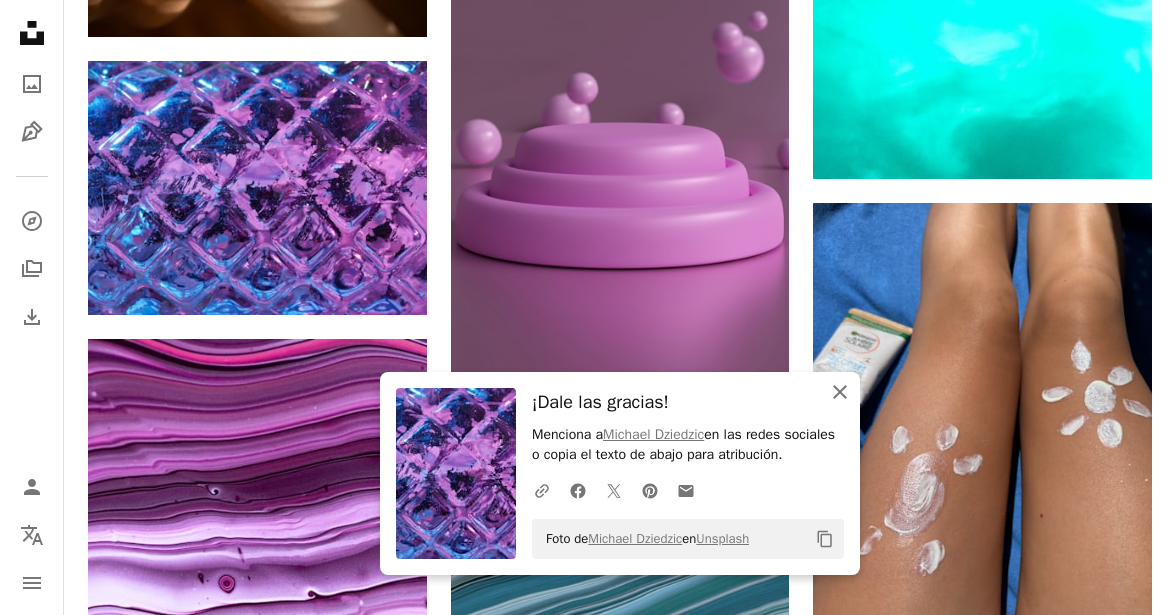click 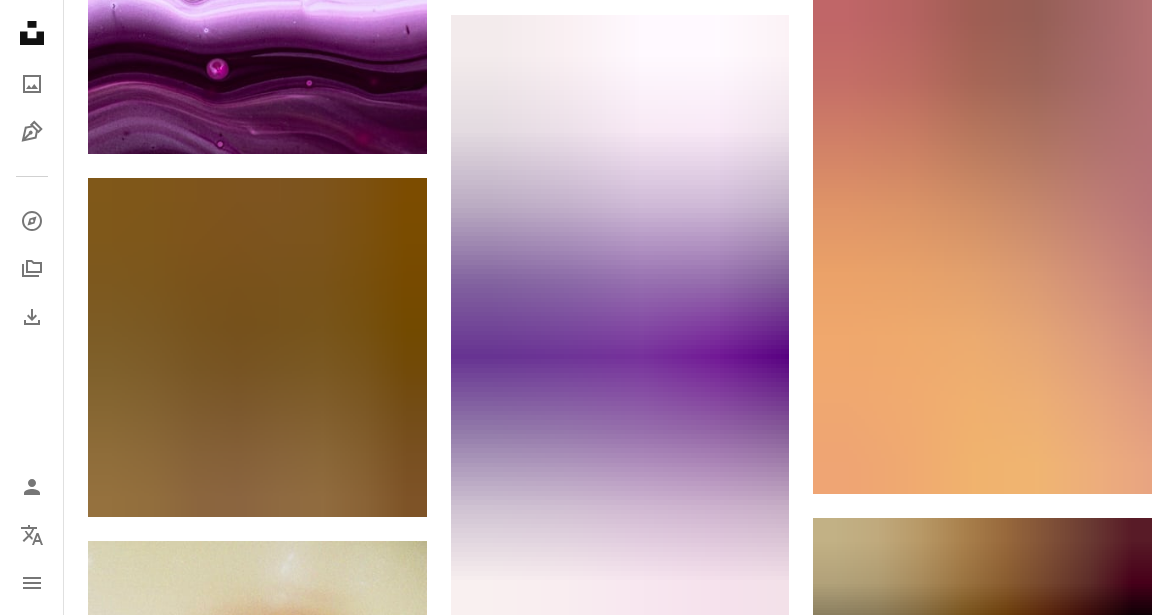 scroll, scrollTop: 66500, scrollLeft: 0, axis: vertical 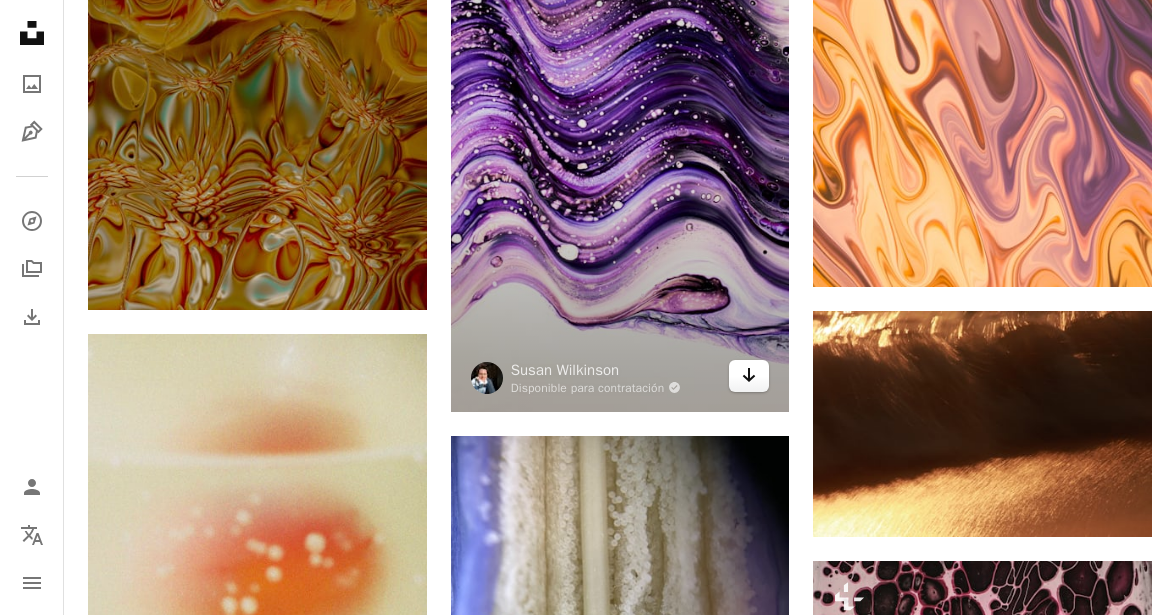 click on "Arrow pointing down" 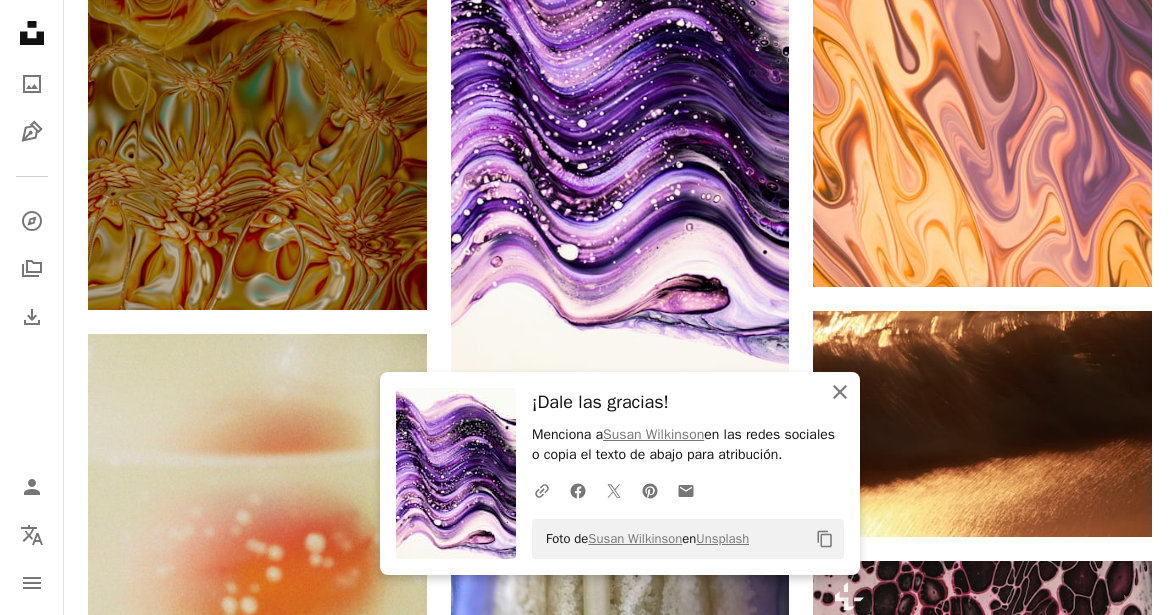 click on "An X shape" 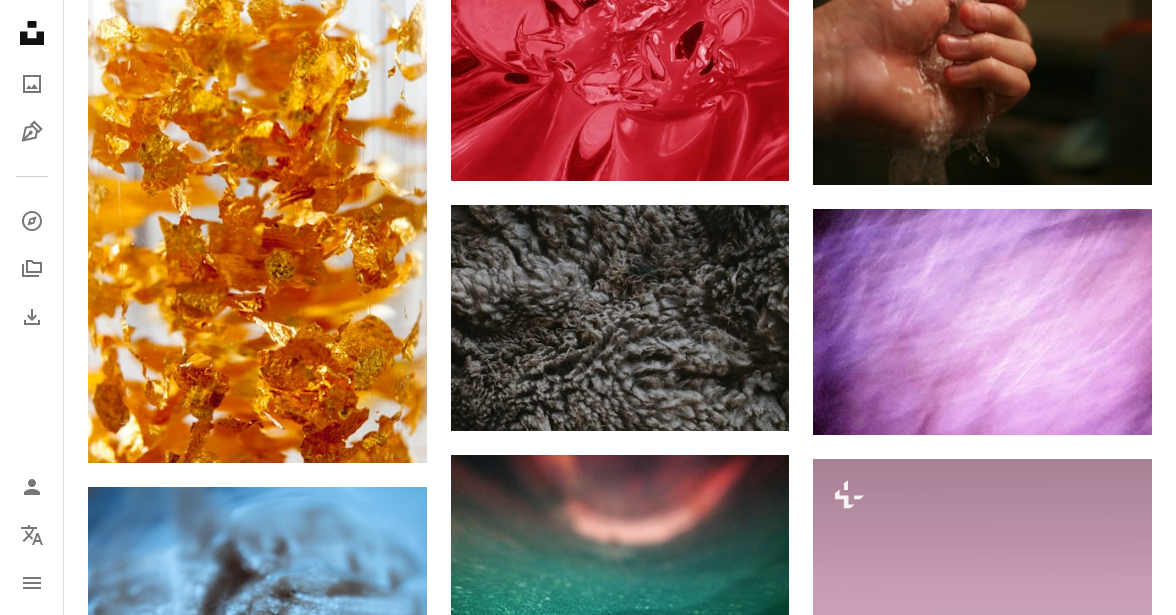 scroll, scrollTop: 69000, scrollLeft: 0, axis: vertical 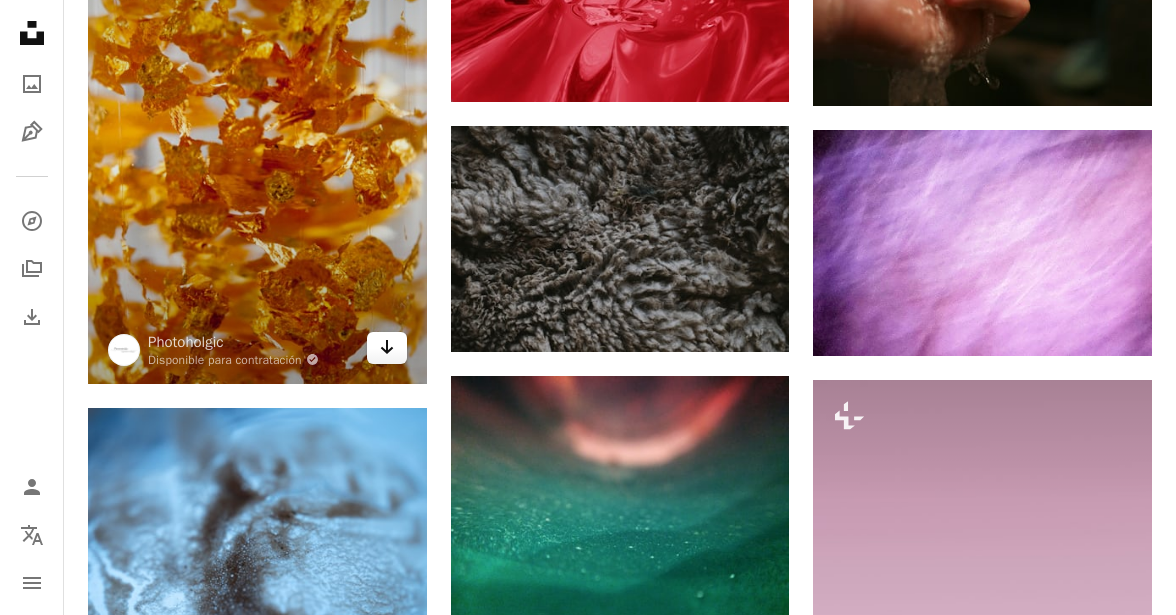 click on "Arrow pointing down" 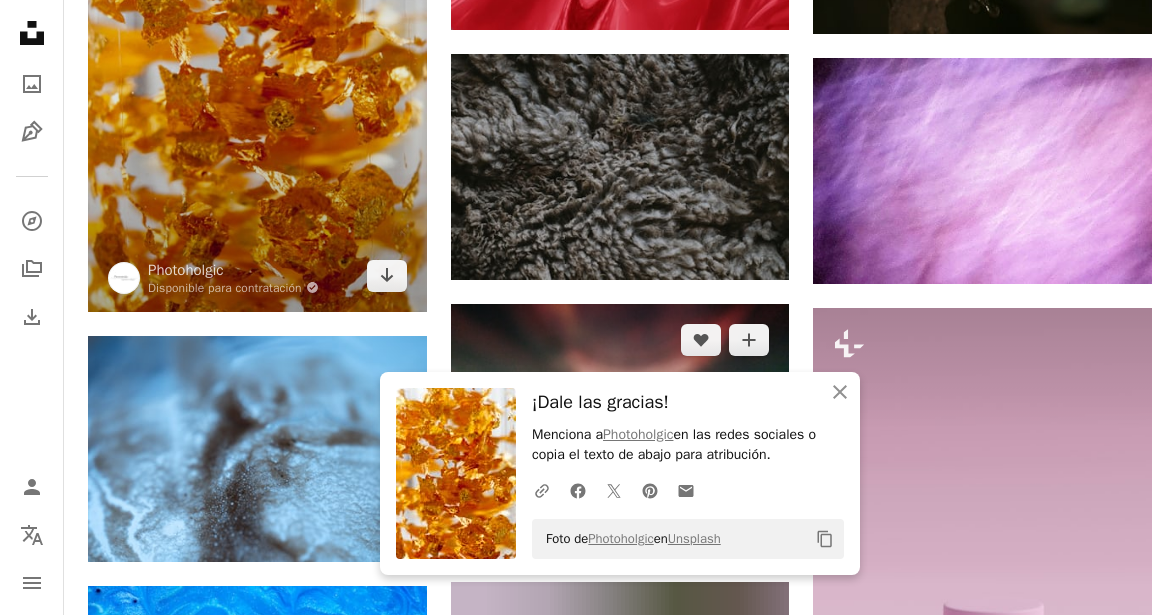 scroll, scrollTop: 69300, scrollLeft: 0, axis: vertical 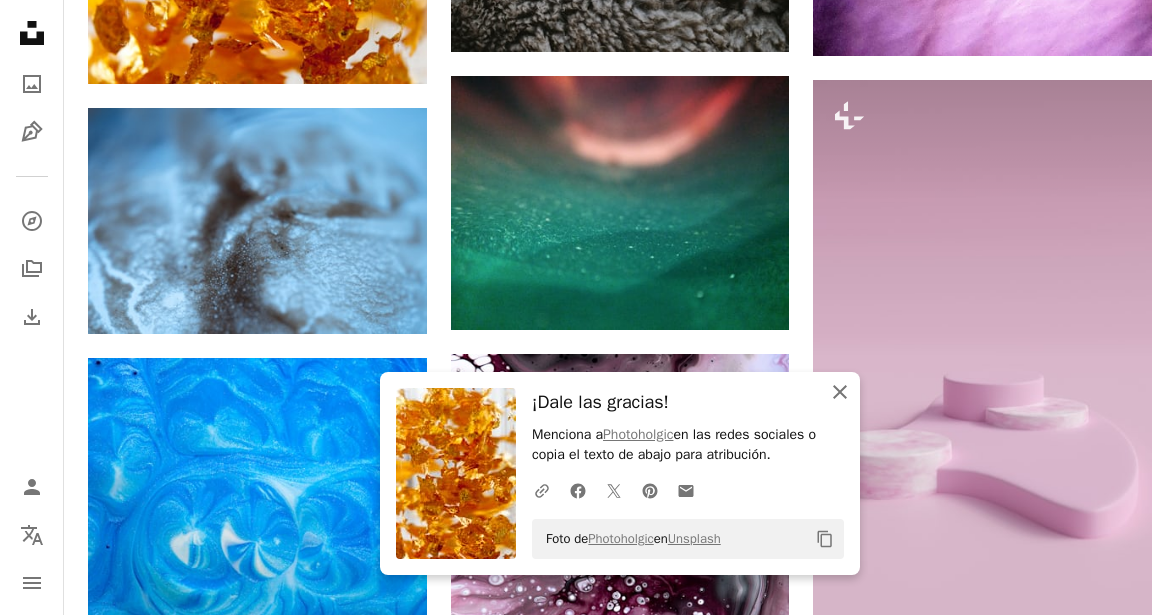 click on "An X shape" 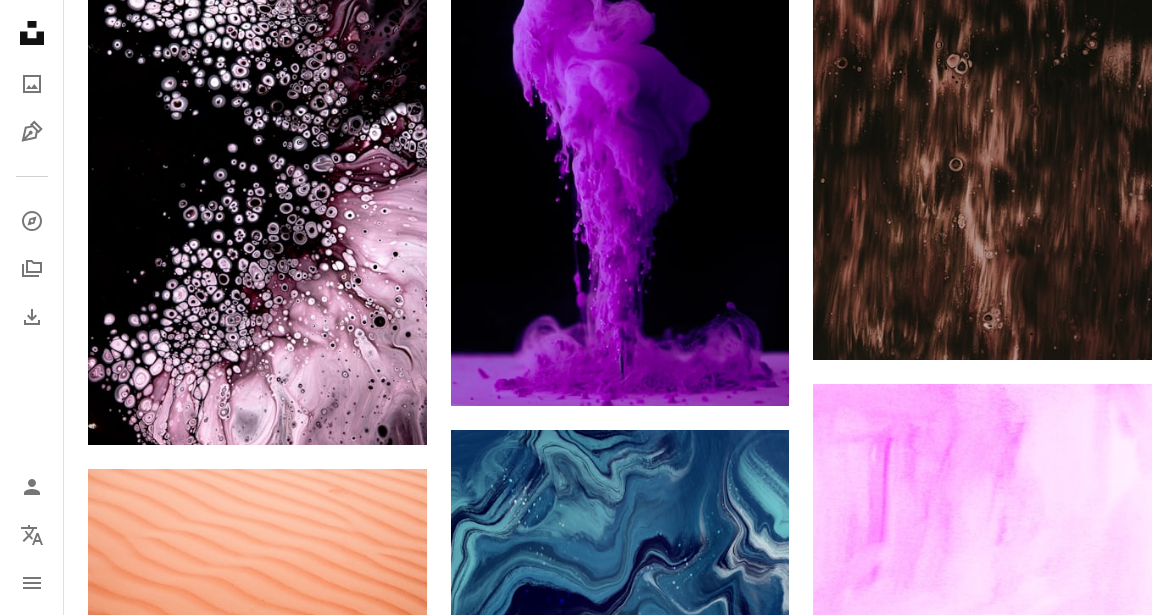 scroll, scrollTop: 78300, scrollLeft: 0, axis: vertical 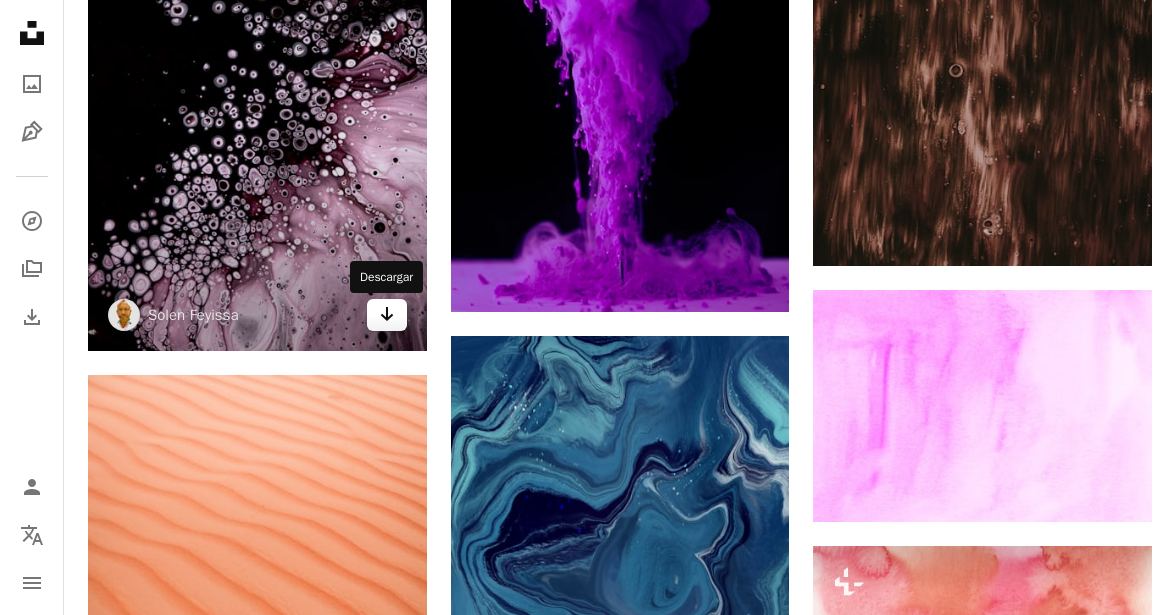 click on "Arrow pointing down" 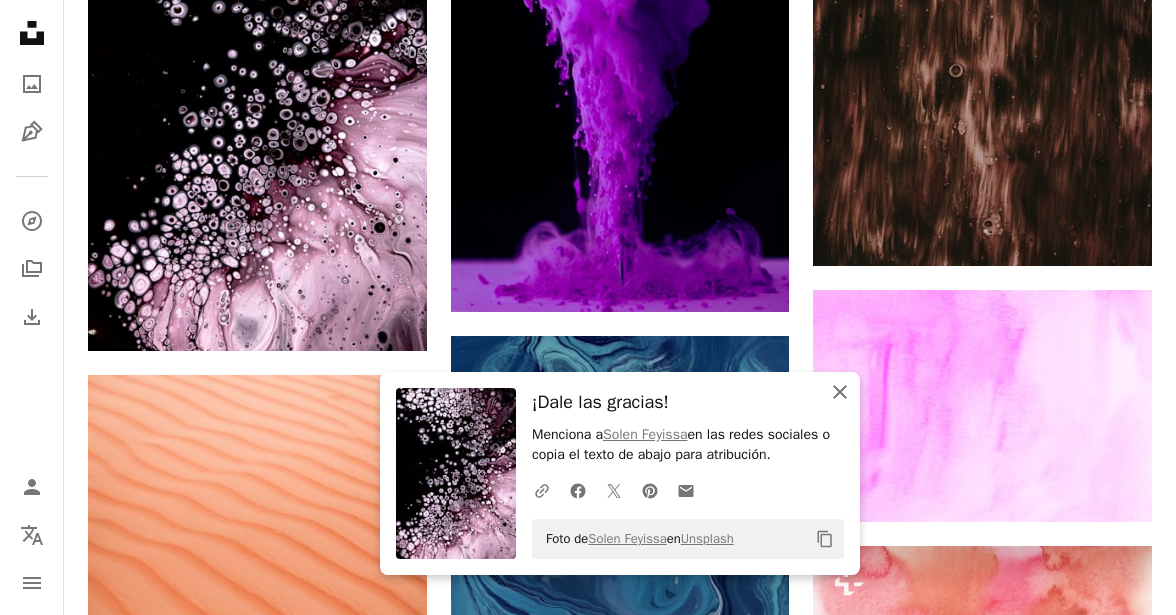 click 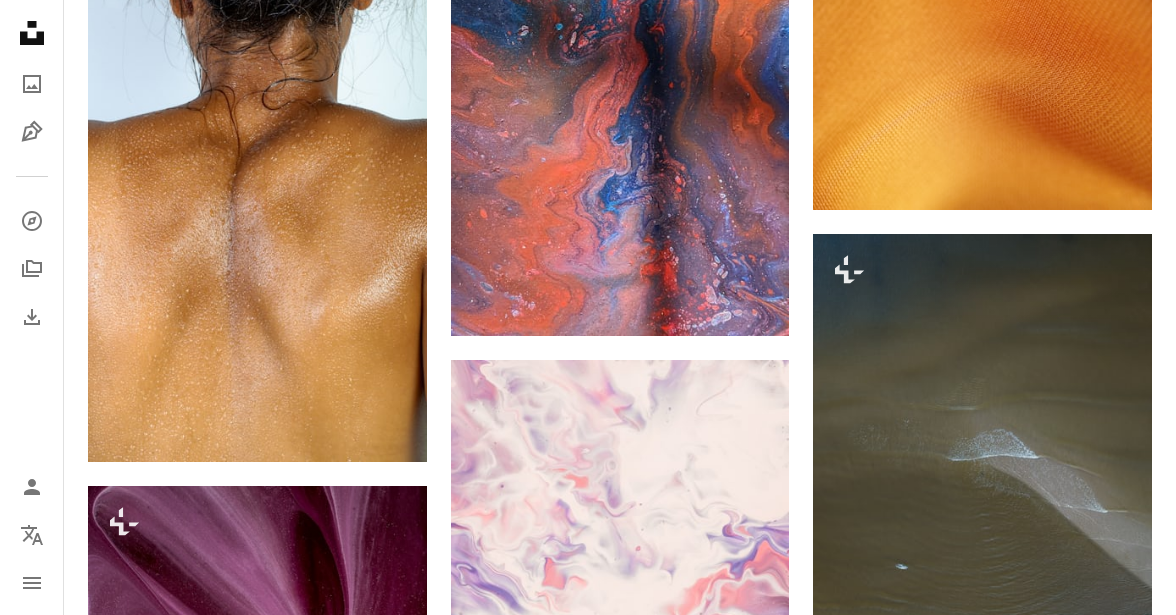 scroll, scrollTop: 86800, scrollLeft: 0, axis: vertical 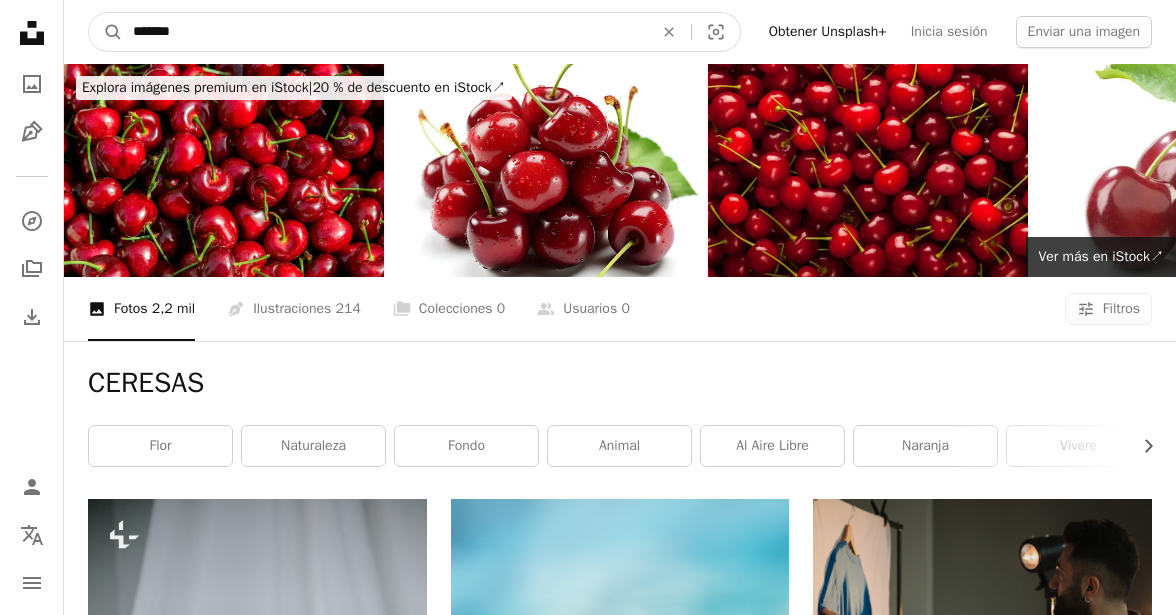 click on "*******" at bounding box center [385, 32] 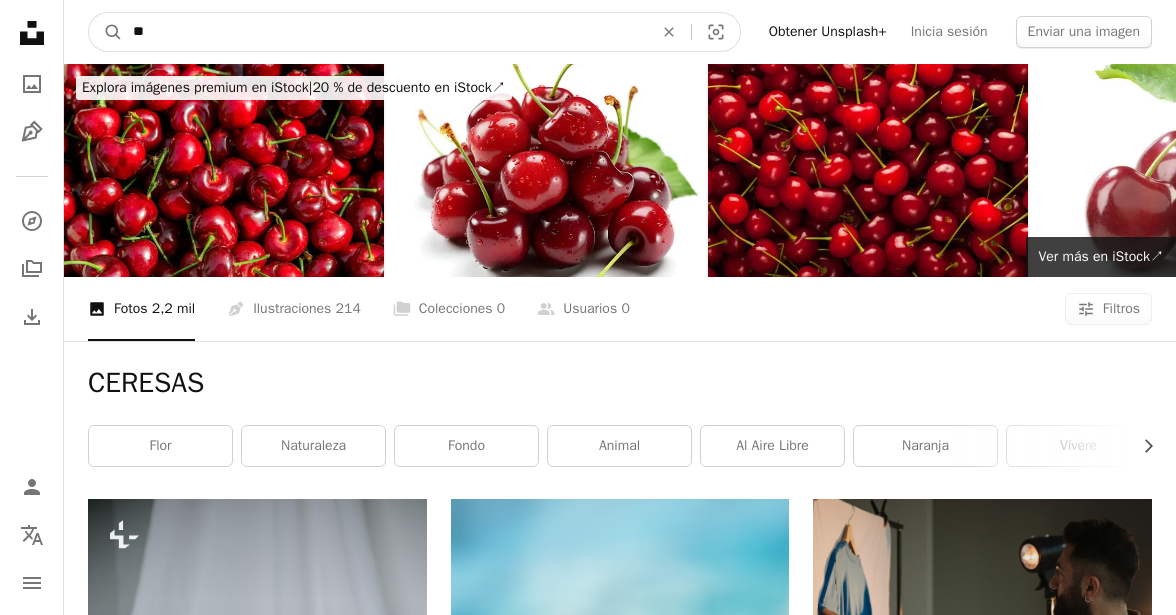 type on "*" 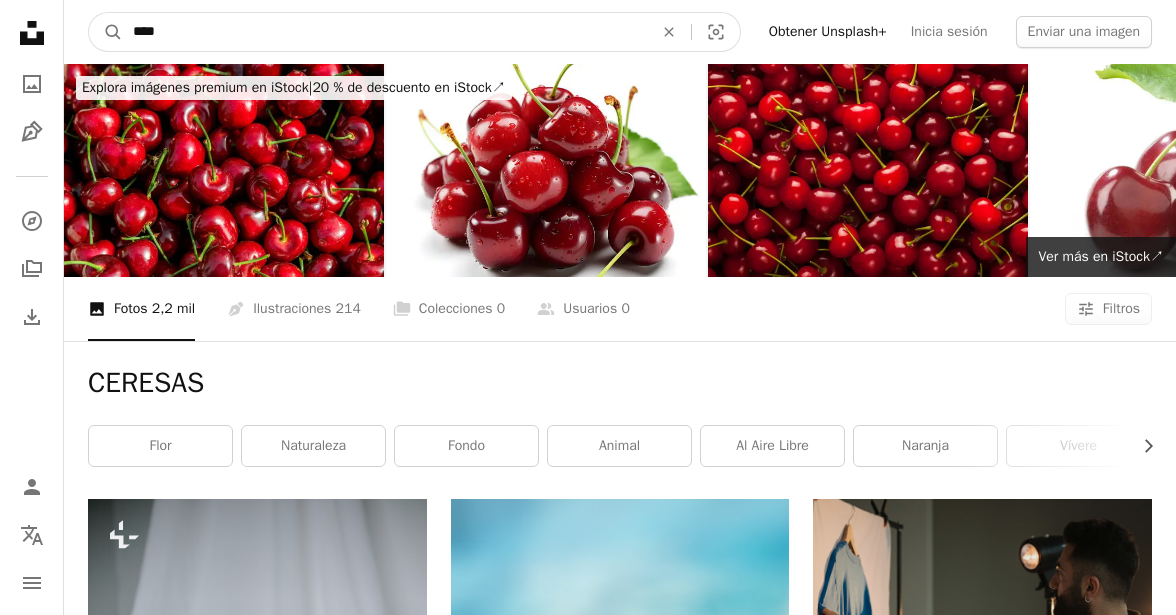 type on "****" 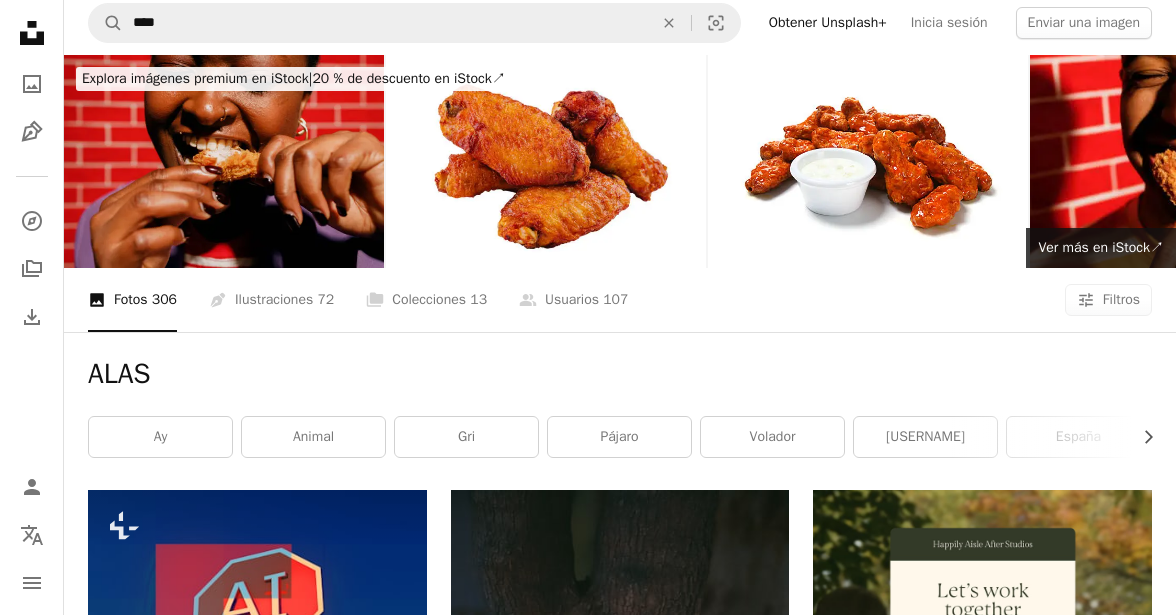 scroll, scrollTop: 0, scrollLeft: 0, axis: both 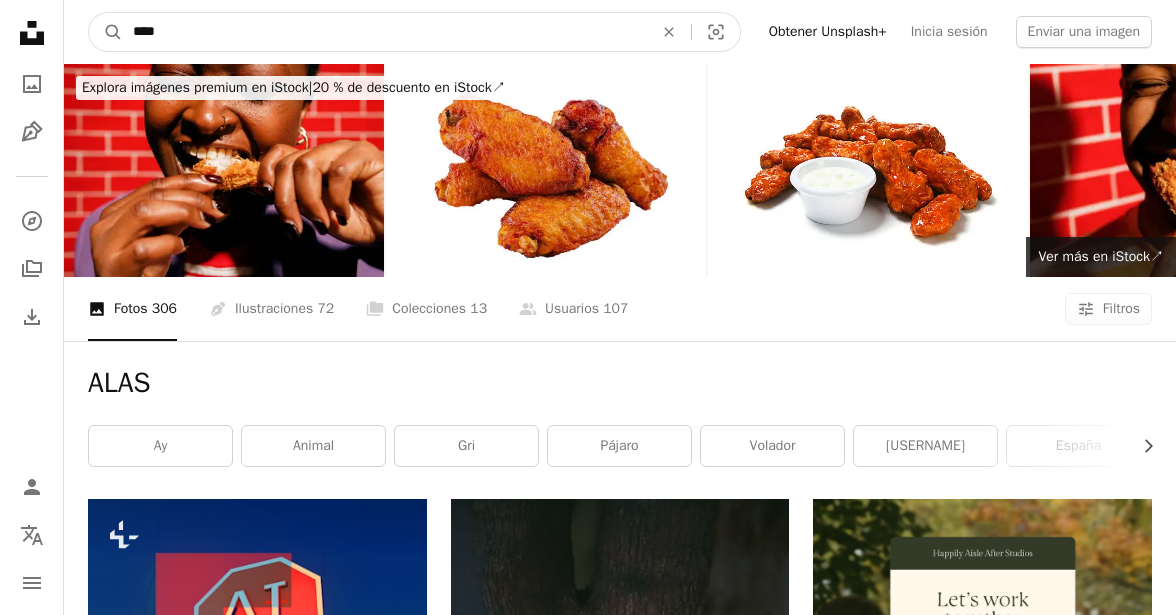 click on "****" at bounding box center [385, 32] 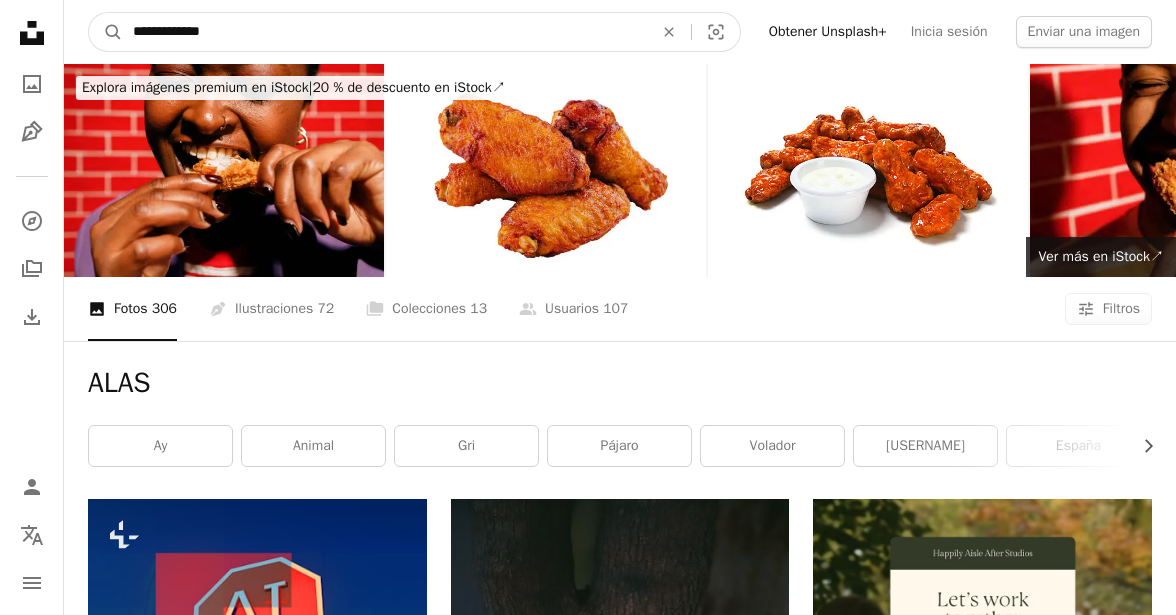 type on "**********" 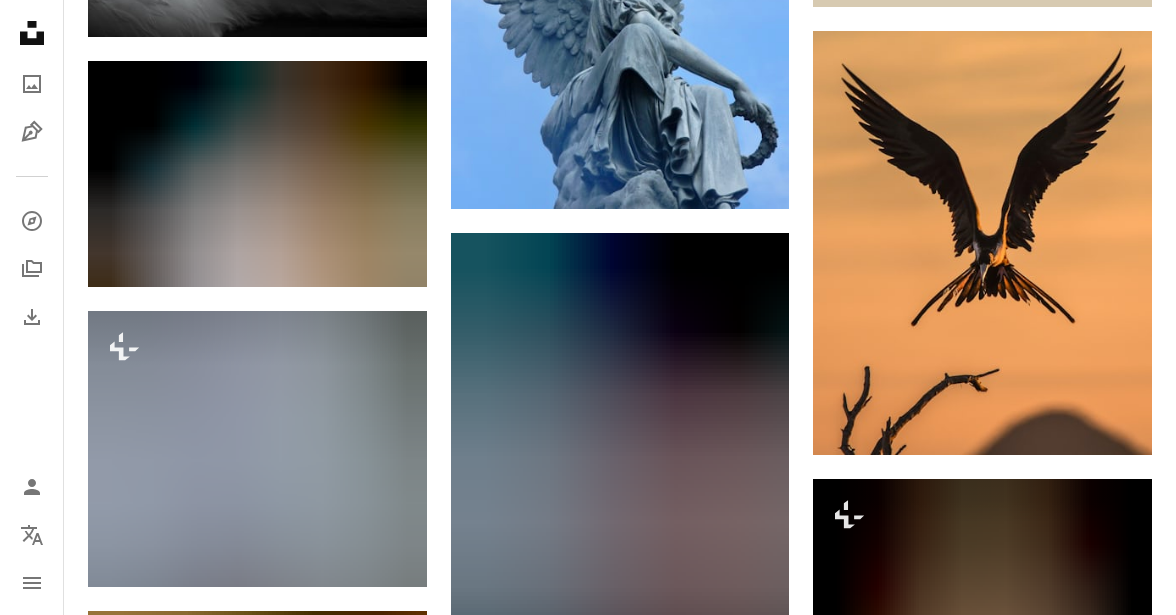 scroll, scrollTop: 1000, scrollLeft: 0, axis: vertical 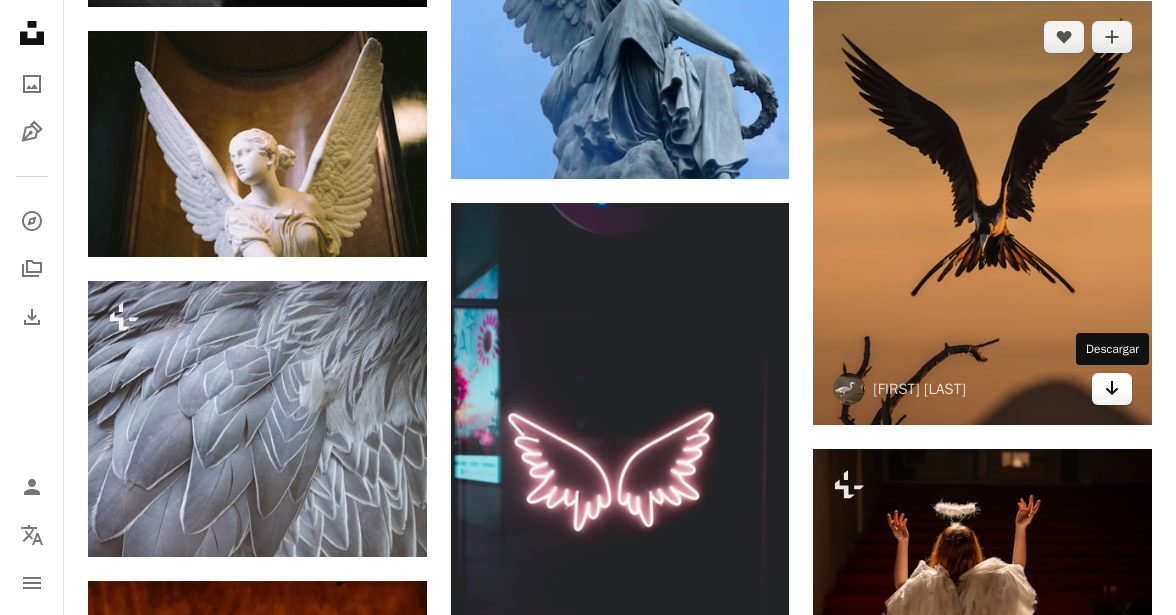 click on "Arrow pointing down" 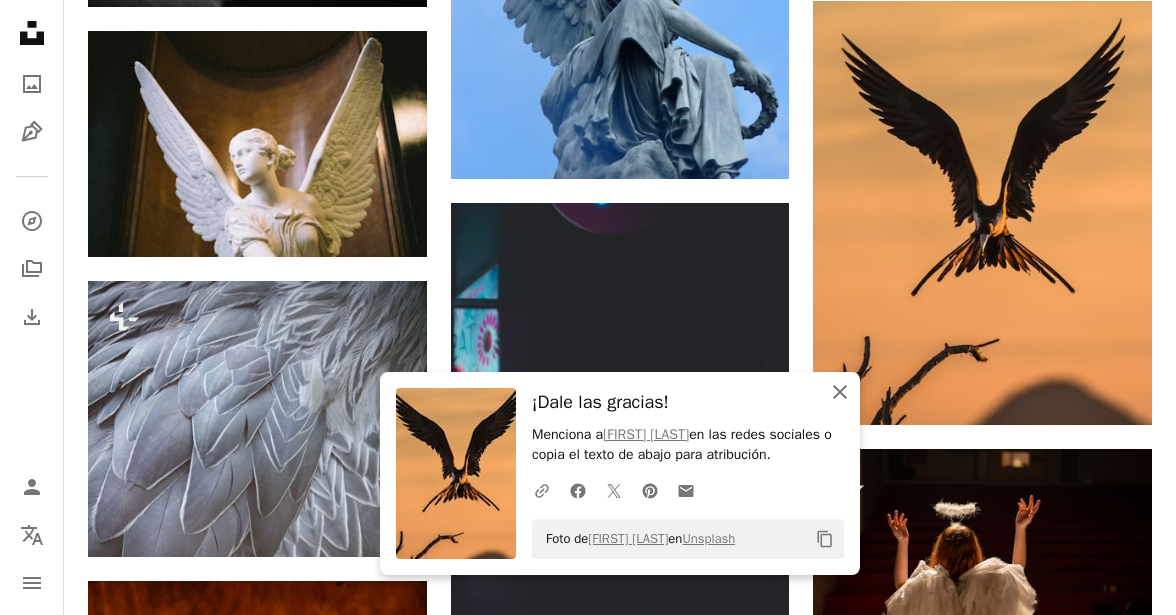 click 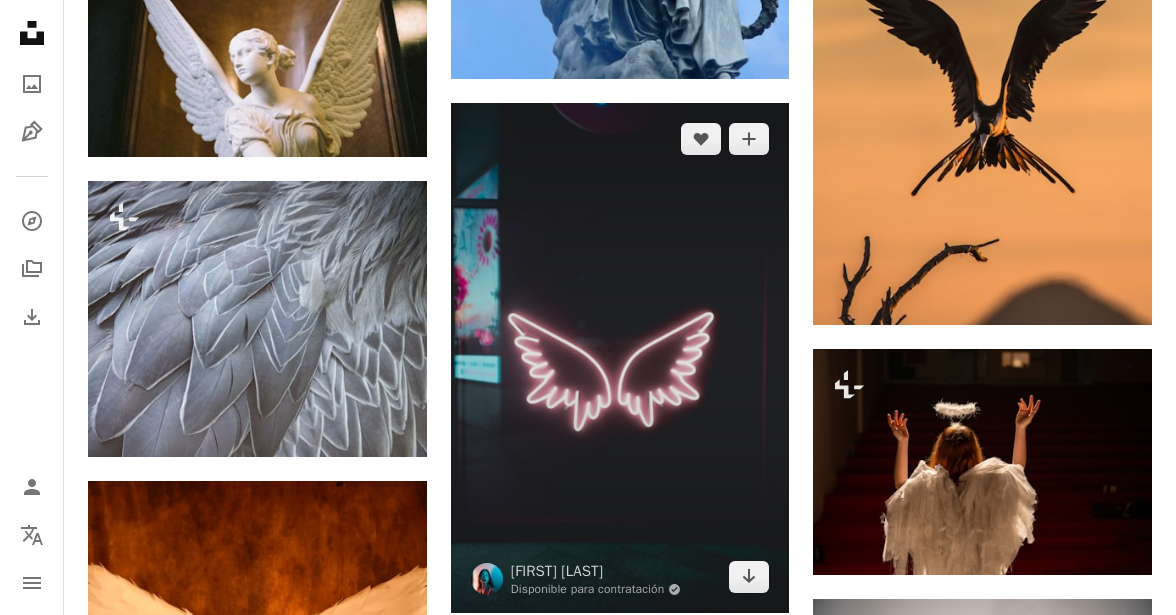 scroll, scrollTop: 1200, scrollLeft: 0, axis: vertical 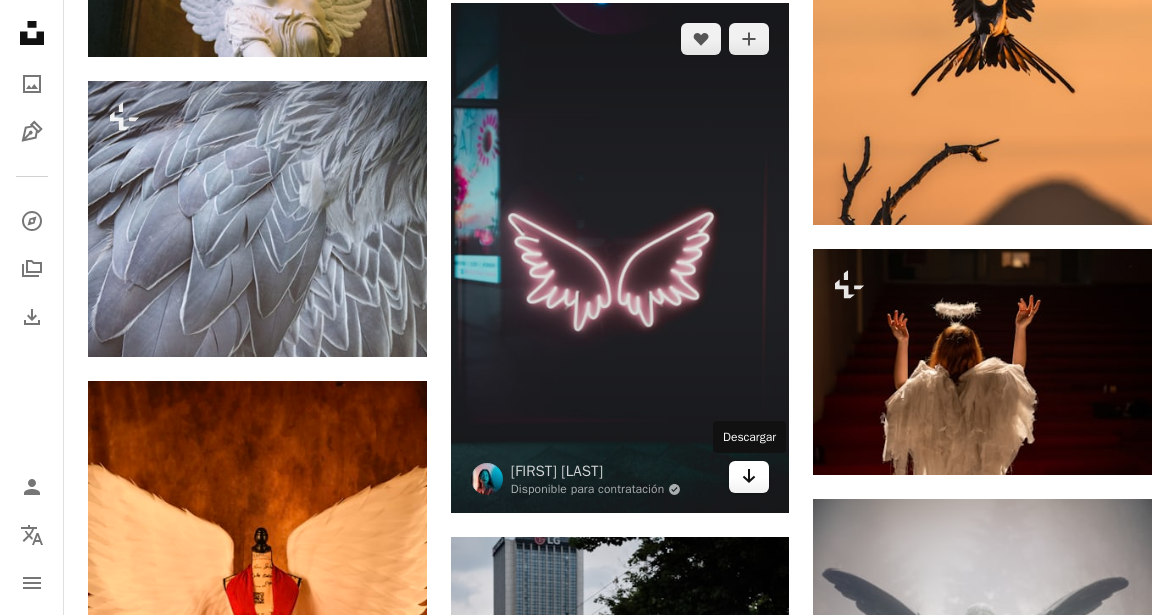click on "Arrow pointing down" 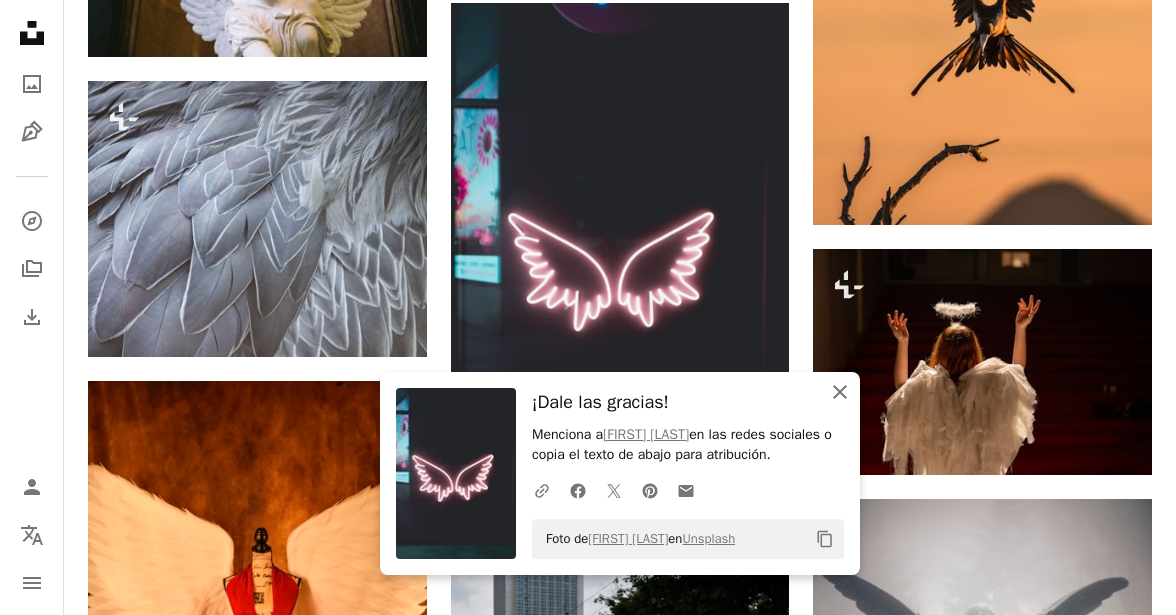 click on "An X shape" 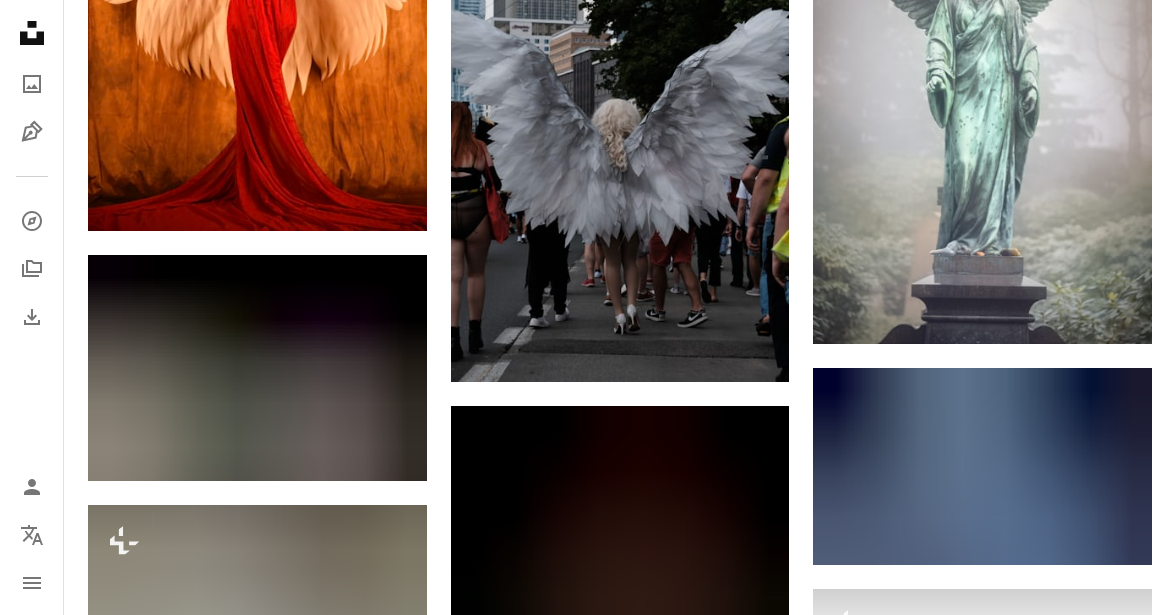 scroll, scrollTop: 2000, scrollLeft: 0, axis: vertical 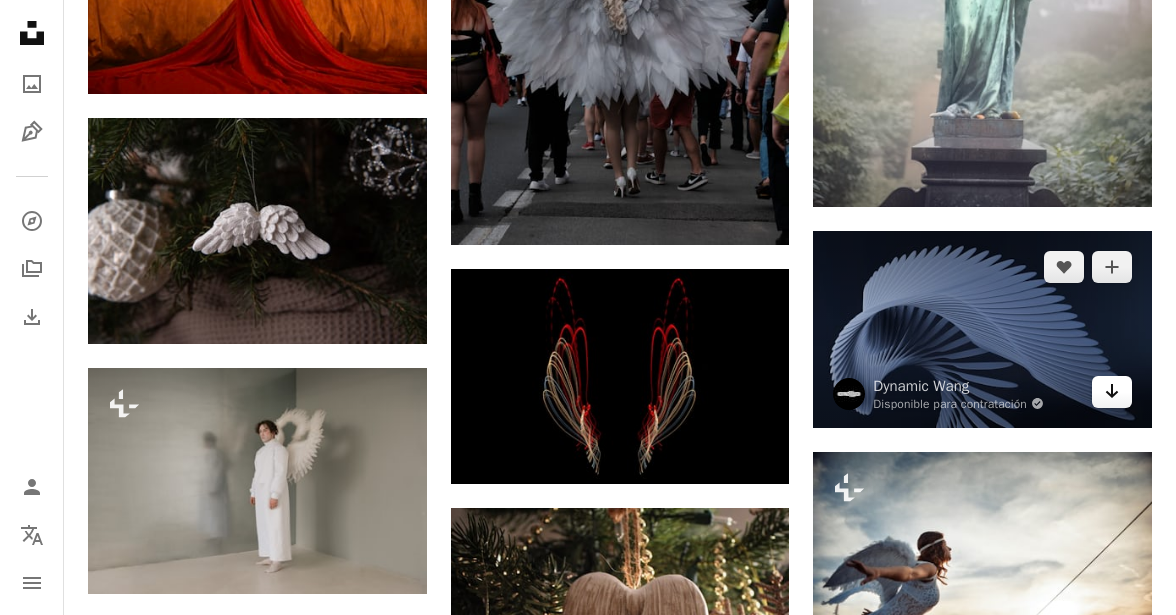 click on "Arrow pointing down" 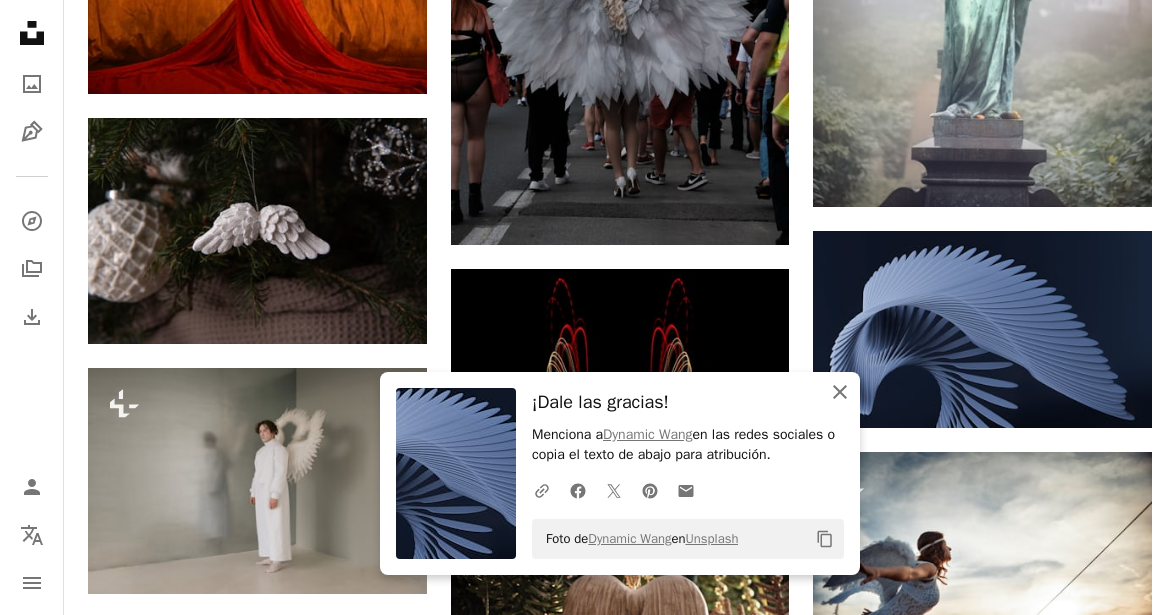 click on "An X shape" 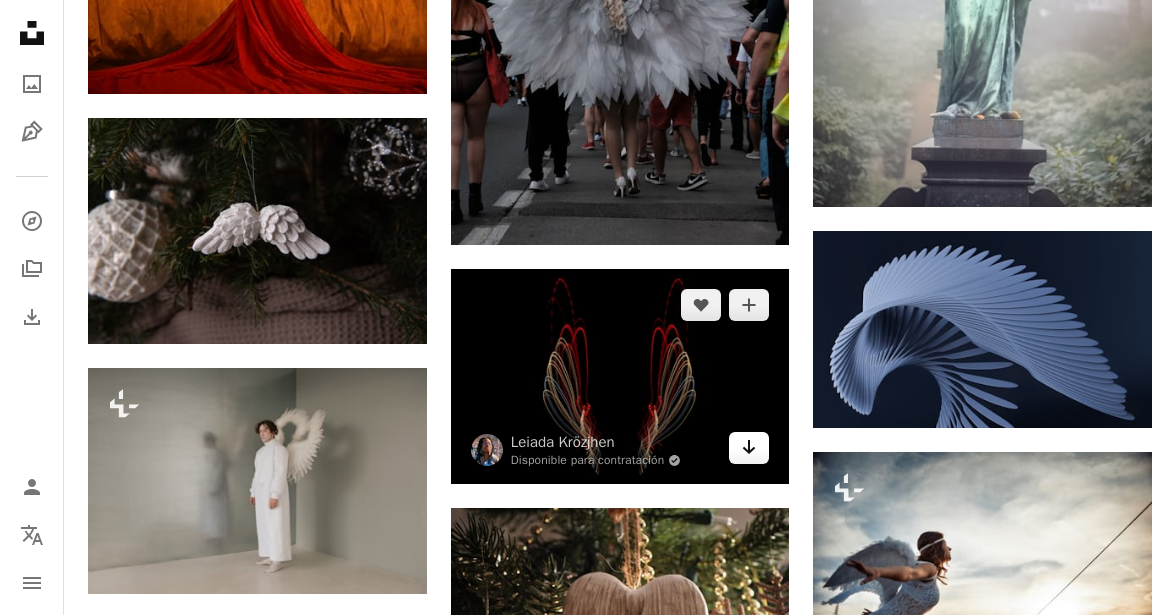 click on "Arrow pointing down" 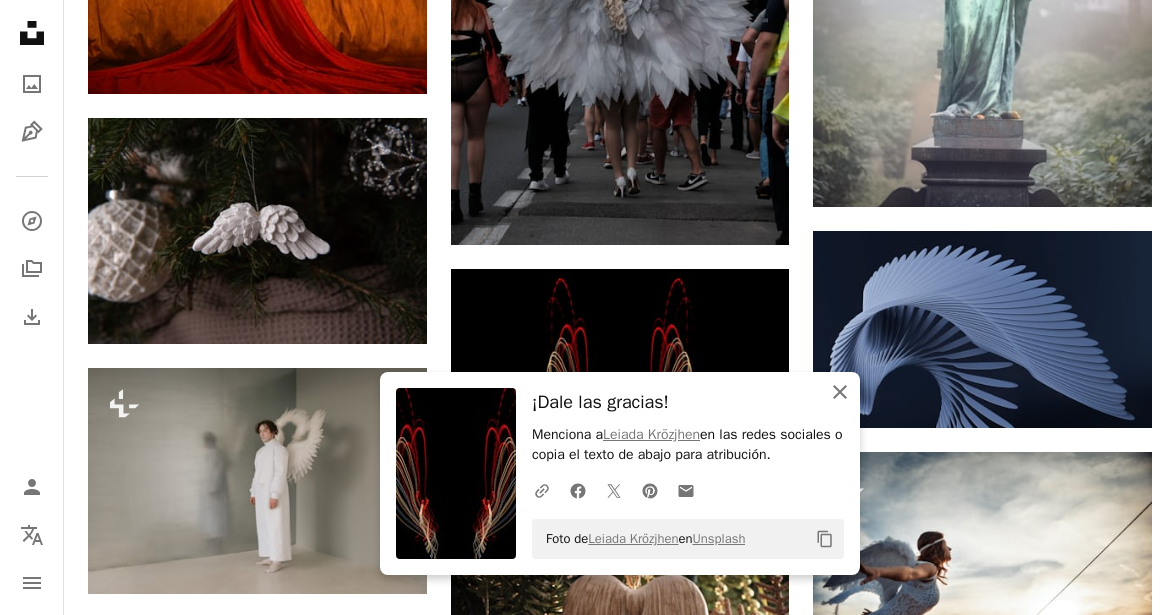 click 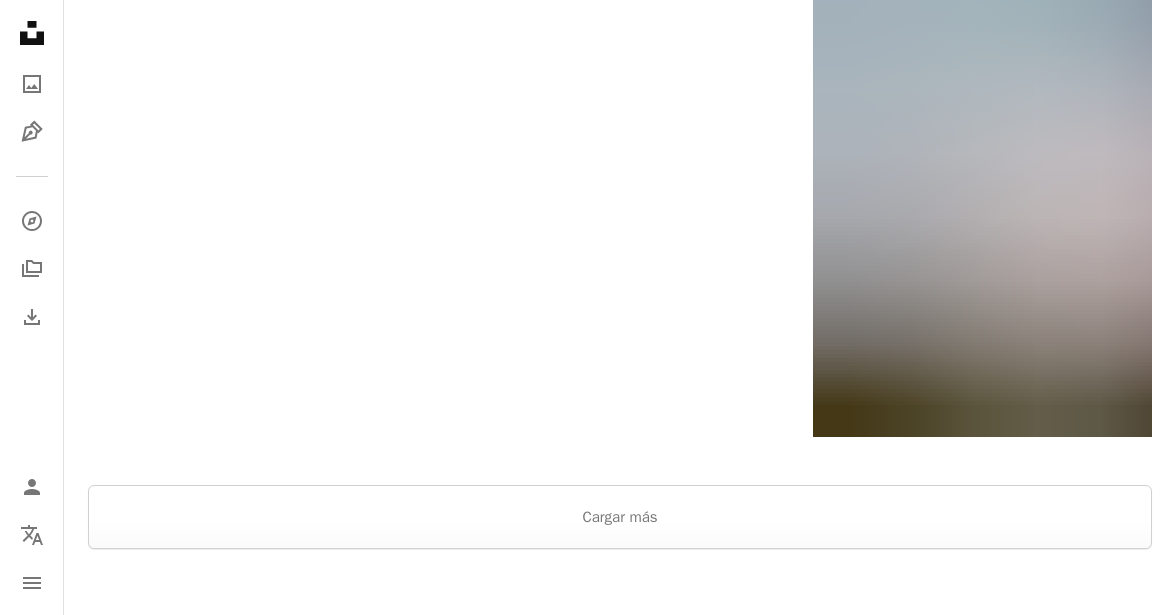 scroll, scrollTop: 2958, scrollLeft: 0, axis: vertical 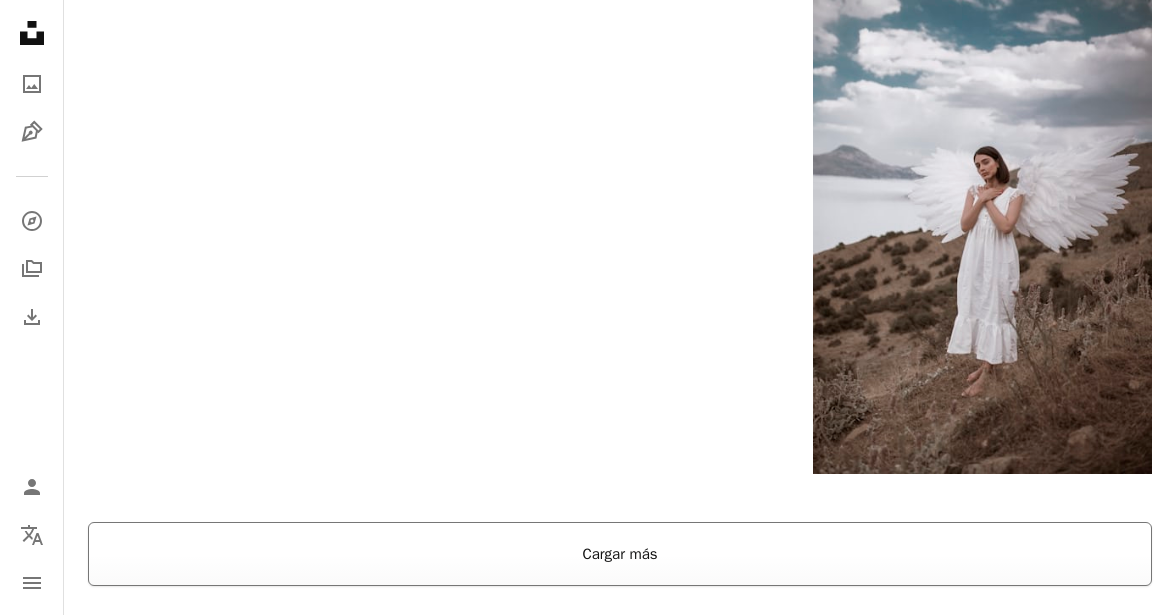 click on "Cargar más" at bounding box center (620, 554) 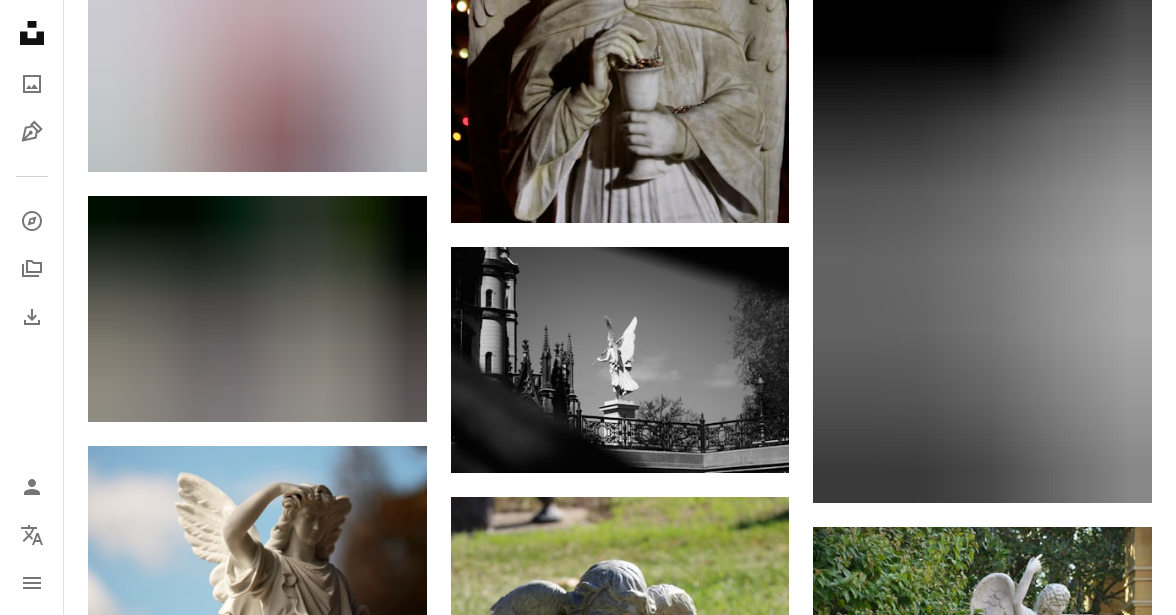 scroll, scrollTop: 13258, scrollLeft: 0, axis: vertical 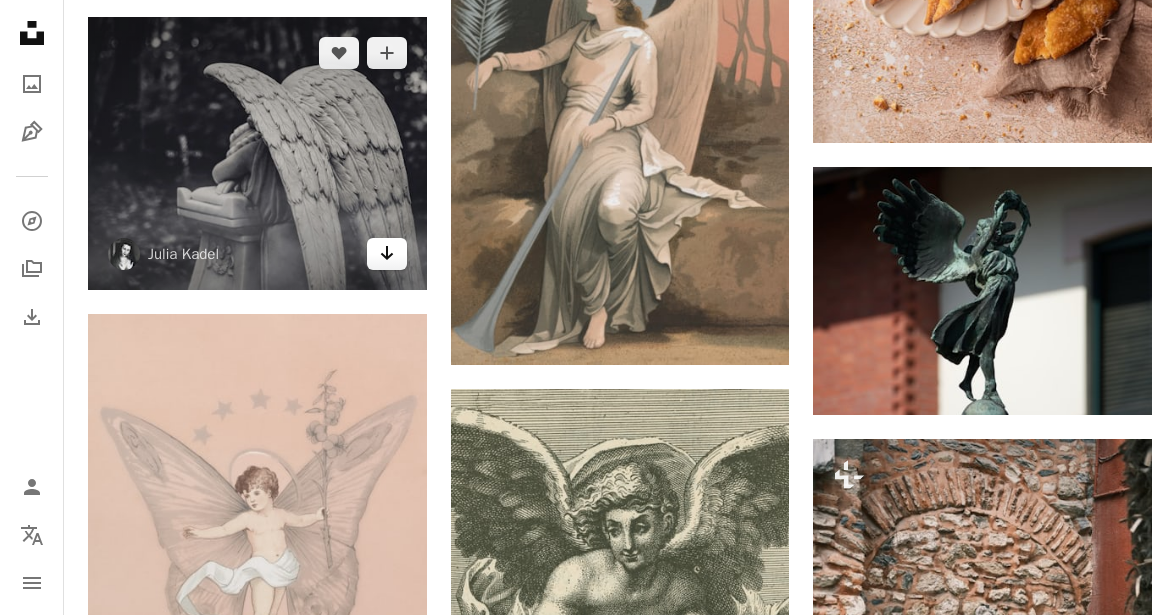 click on "Arrow pointing down" 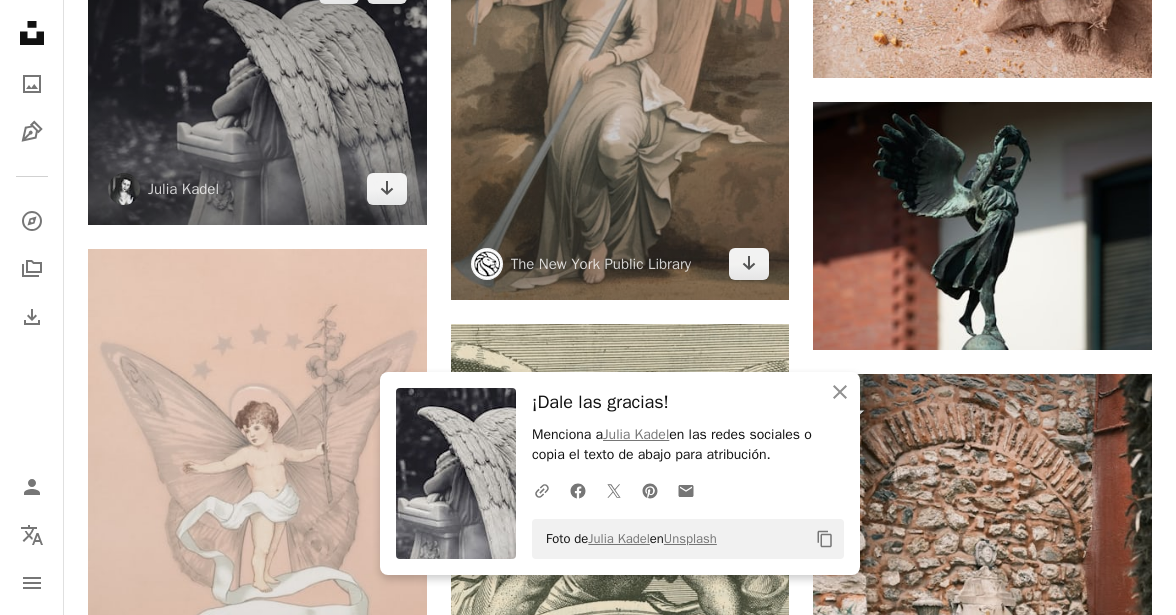 scroll, scrollTop: 14358, scrollLeft: 0, axis: vertical 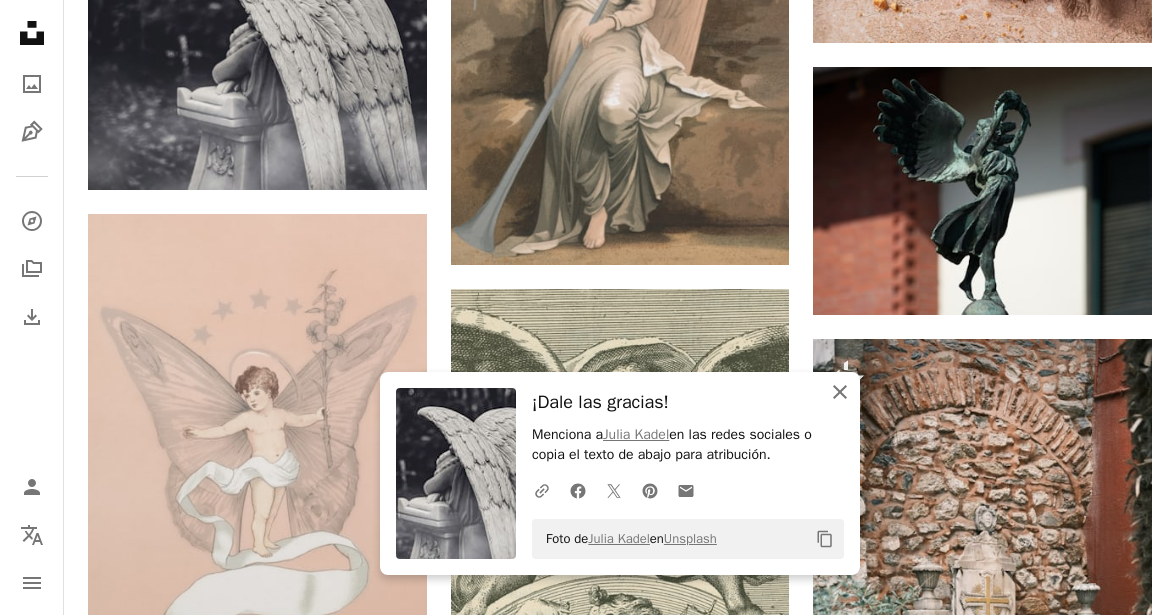 click on "An X shape" 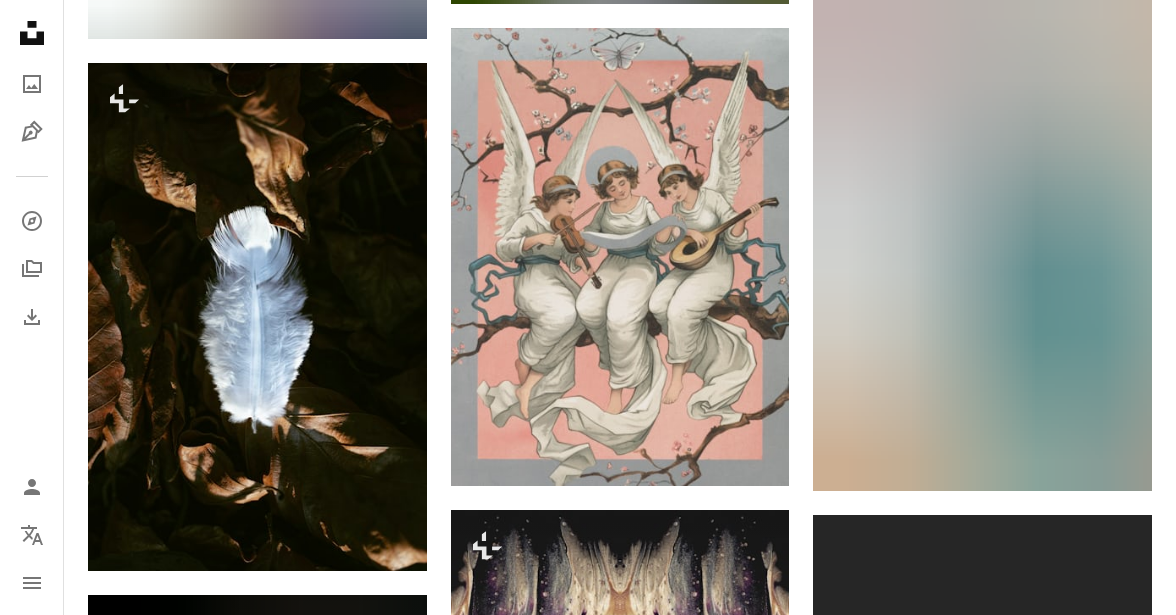 scroll, scrollTop: 34158, scrollLeft: 0, axis: vertical 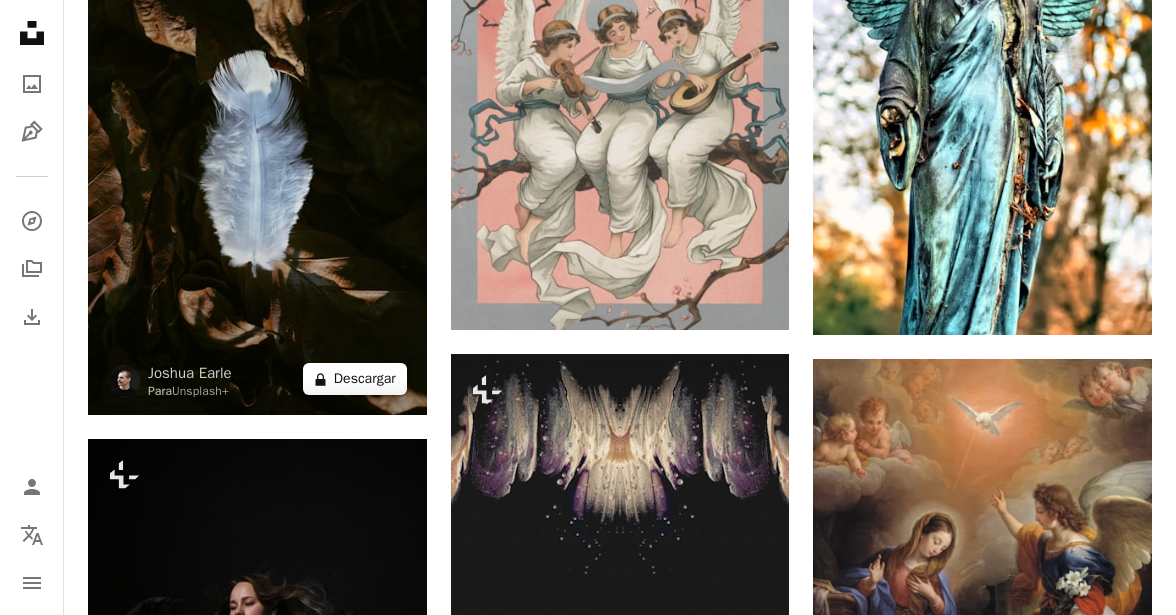 click on "A lock Descargar" at bounding box center [355, 379] 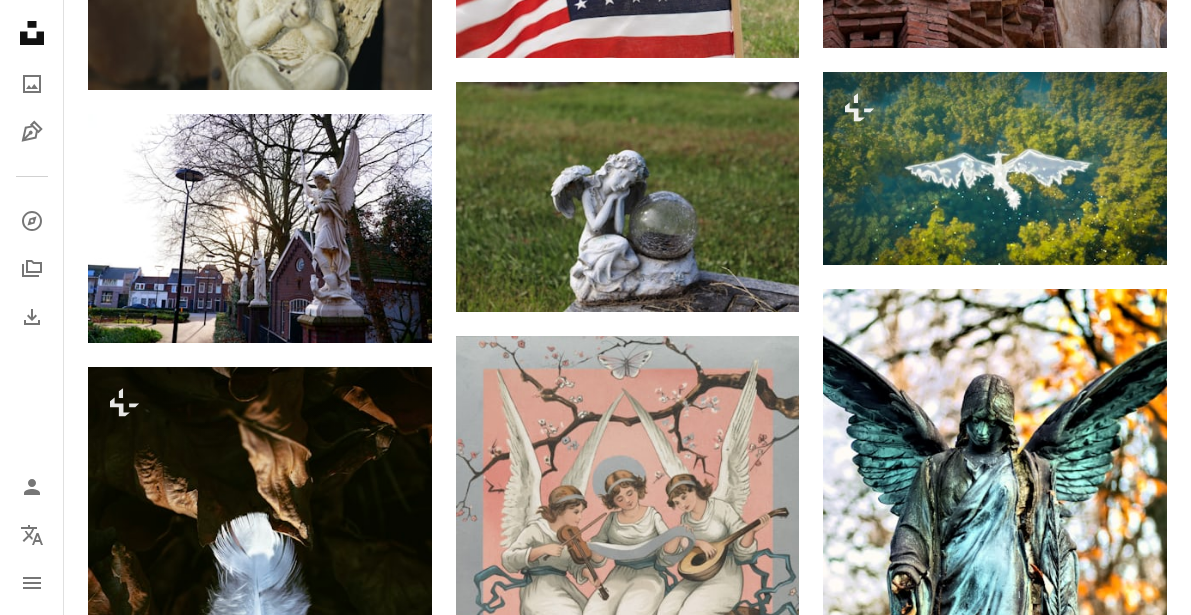 click on "An X shape" at bounding box center (20, 20) 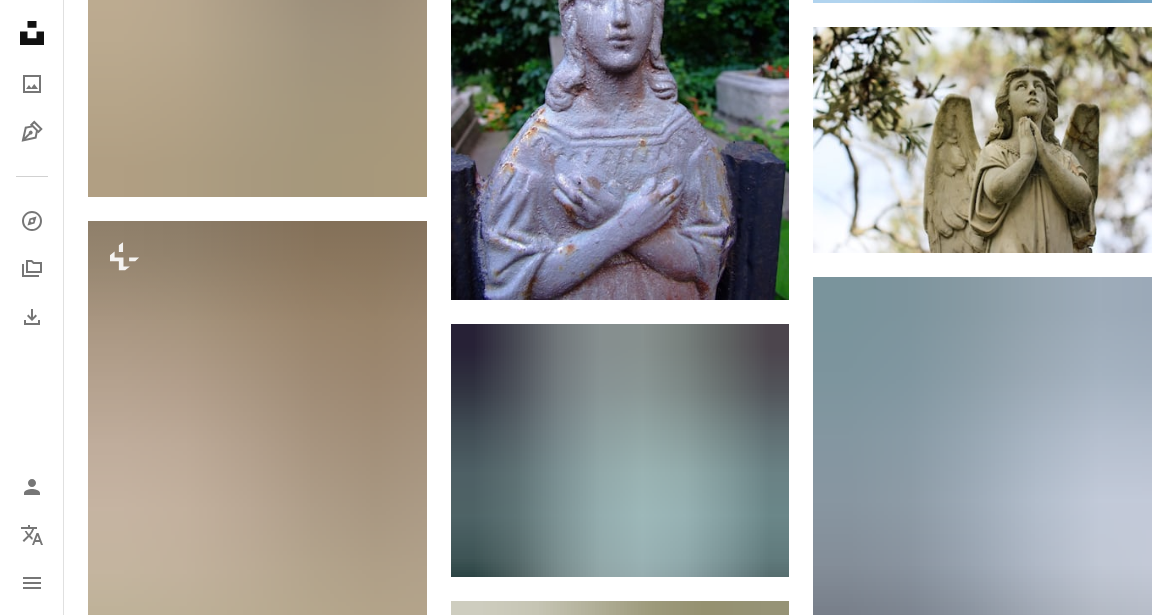 scroll, scrollTop: 22258, scrollLeft: 0, axis: vertical 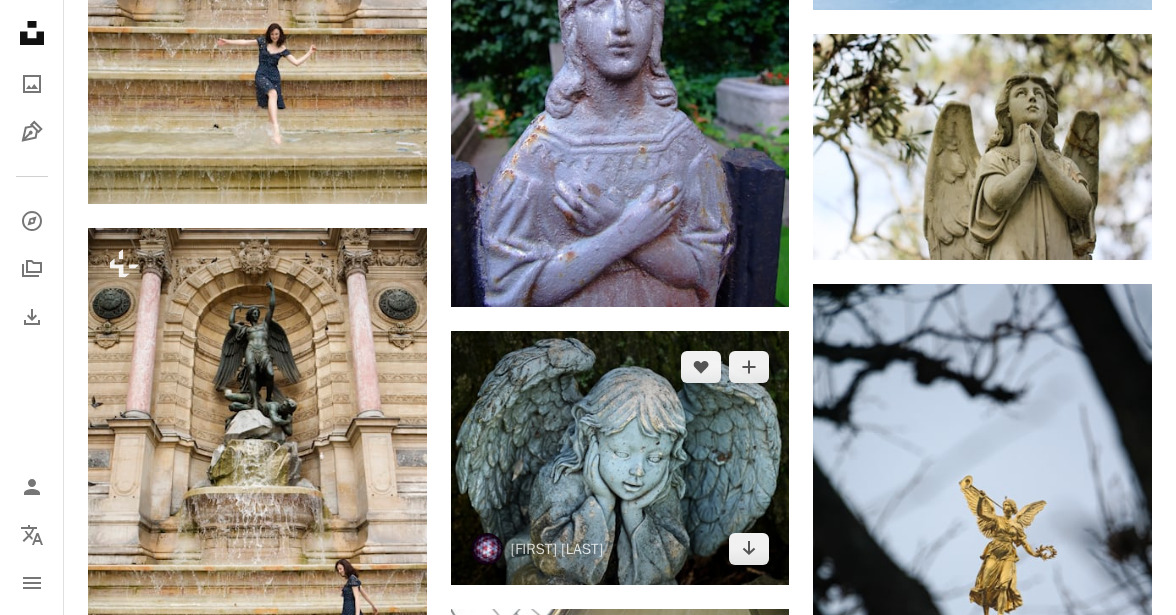 click at bounding box center [620, 458] 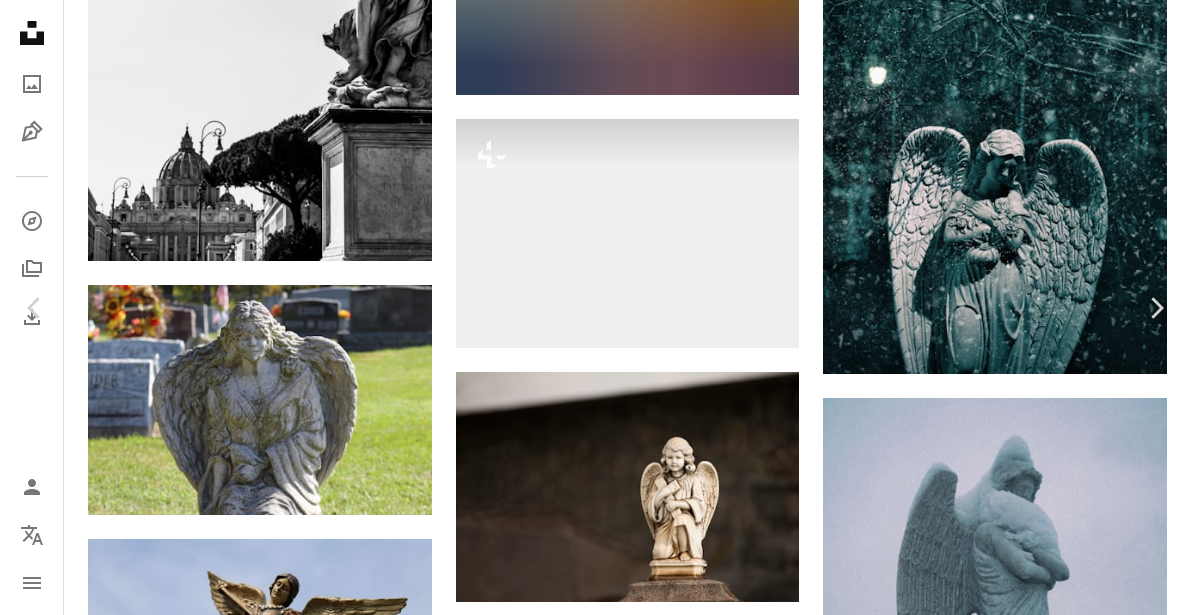 scroll, scrollTop: 16758, scrollLeft: 0, axis: vertical 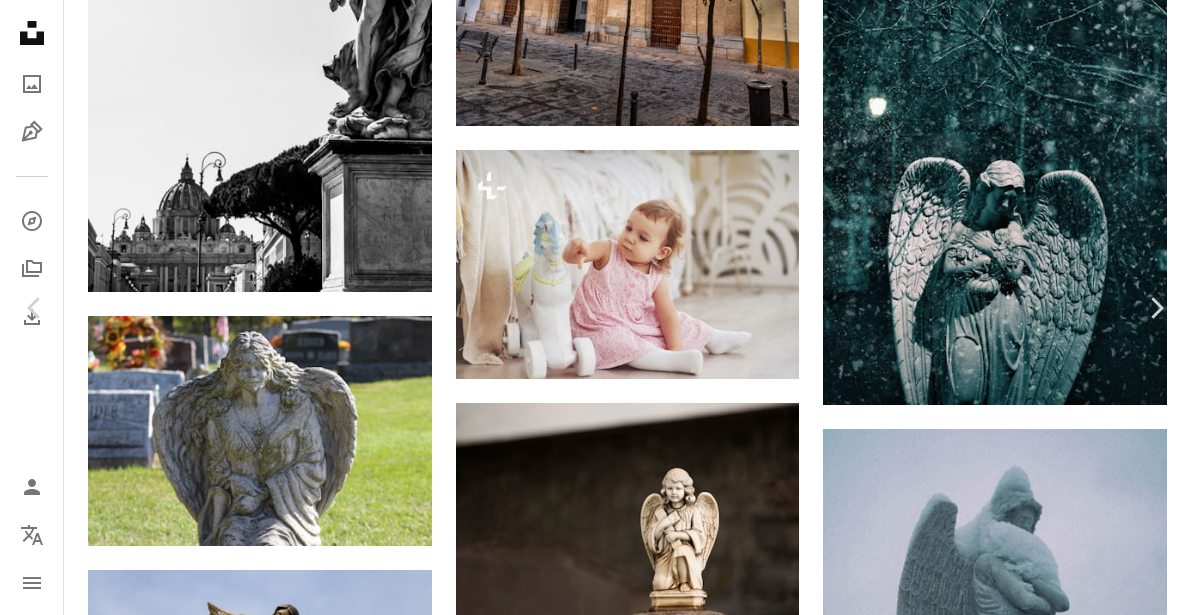 click on "An X shape" at bounding box center (20, 20) 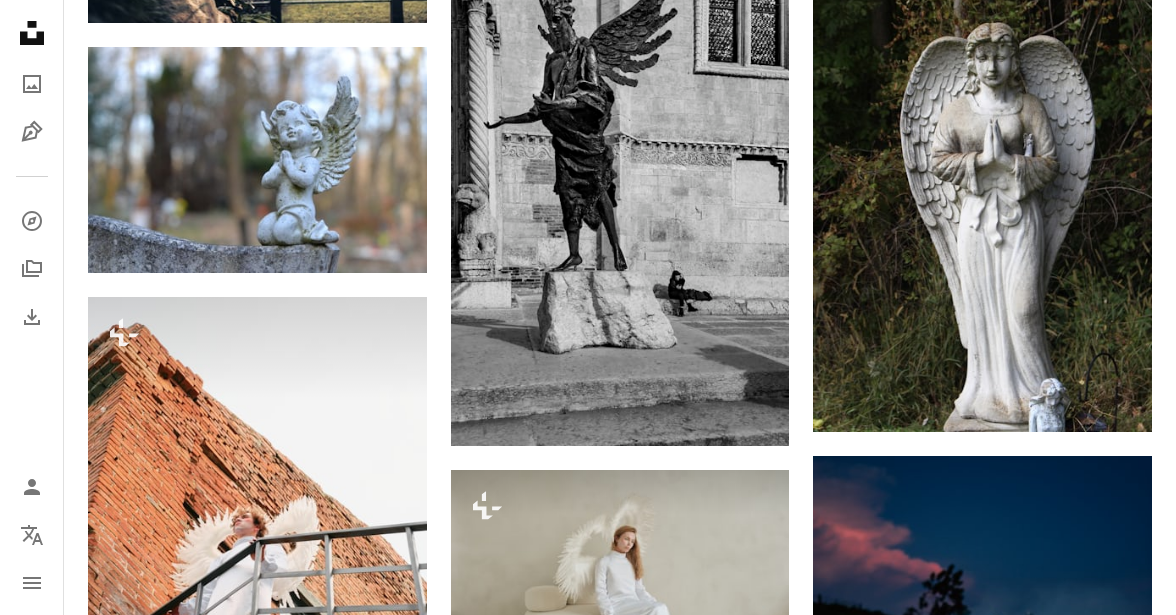 scroll, scrollTop: 7158, scrollLeft: 0, axis: vertical 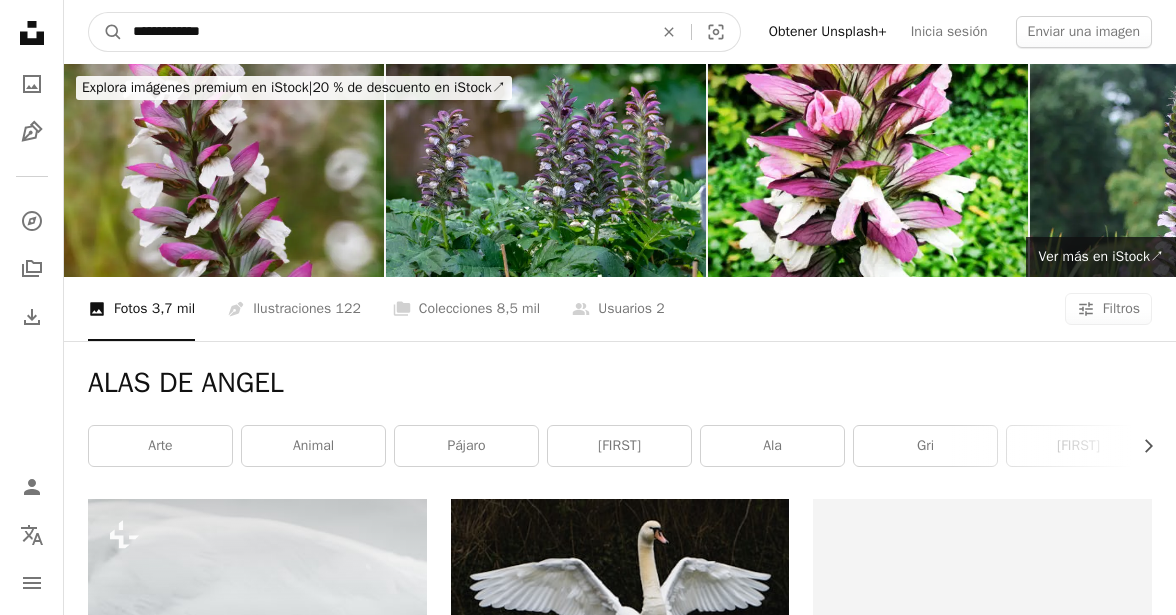 click on "**********" at bounding box center [385, 32] 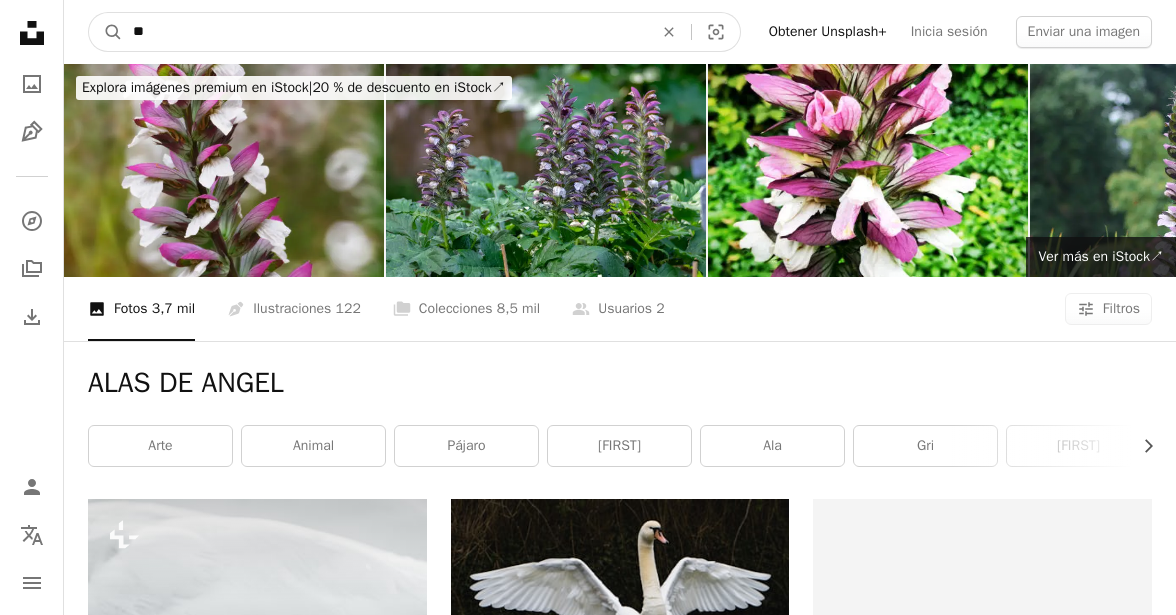 type on "*" 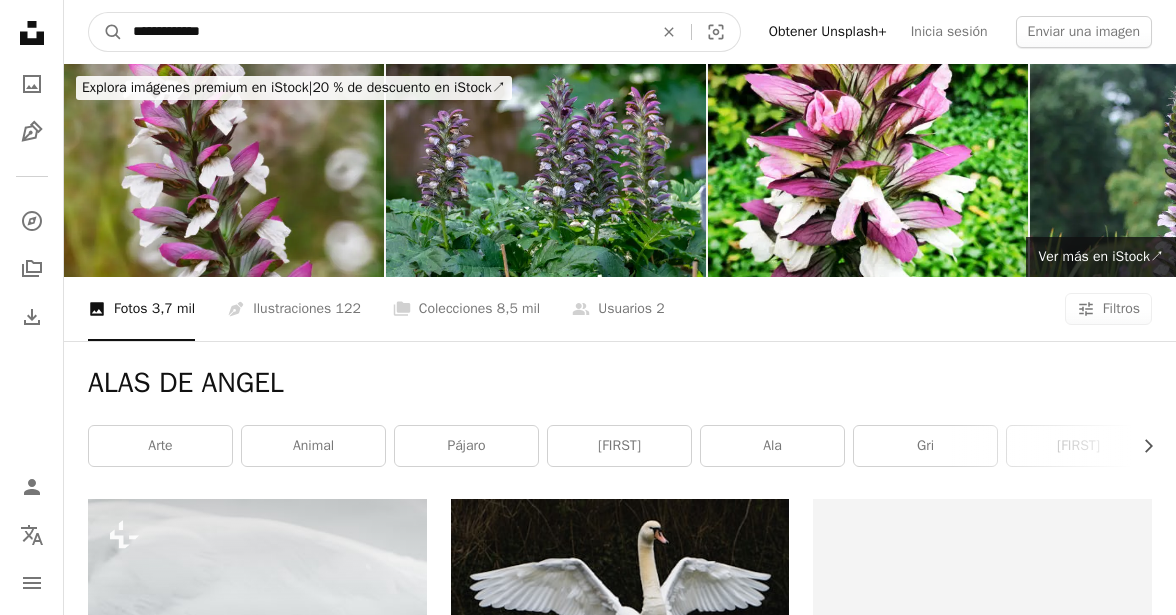 type on "**********" 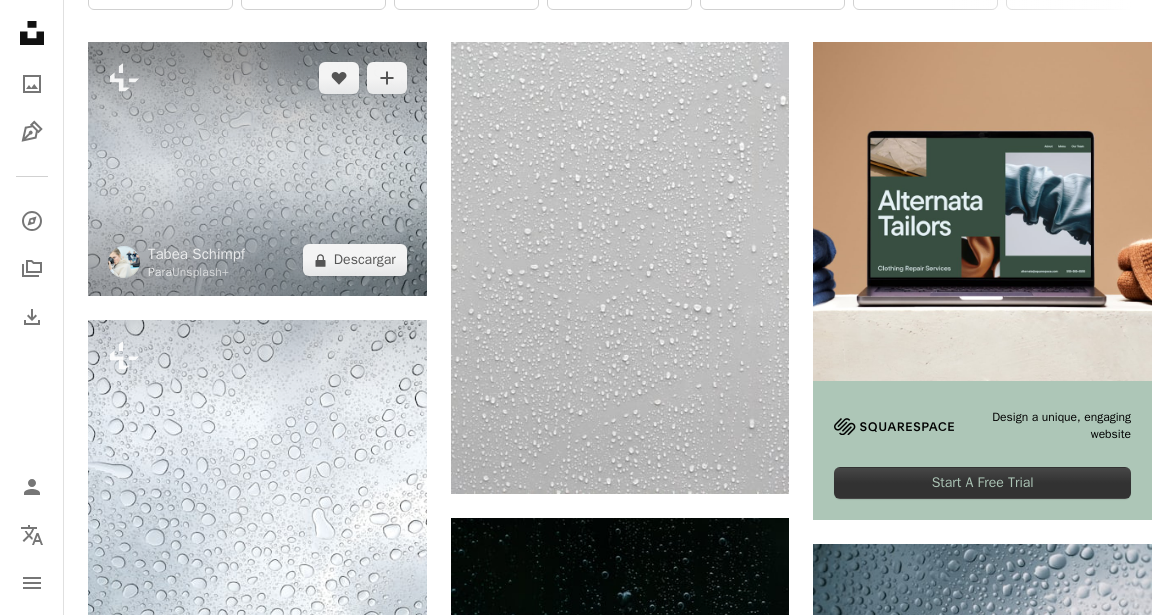 scroll, scrollTop: 600, scrollLeft: 0, axis: vertical 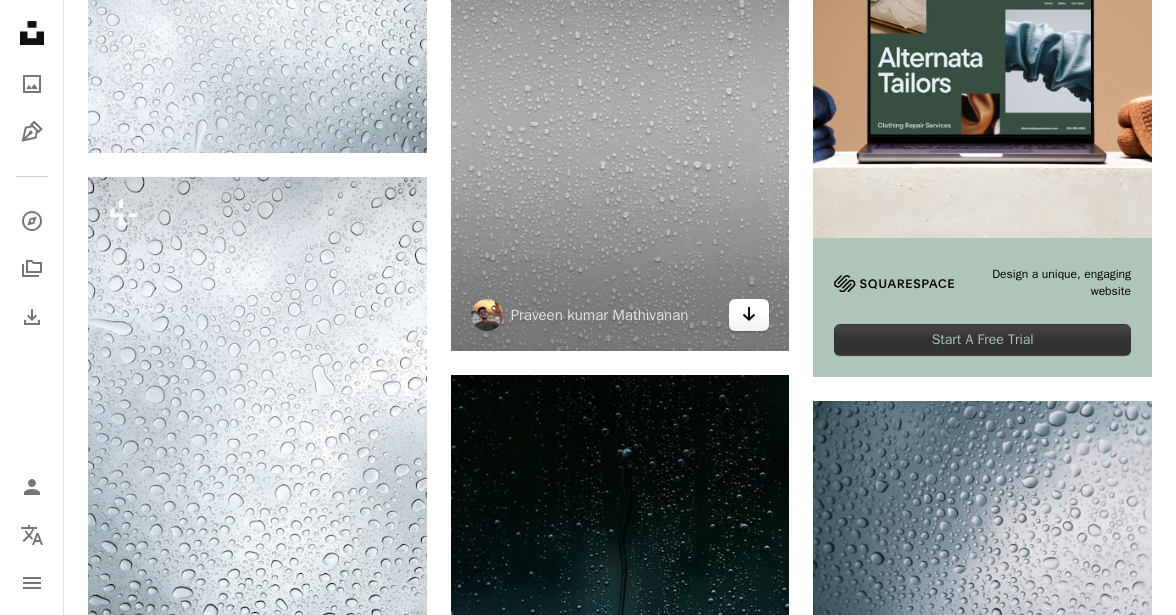 click 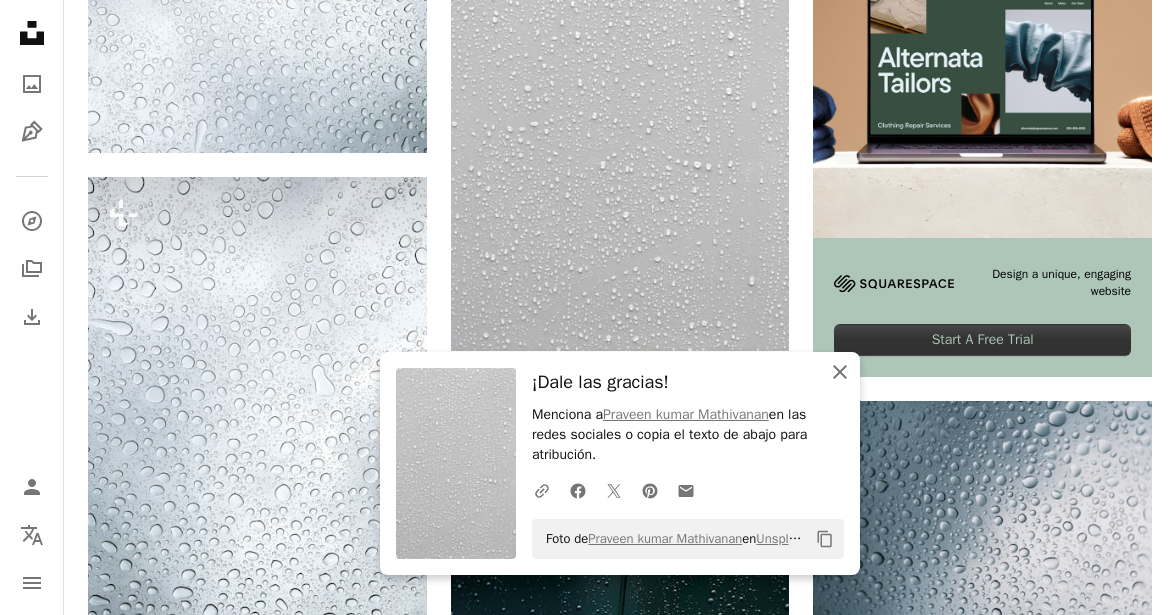 click on "An X shape" 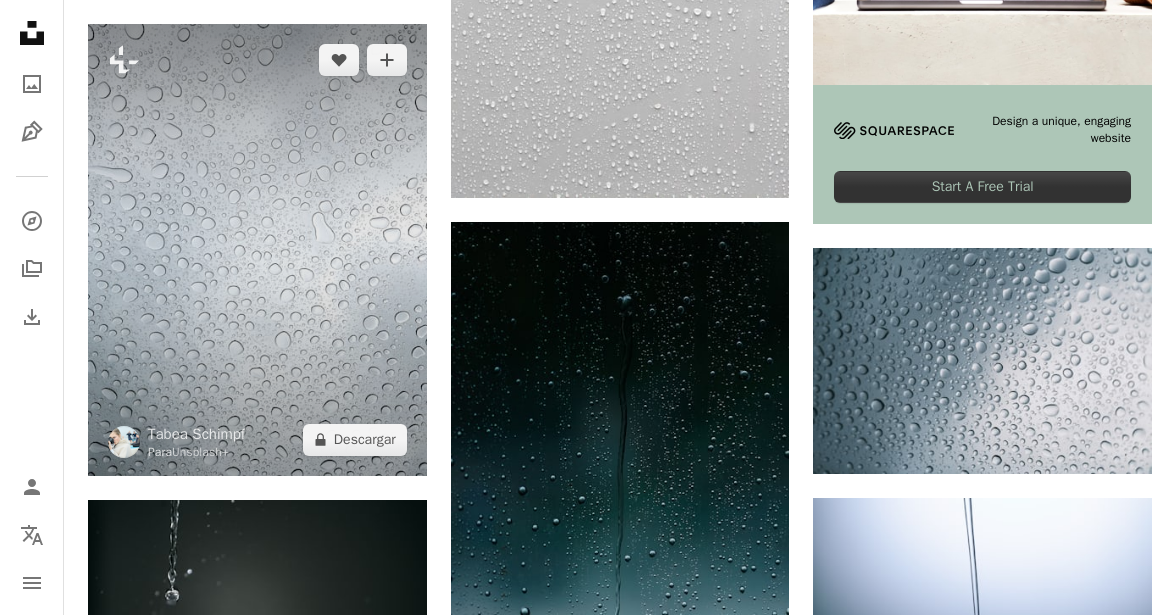 scroll, scrollTop: 800, scrollLeft: 0, axis: vertical 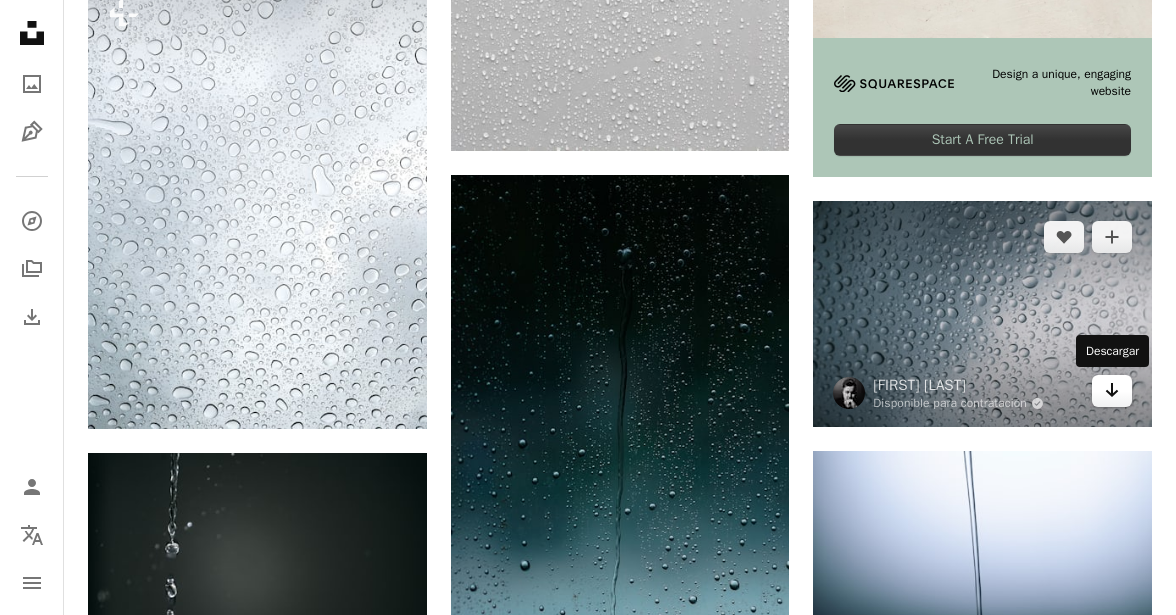 click on "Arrow pointing down" 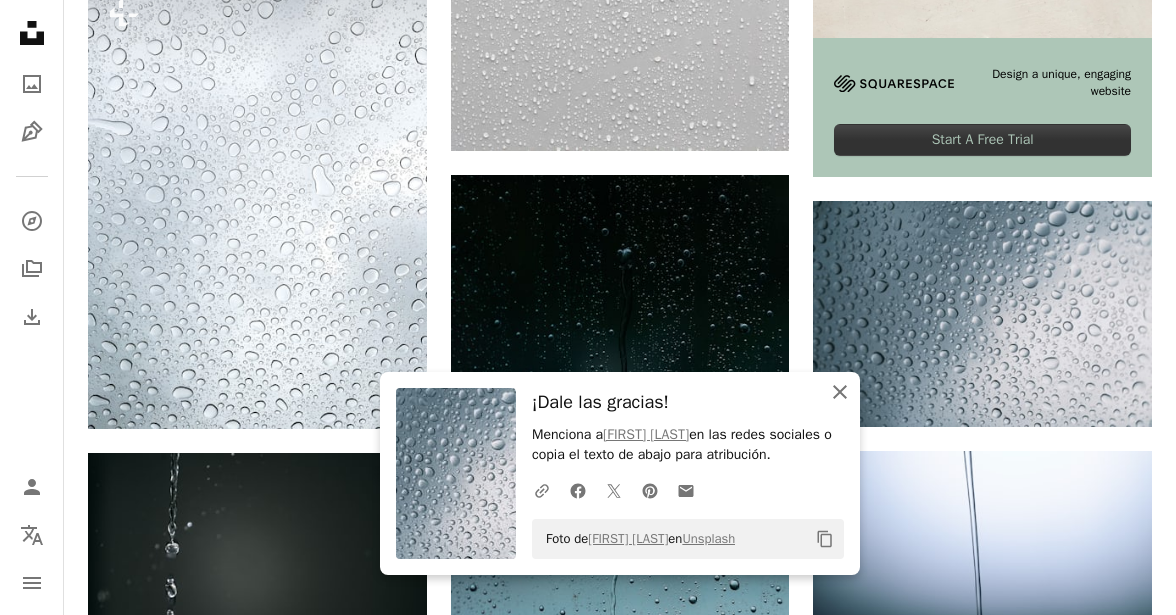 click 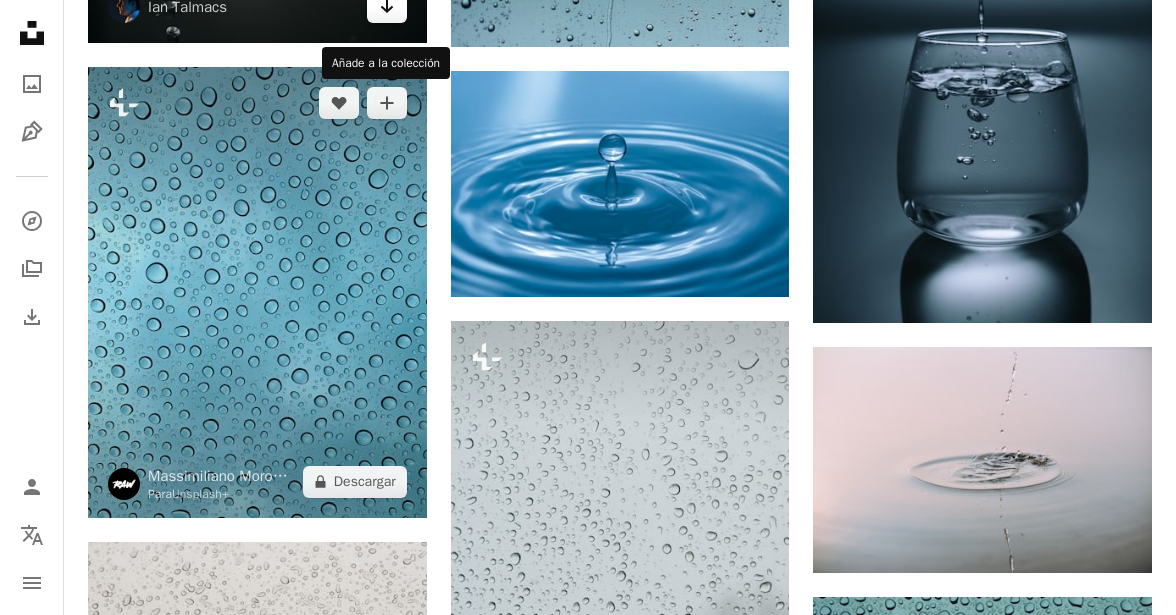 scroll, scrollTop: 1500, scrollLeft: 0, axis: vertical 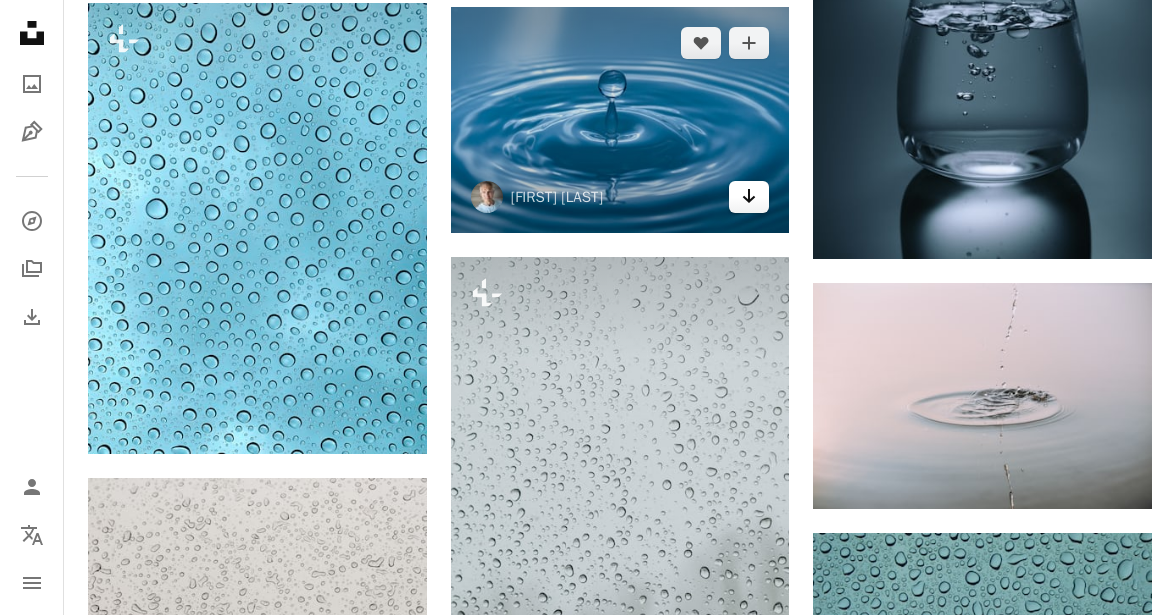 click on "Arrow pointing down" 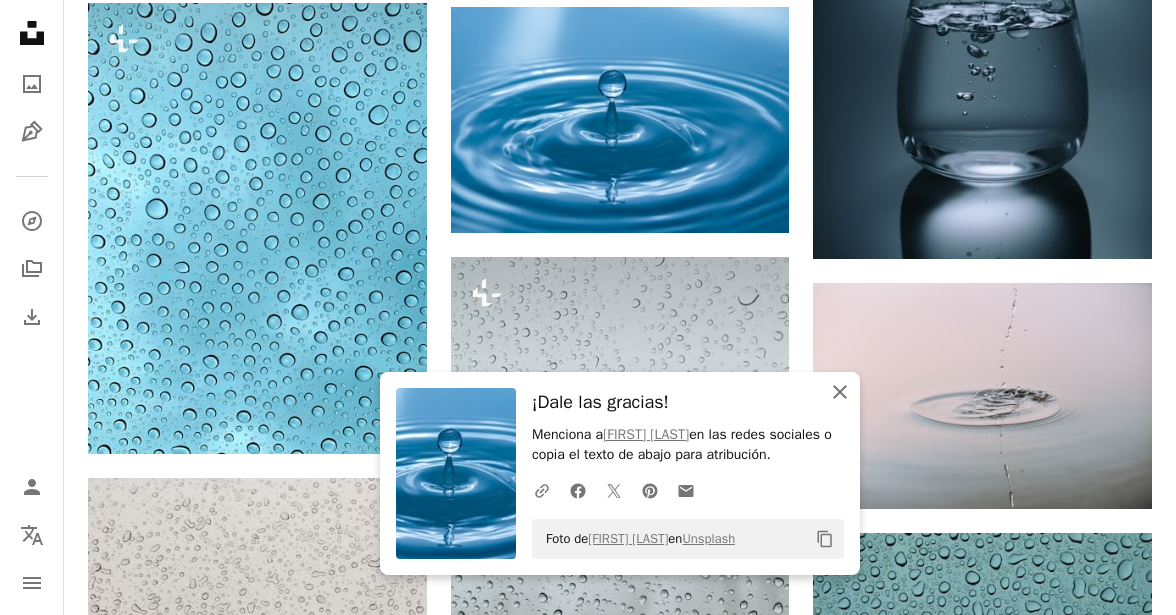 click 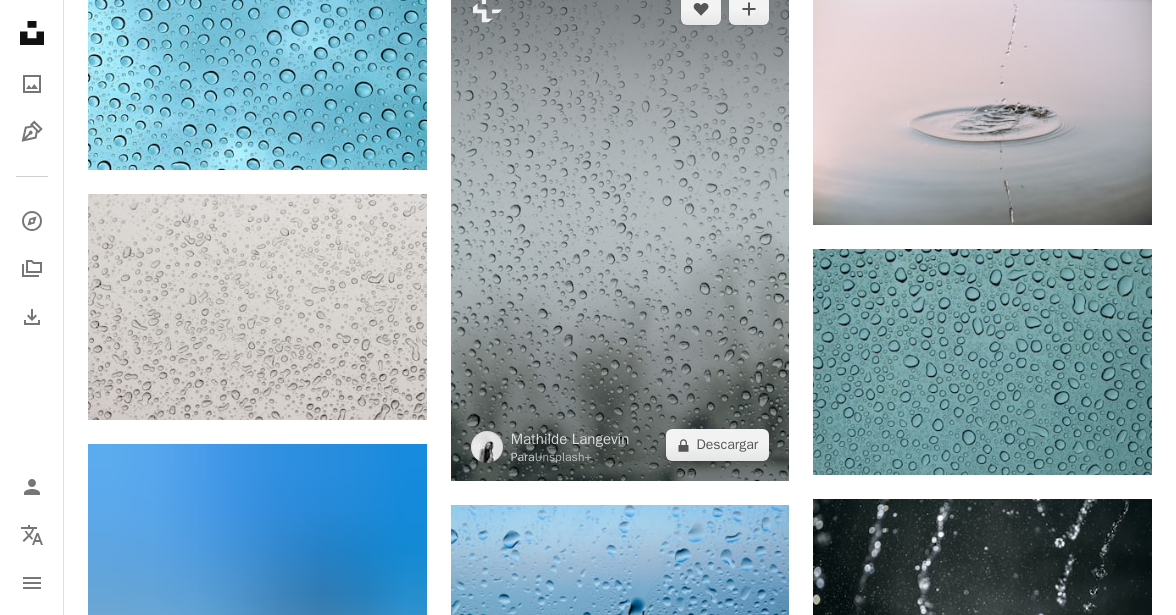 scroll, scrollTop: 1800, scrollLeft: 0, axis: vertical 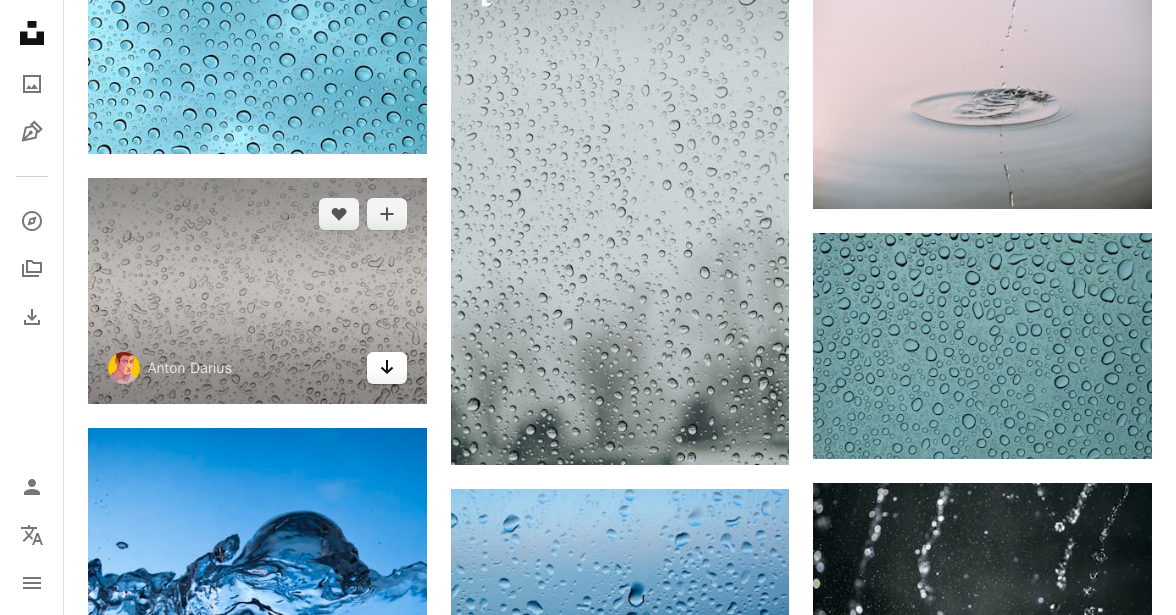 click on "Arrow pointing down" 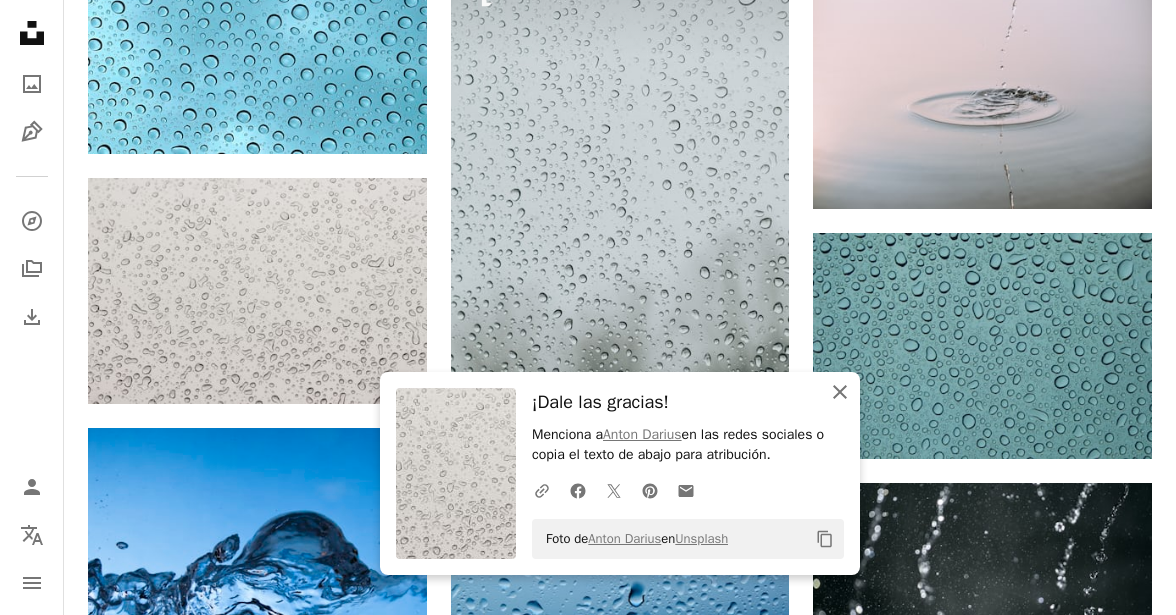 click on "An X shape" 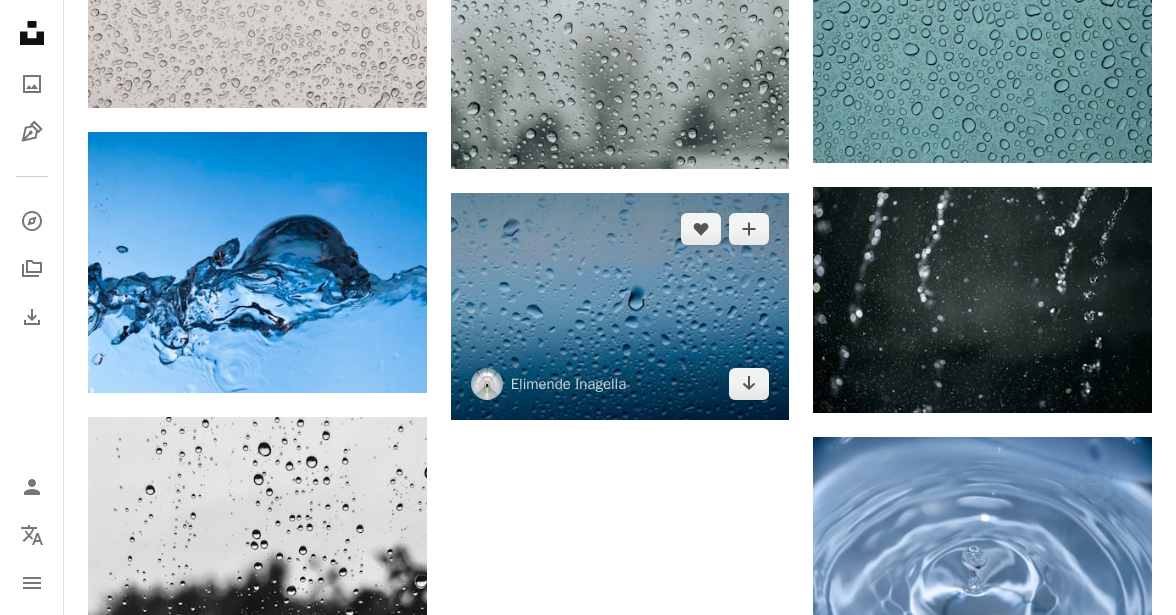 scroll, scrollTop: 2100, scrollLeft: 0, axis: vertical 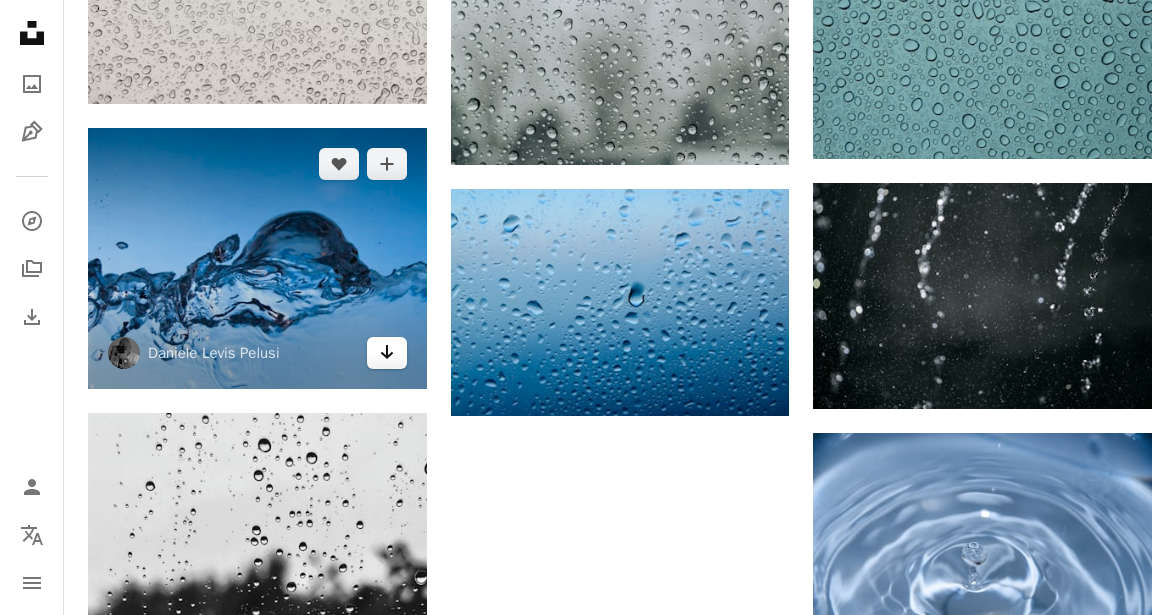 click on "Arrow pointing down" 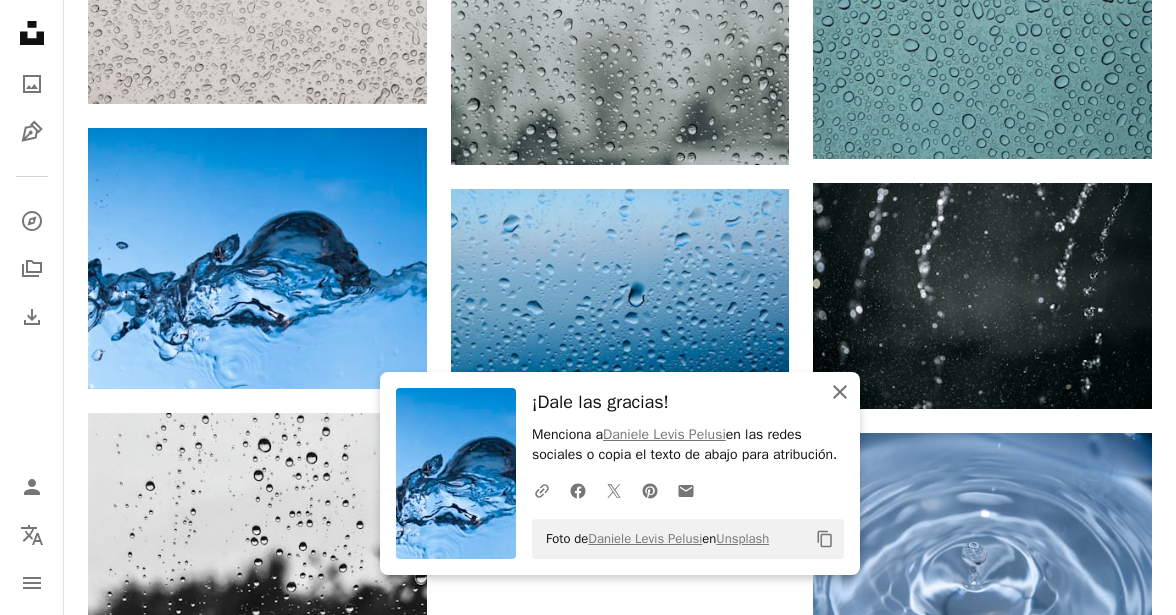 click on "An X shape" 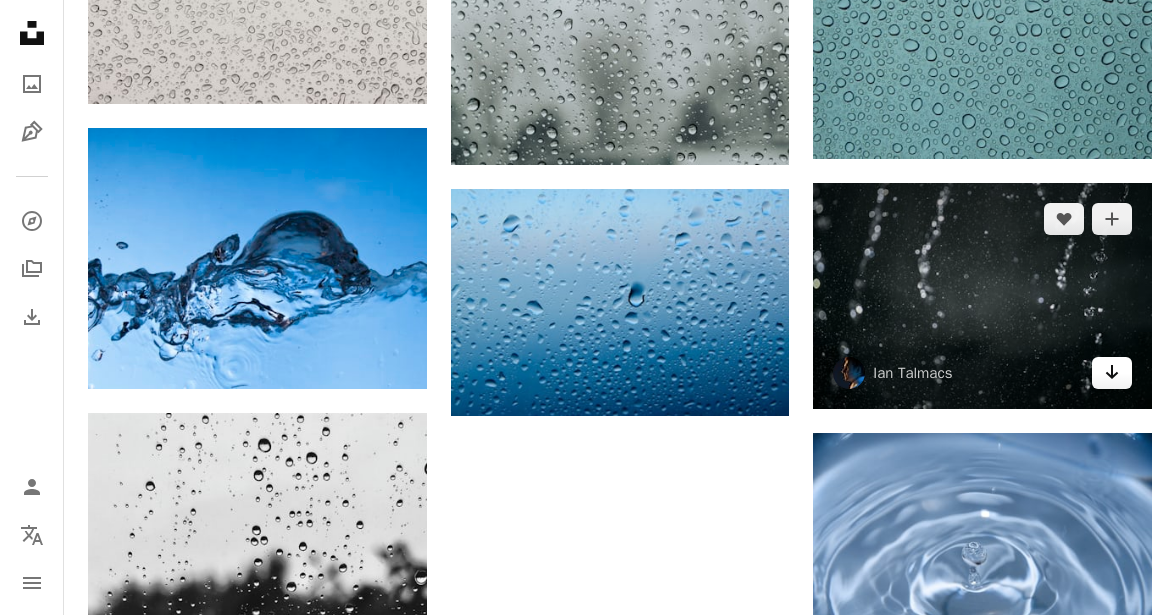 click on "Arrow pointing down" at bounding box center [1112, 373] 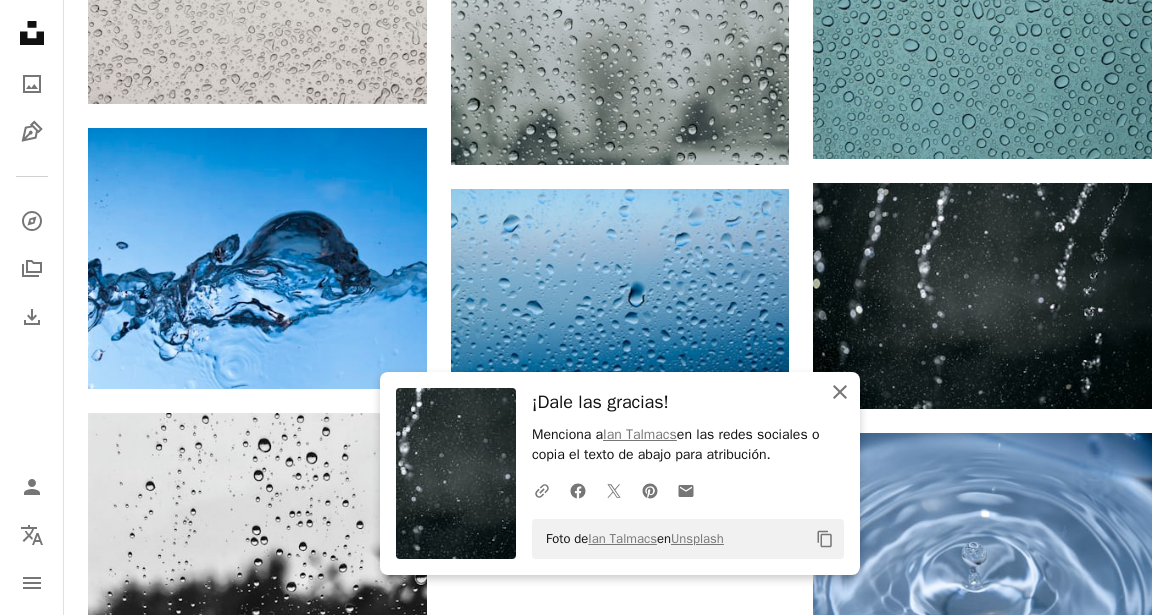 click on "An X shape" 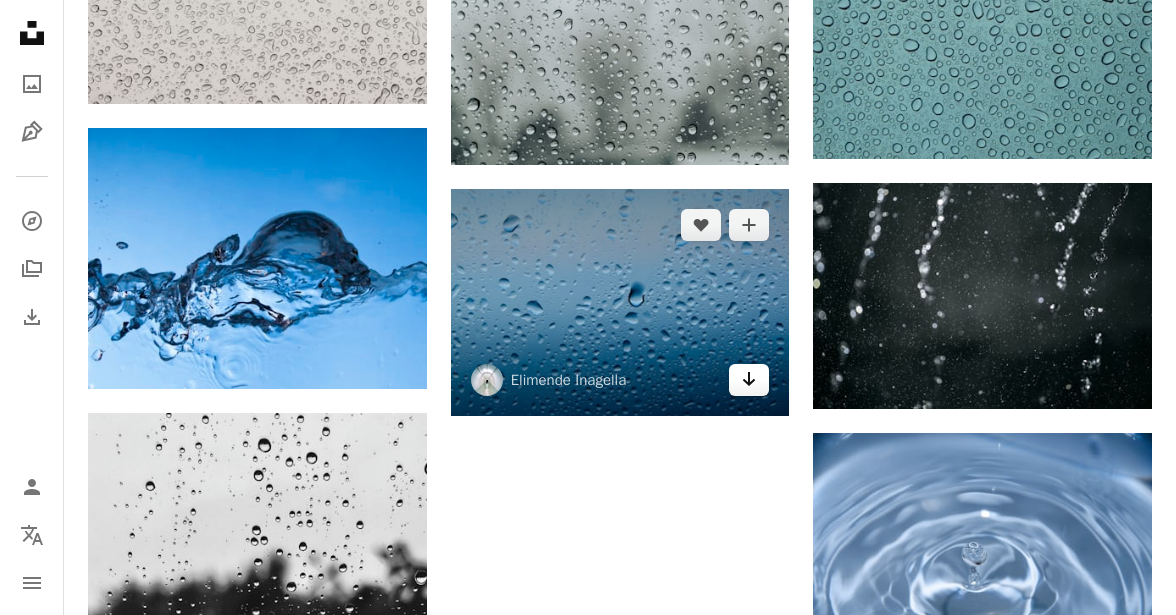 click on "Arrow pointing down" 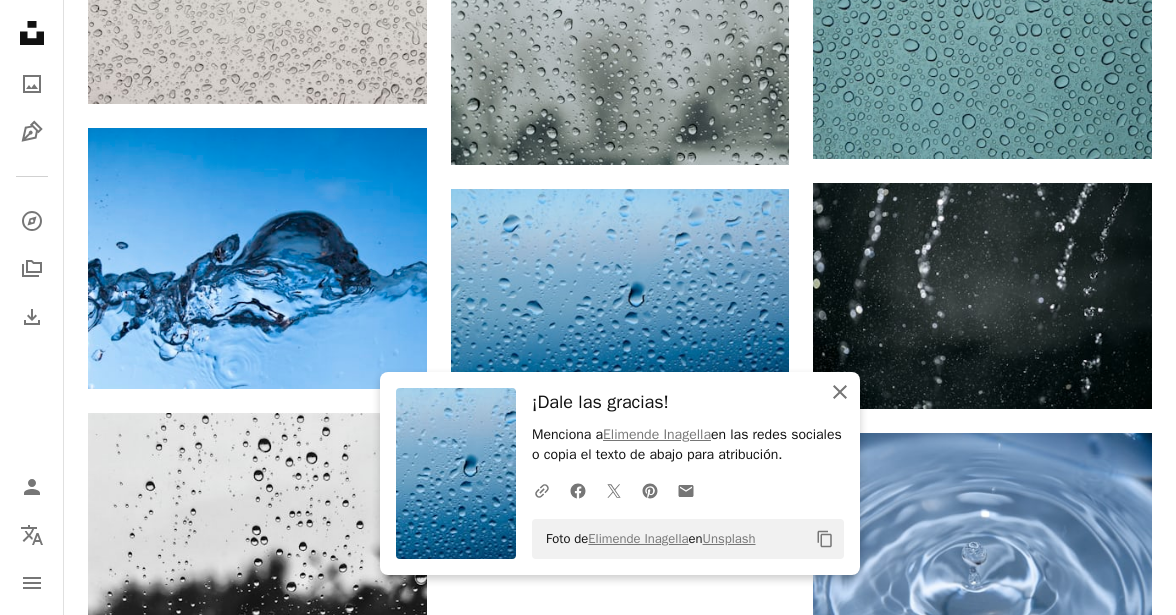 click 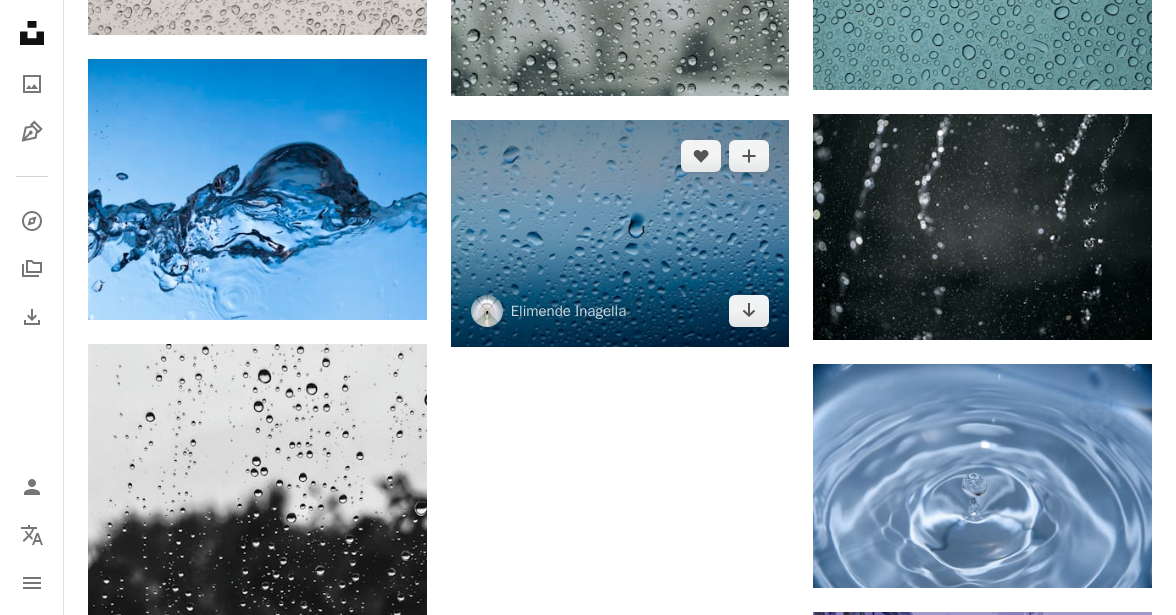 scroll, scrollTop: 2400, scrollLeft: 0, axis: vertical 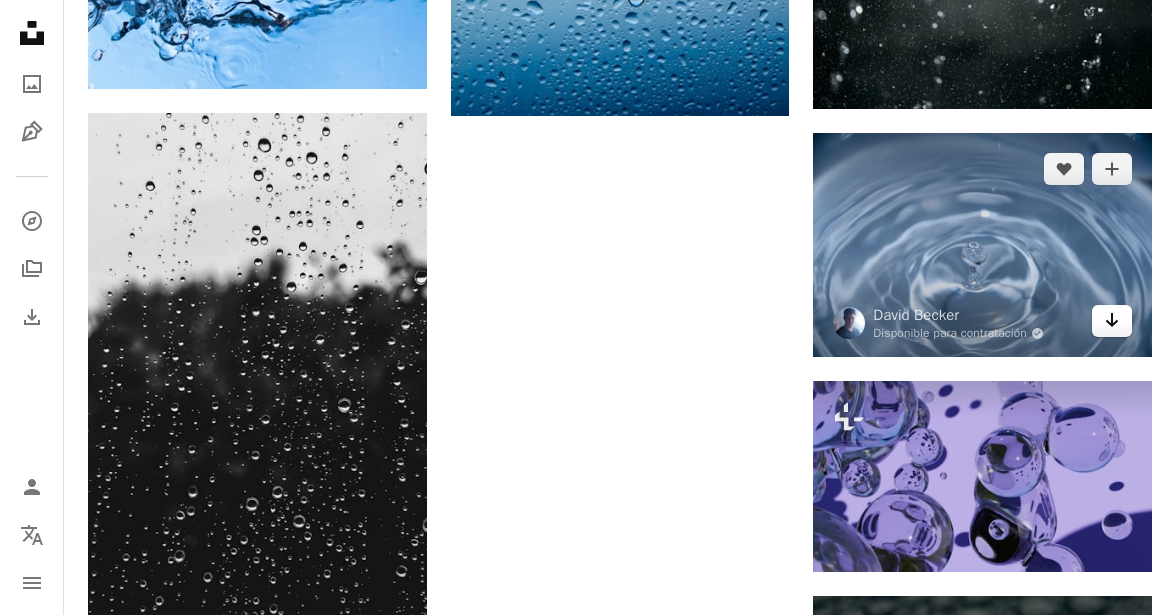 click on "Arrow pointing down" at bounding box center (1112, 321) 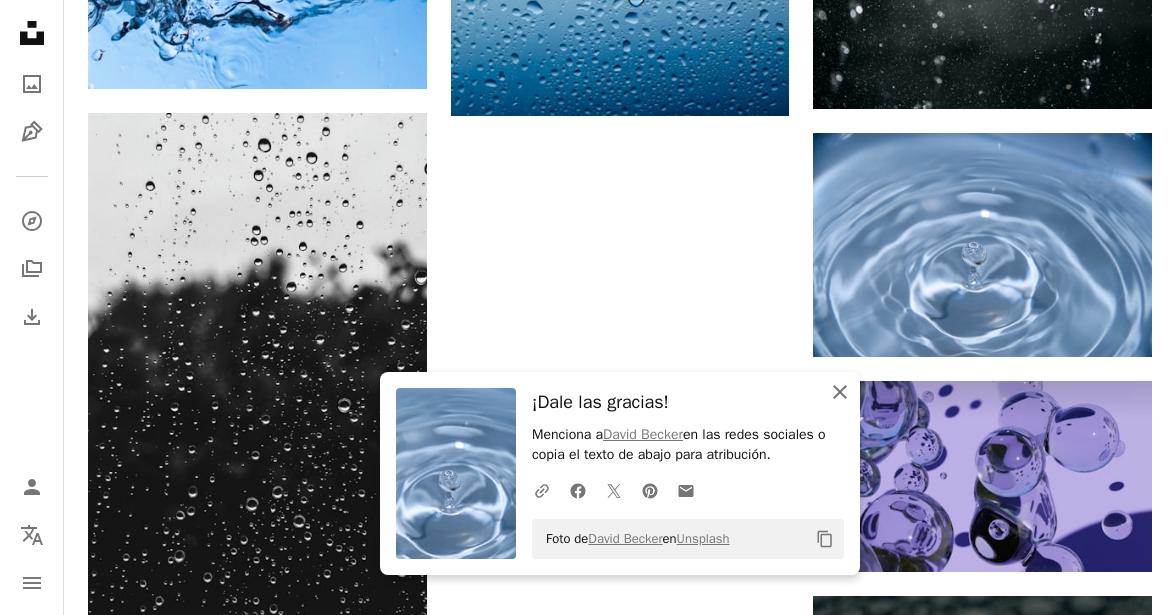 click on "An X shape" 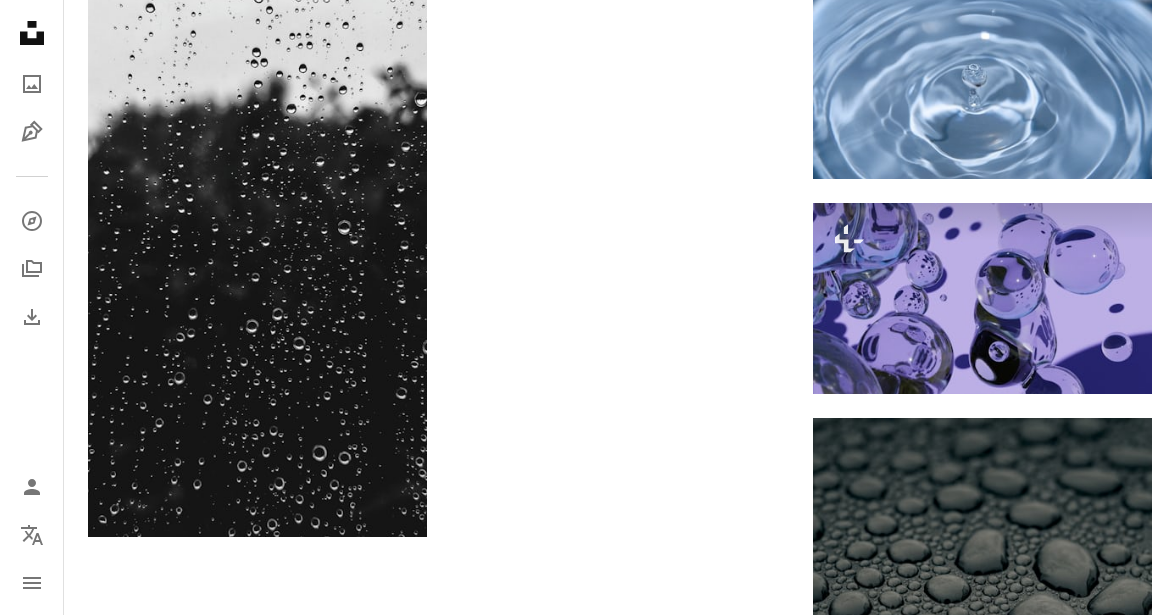 scroll, scrollTop: 2600, scrollLeft: 0, axis: vertical 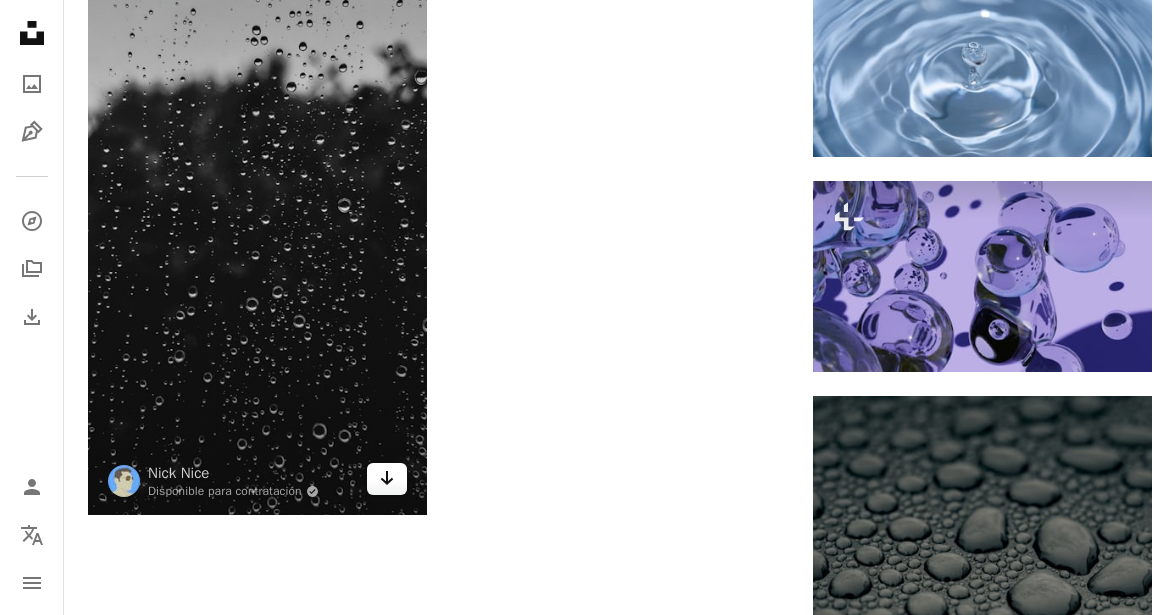 click on "Arrow pointing down" 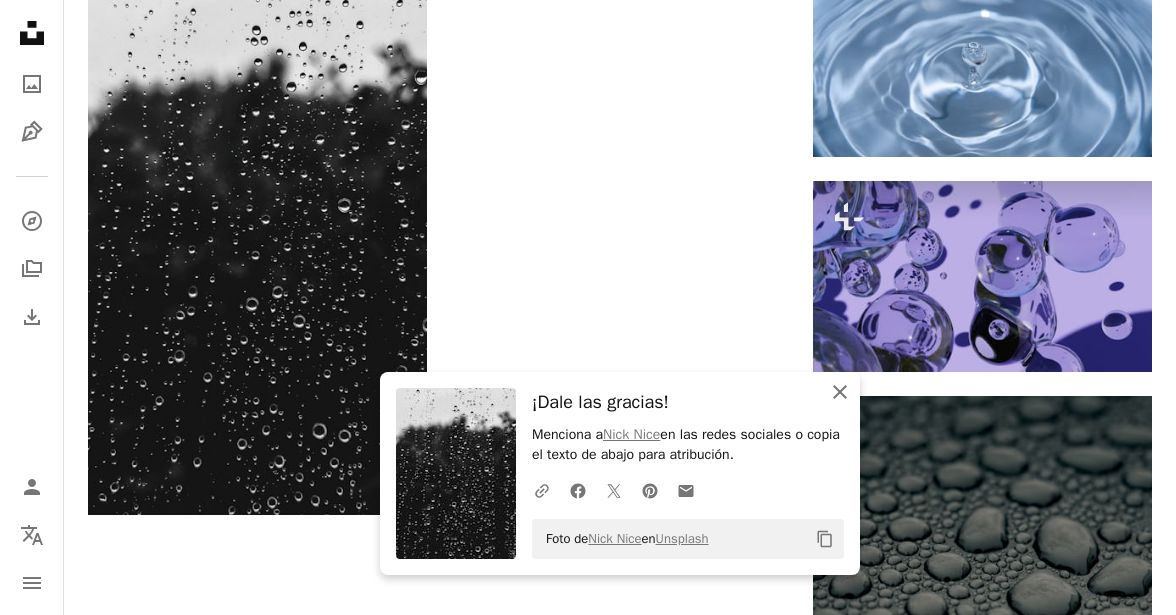 click on "An X shape" 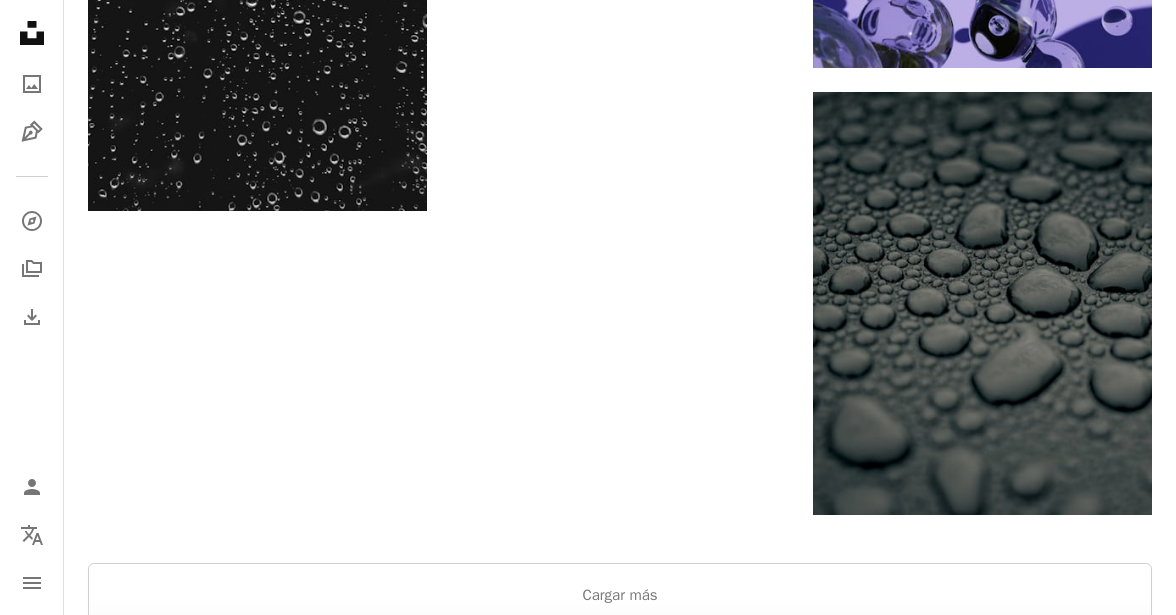 scroll, scrollTop: 3000, scrollLeft: 0, axis: vertical 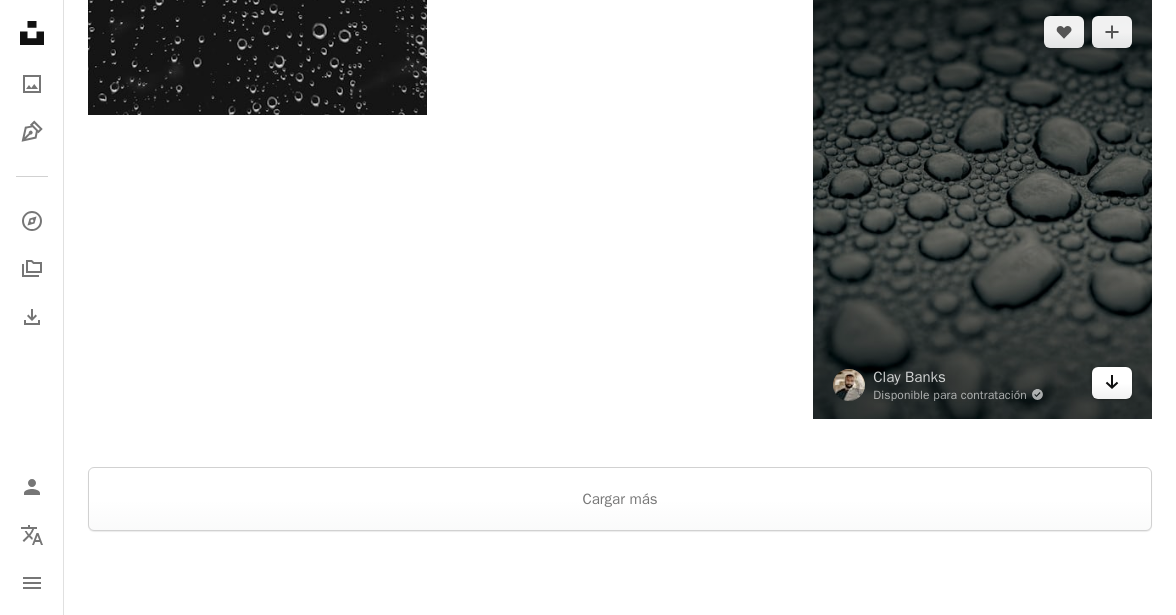 click 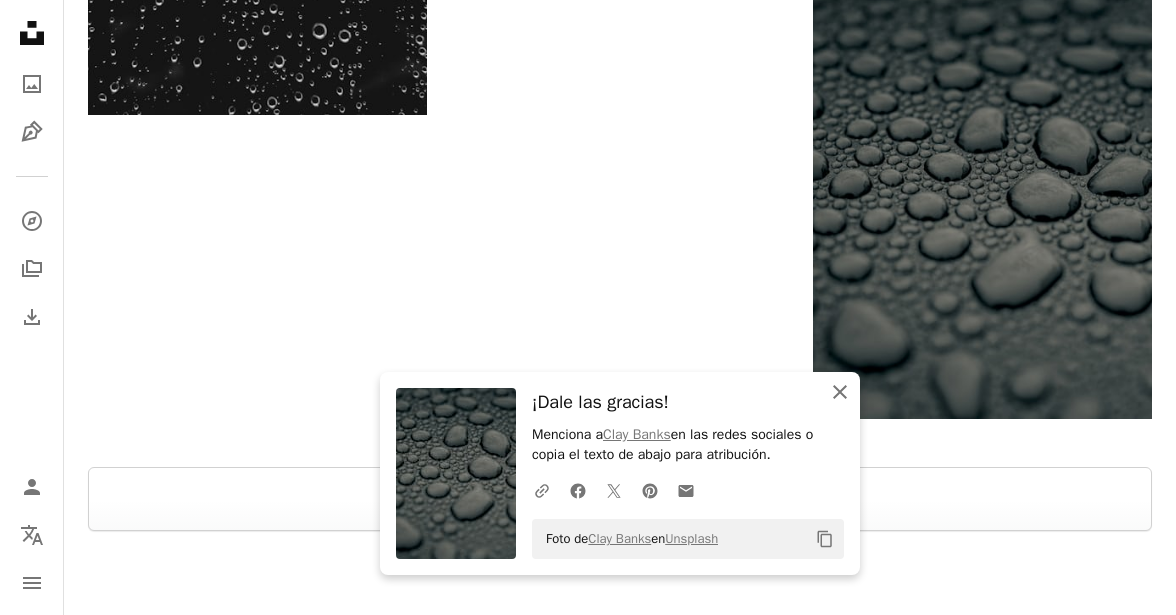 click on "An X shape" 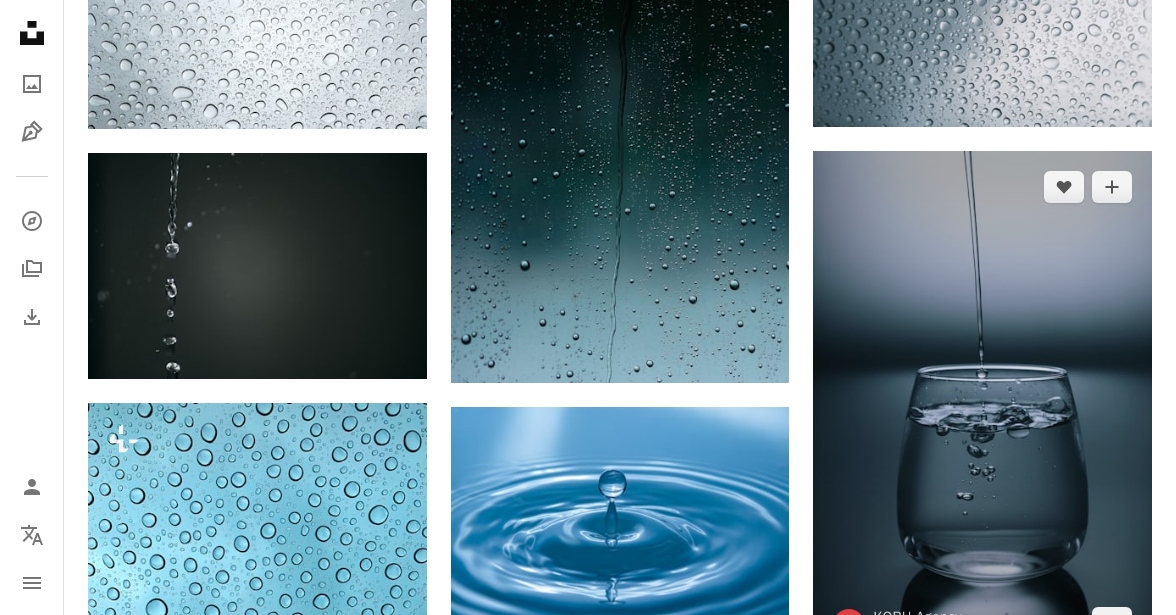 scroll, scrollTop: 1300, scrollLeft: 0, axis: vertical 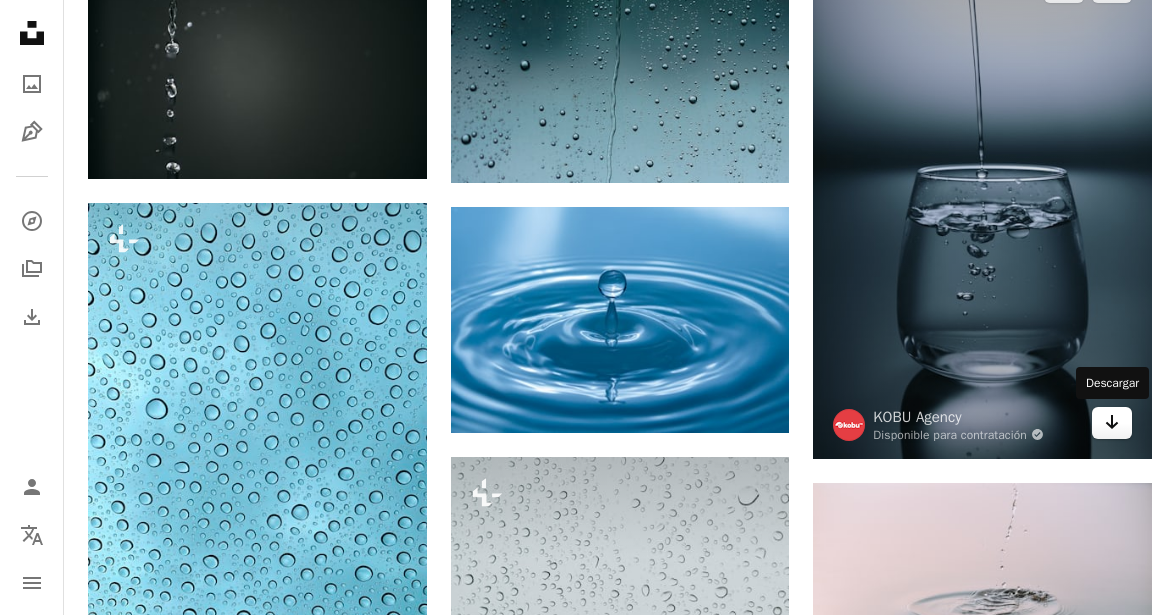 click 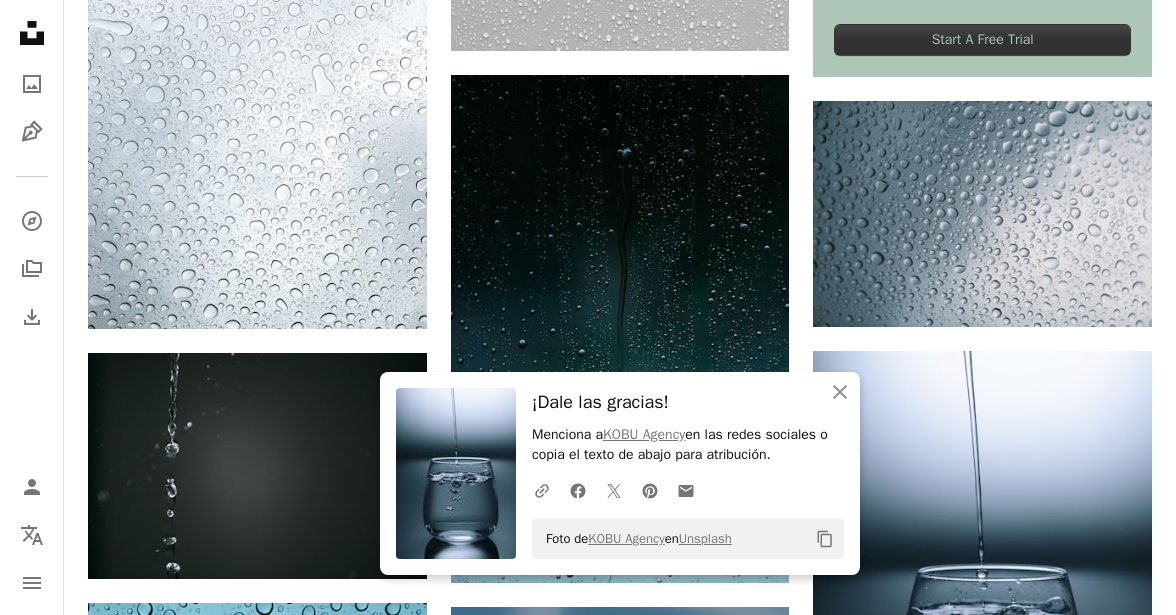 scroll, scrollTop: 800, scrollLeft: 0, axis: vertical 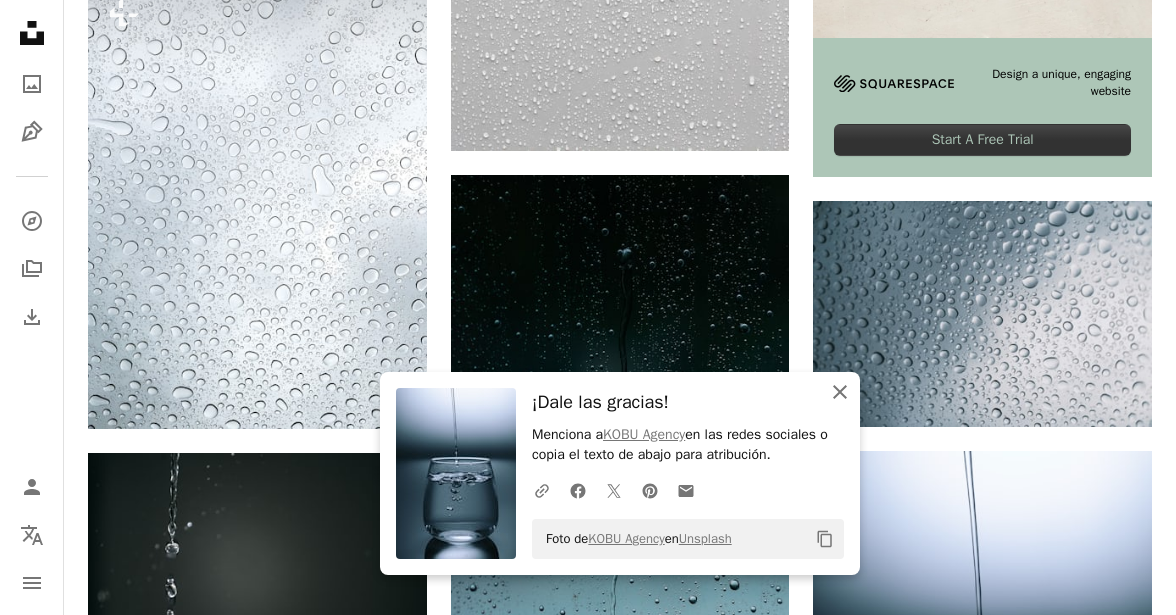 click on "An X shape" 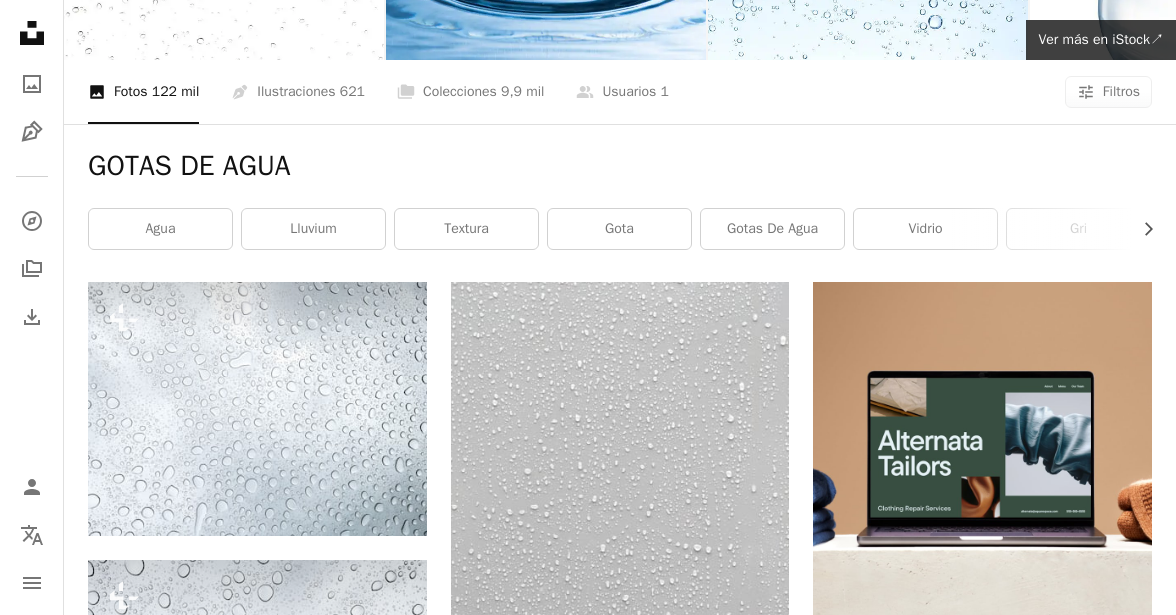 scroll, scrollTop: 0, scrollLeft: 0, axis: both 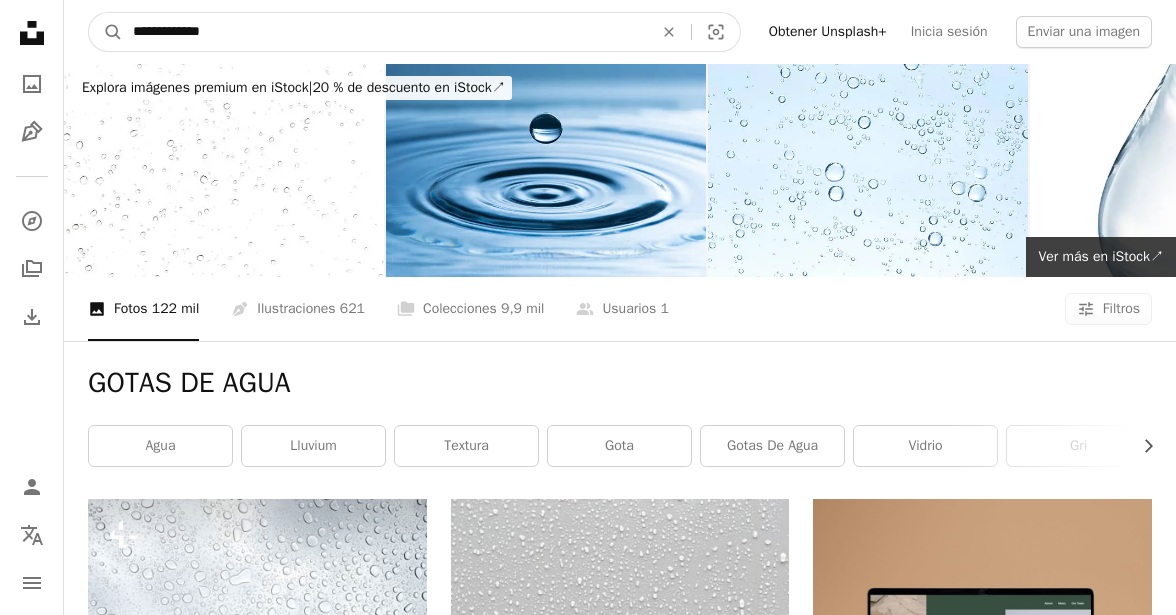 click on "**********" at bounding box center (385, 32) 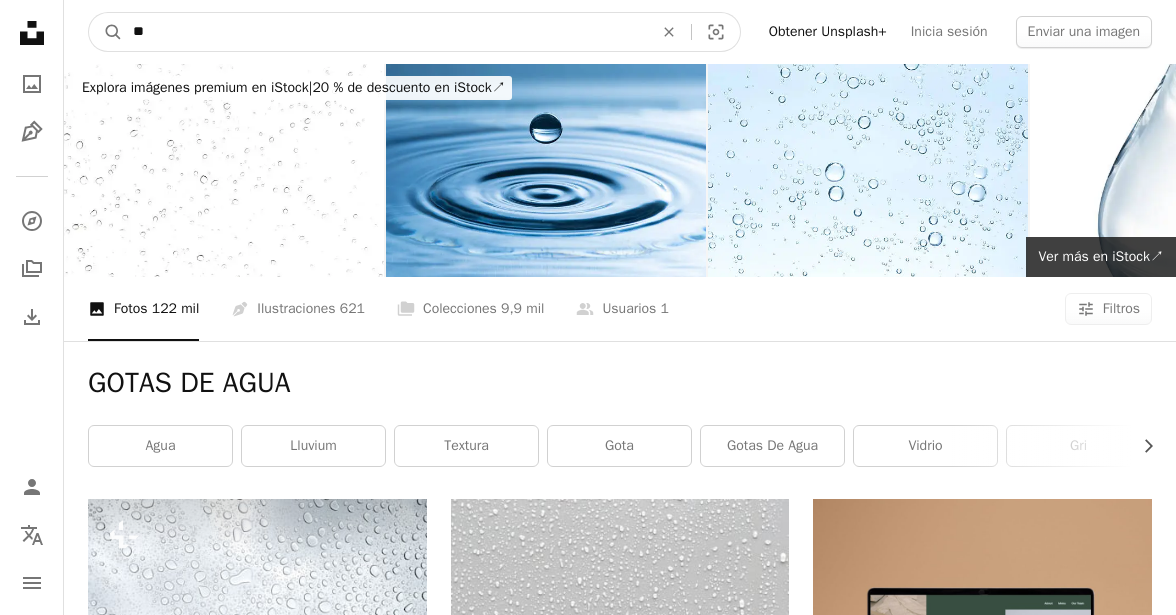 type on "*" 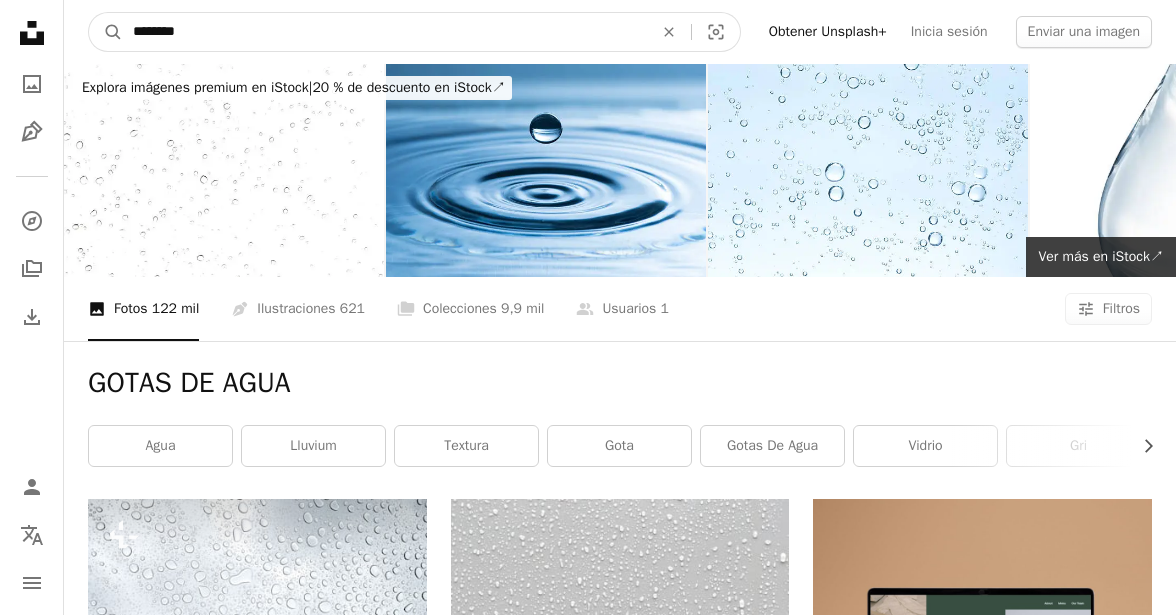 type on "********" 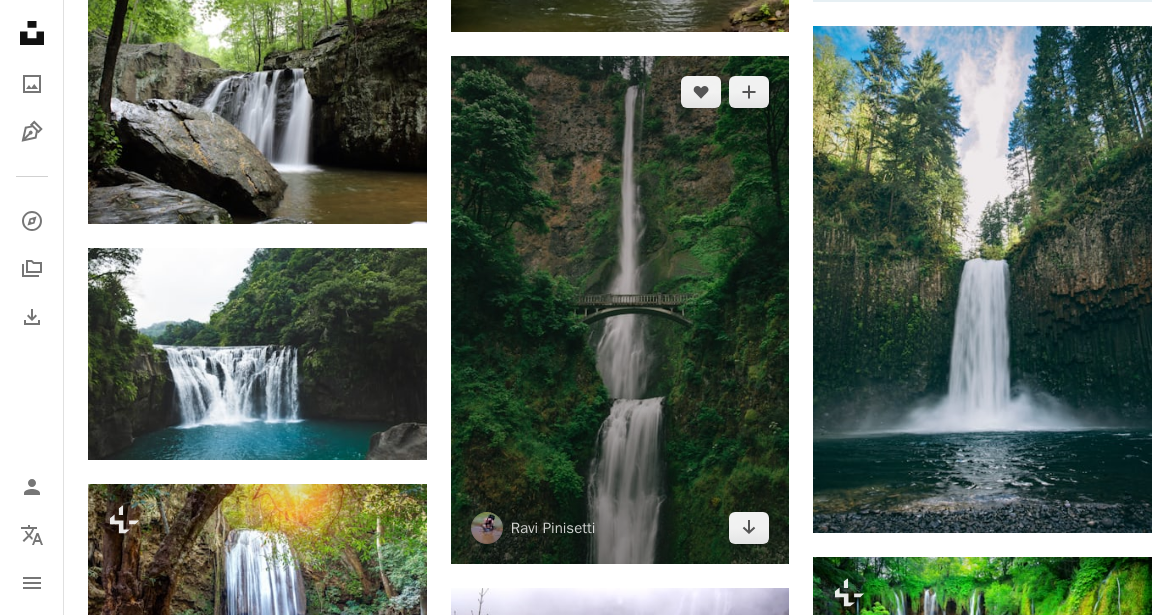 scroll, scrollTop: 1000, scrollLeft: 0, axis: vertical 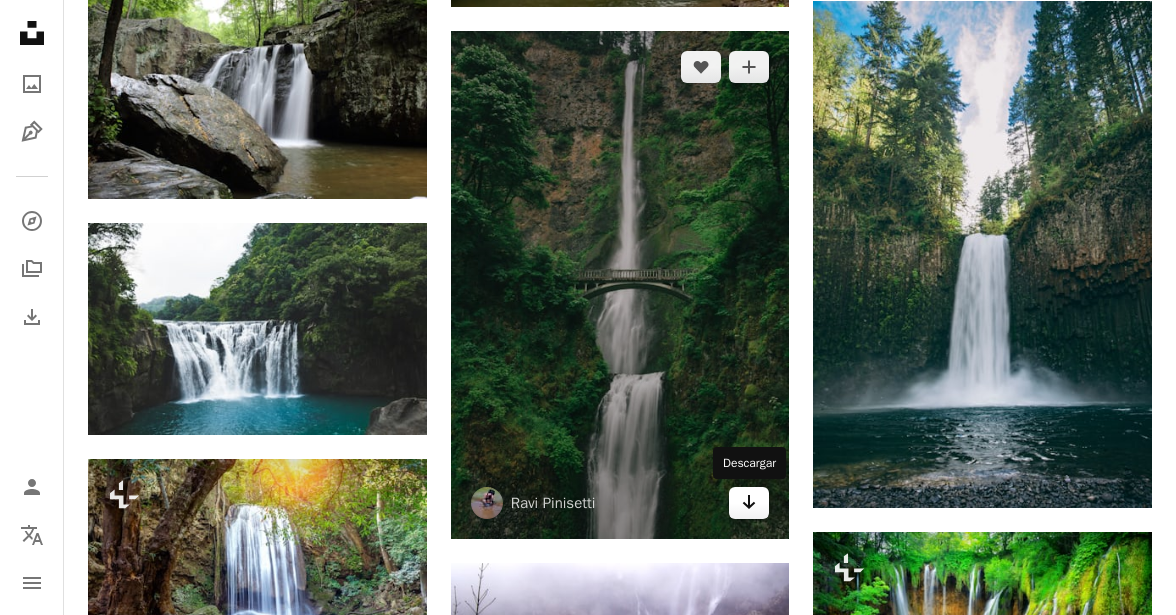 click on "Arrow pointing down" 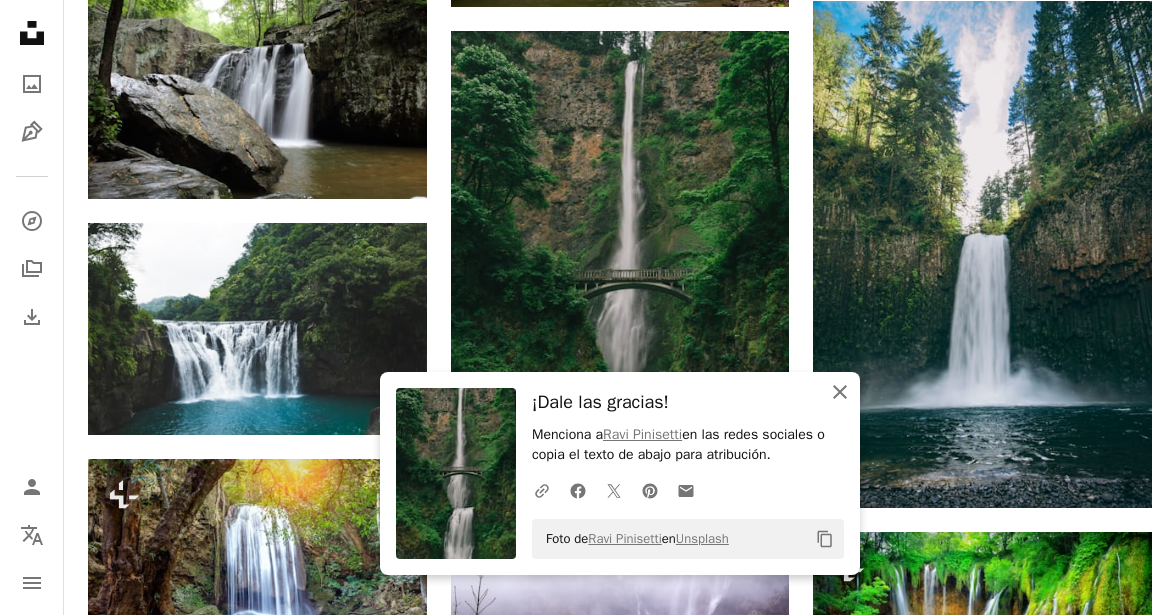 click on "An X shape" 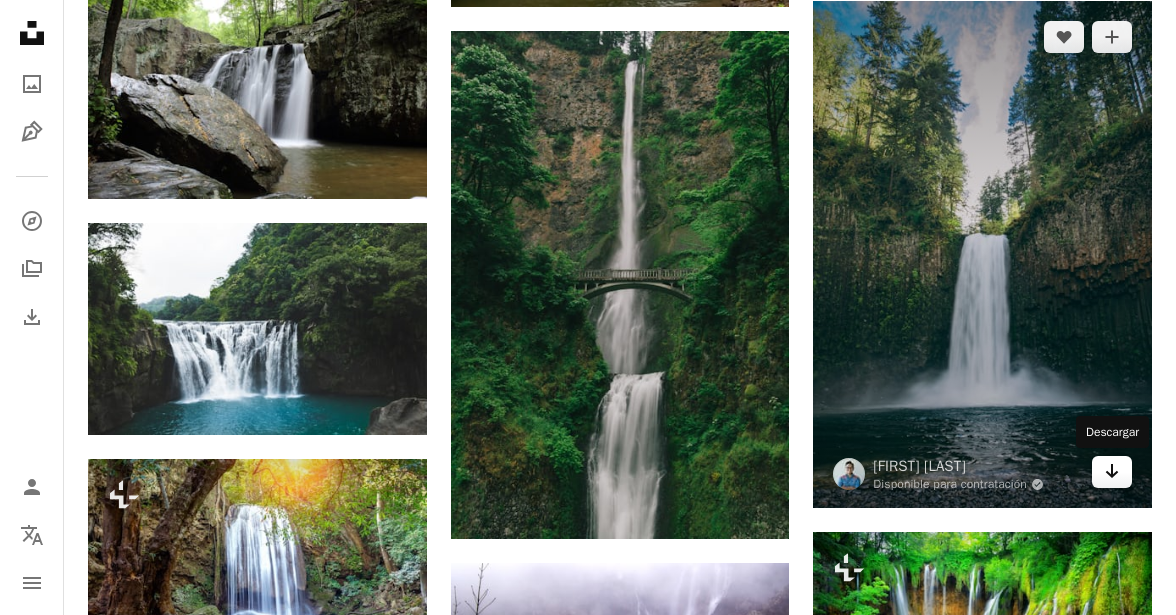 click on "Arrow pointing down" at bounding box center (1112, 472) 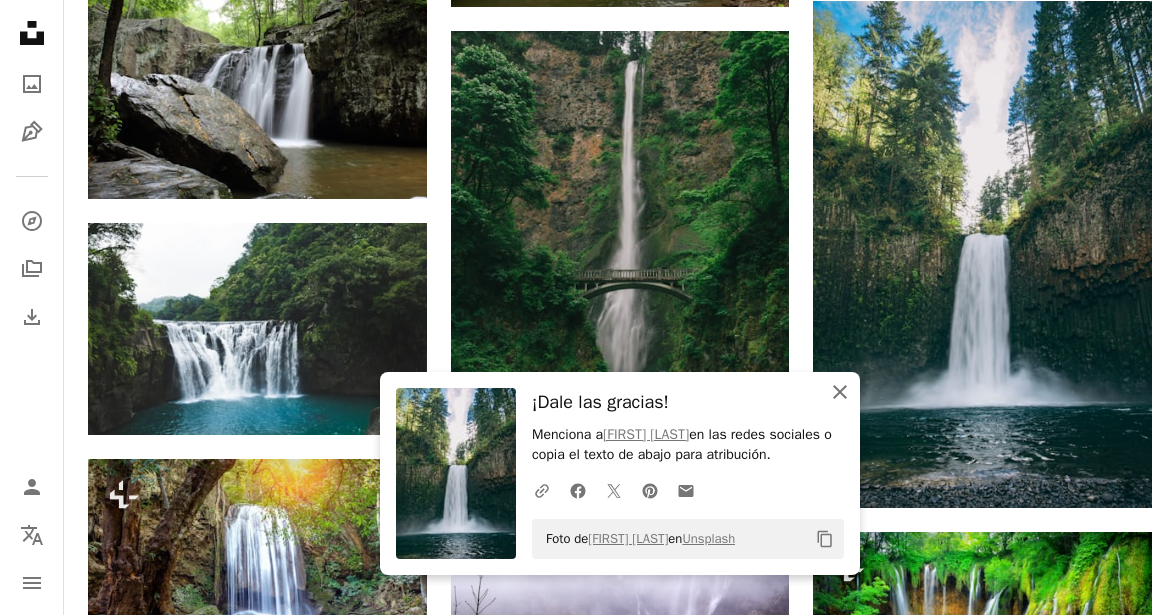 click on "An X shape" 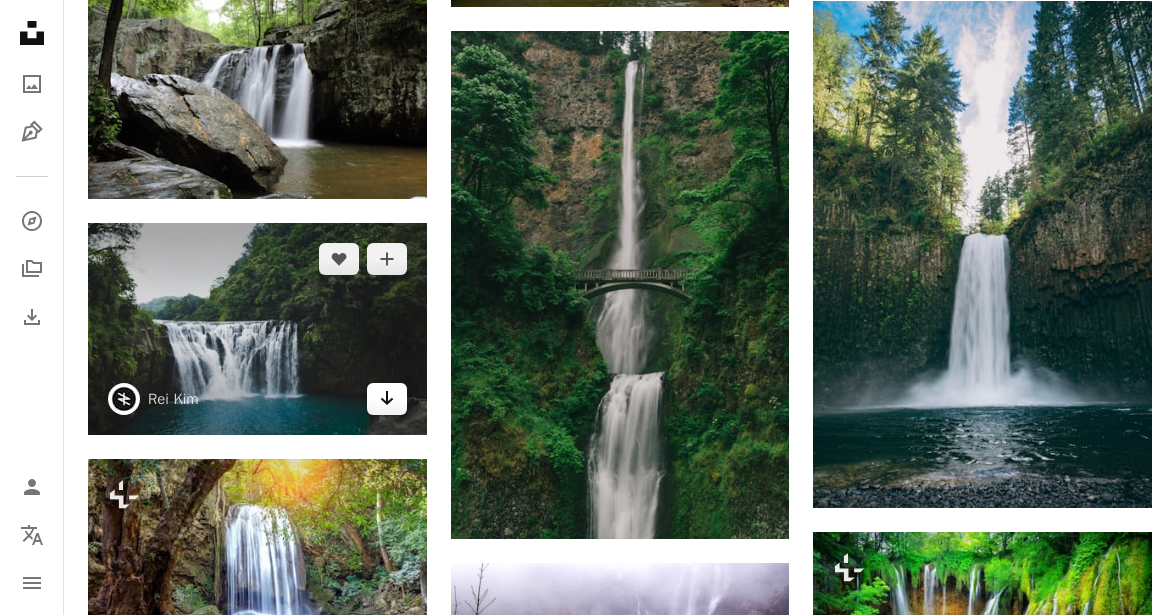 click 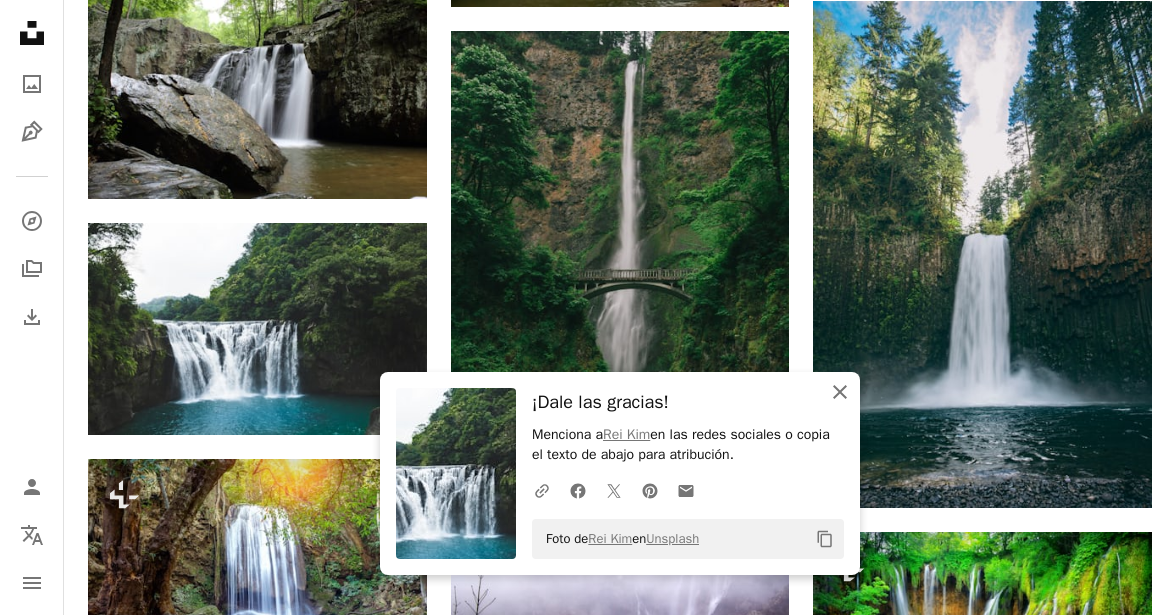 click 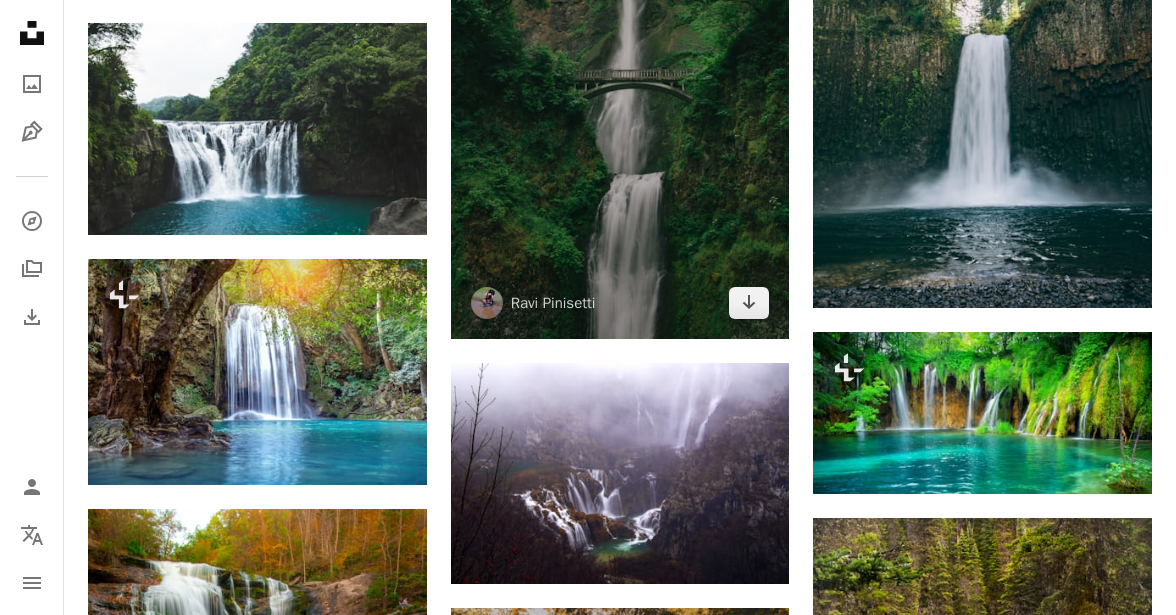 scroll, scrollTop: 1300, scrollLeft: 0, axis: vertical 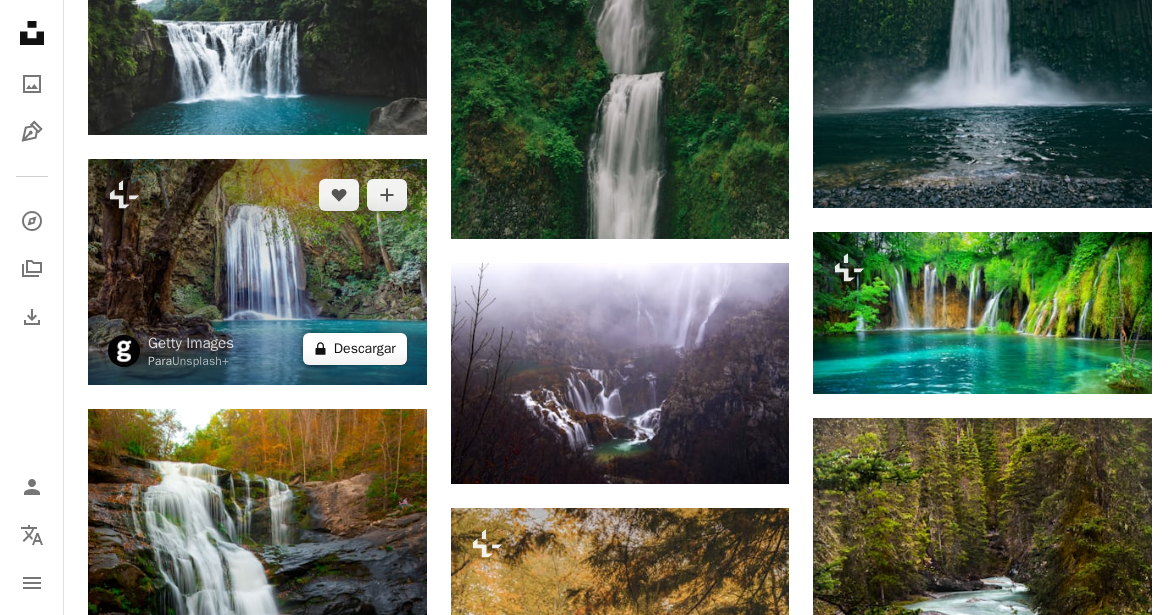click on "A lock Descargar" at bounding box center [355, 349] 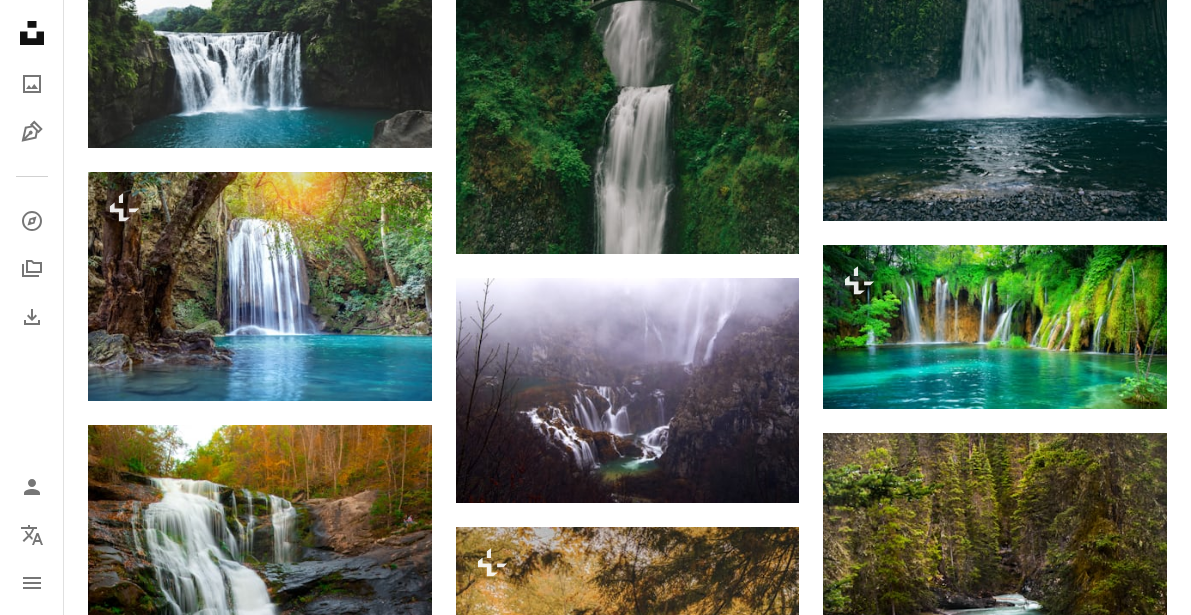 click on "An X shape" at bounding box center (20, 20) 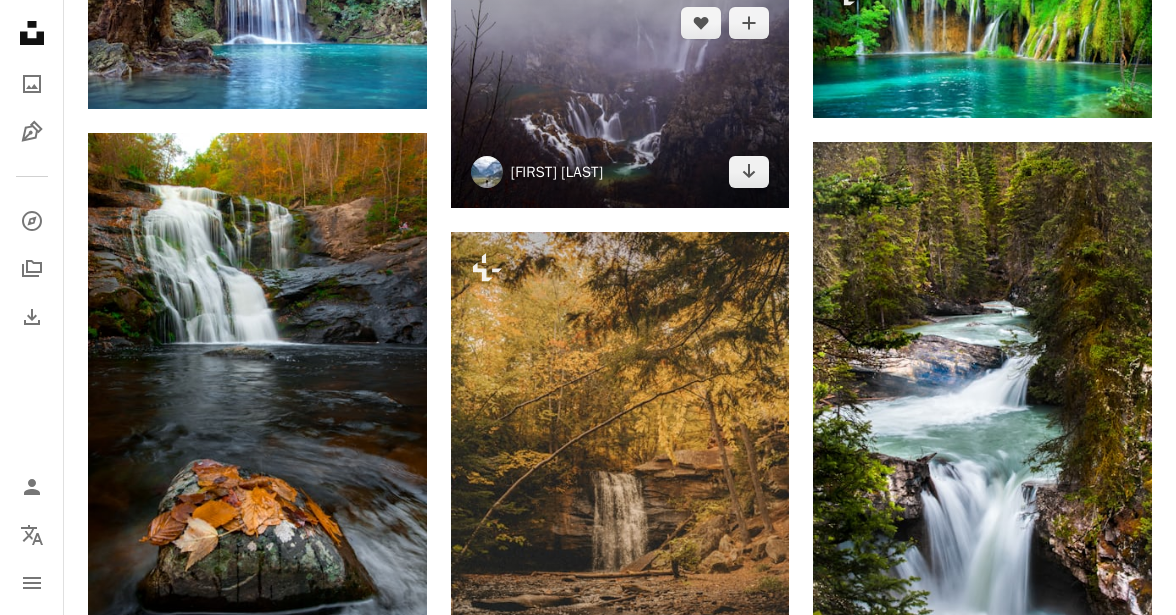 scroll, scrollTop: 1600, scrollLeft: 0, axis: vertical 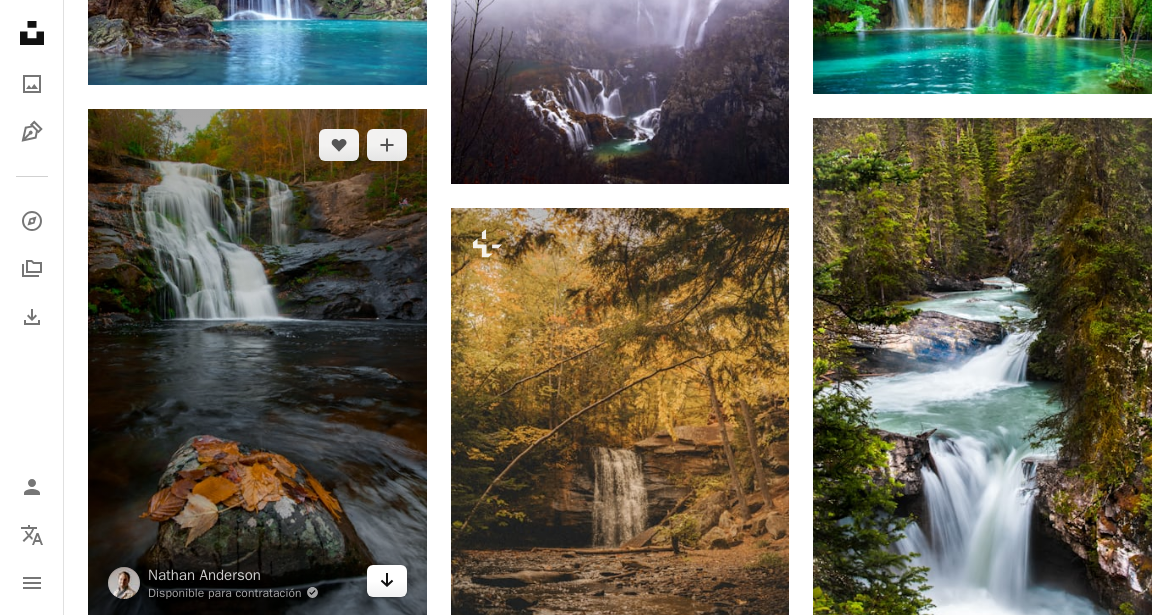 click on "Arrow pointing down" 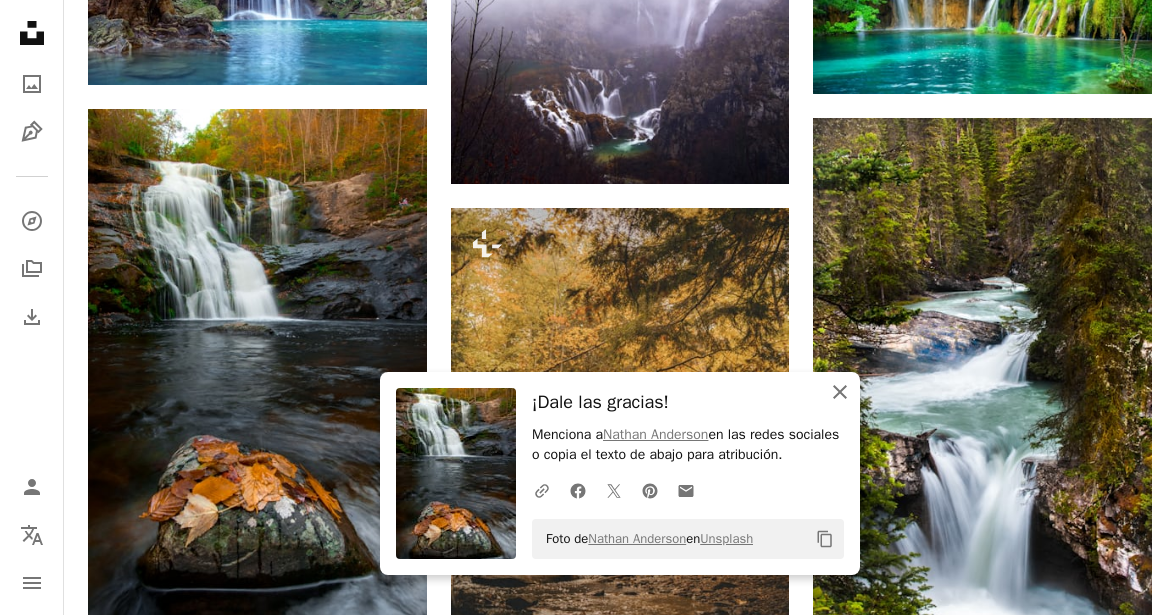 click on "An X shape" 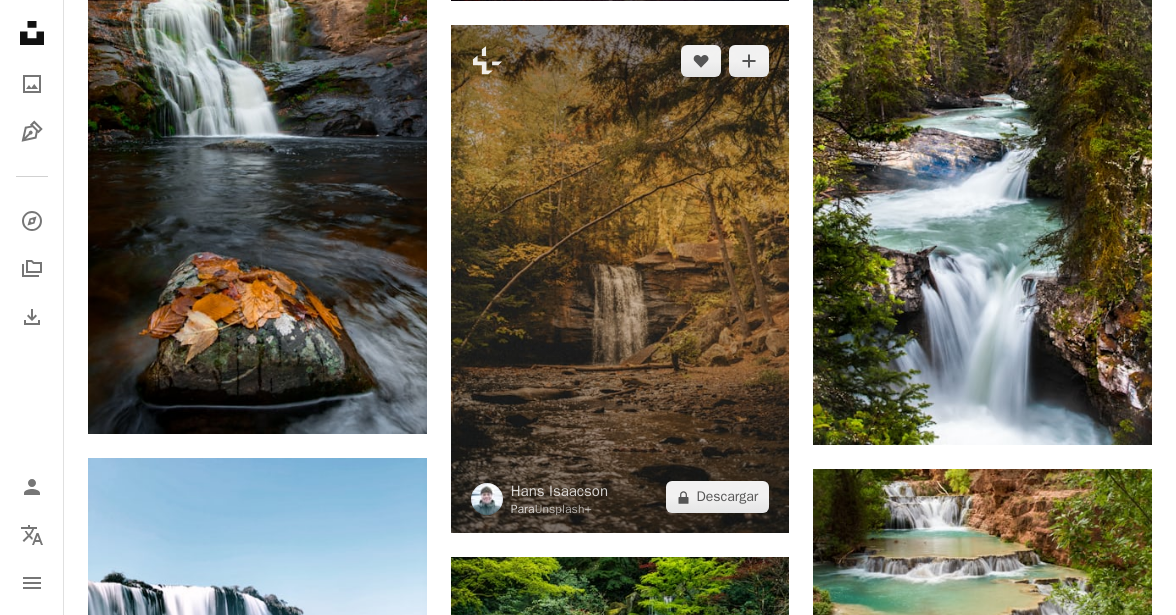 scroll, scrollTop: 1800, scrollLeft: 0, axis: vertical 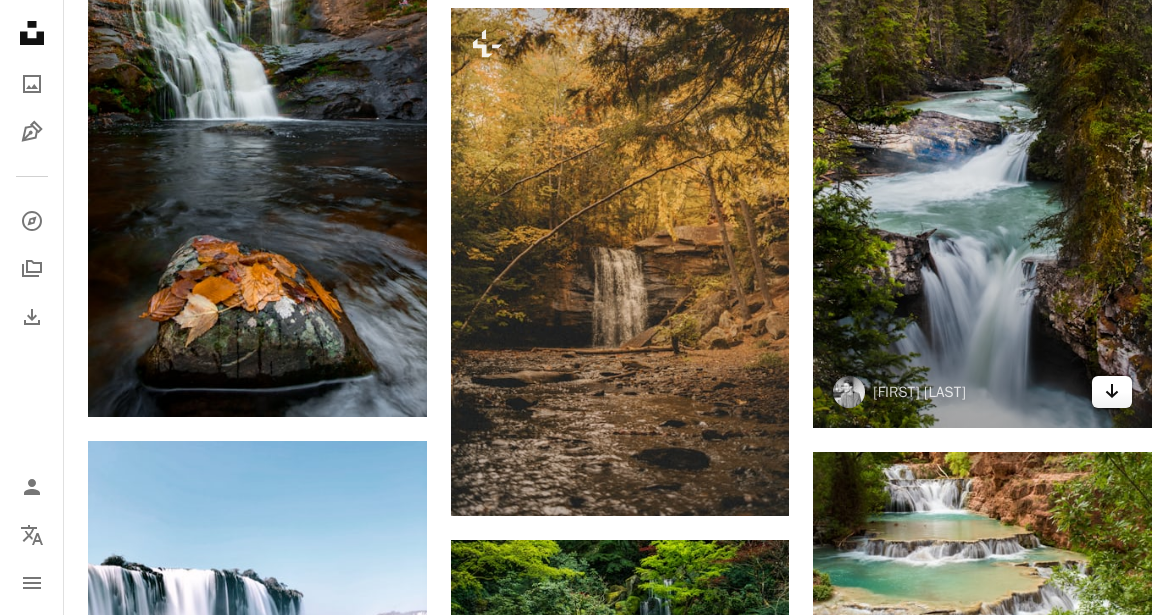 click 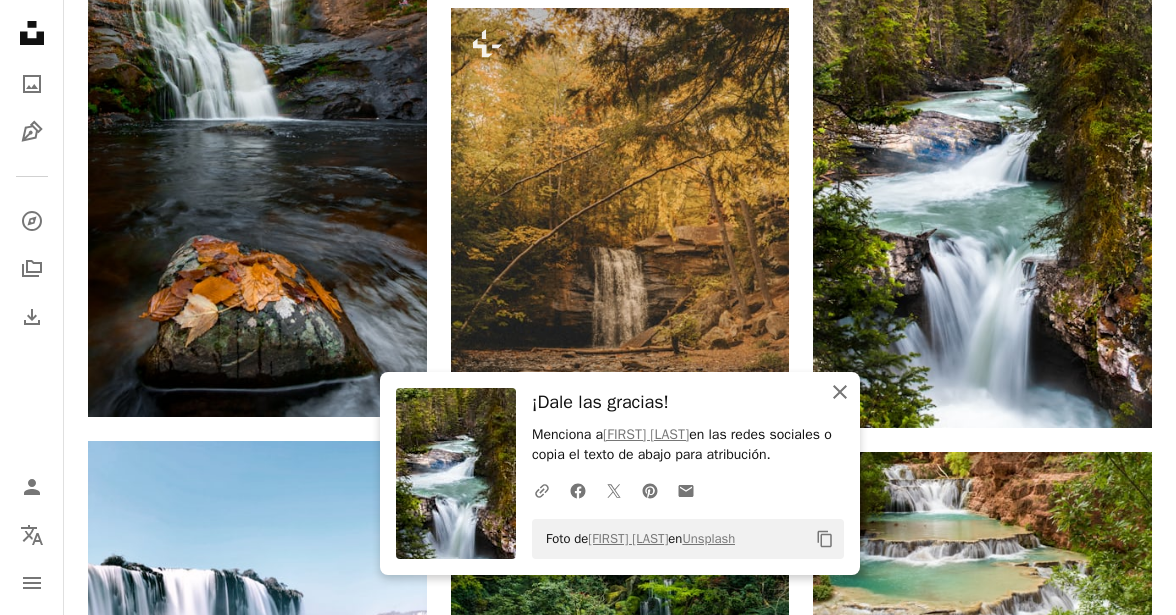 click 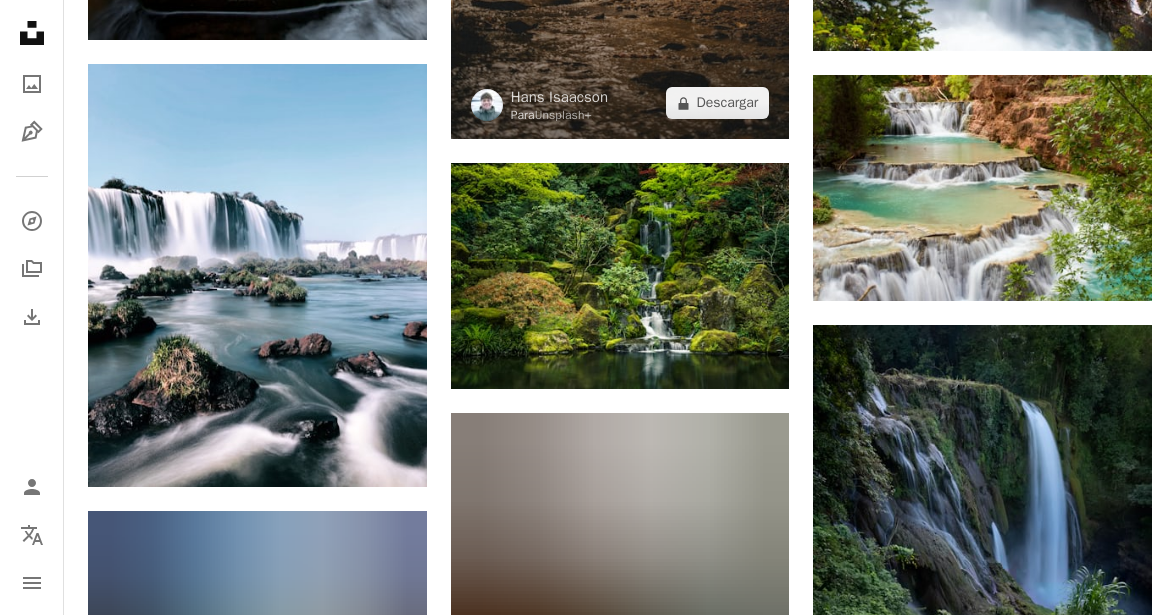 scroll, scrollTop: 2200, scrollLeft: 0, axis: vertical 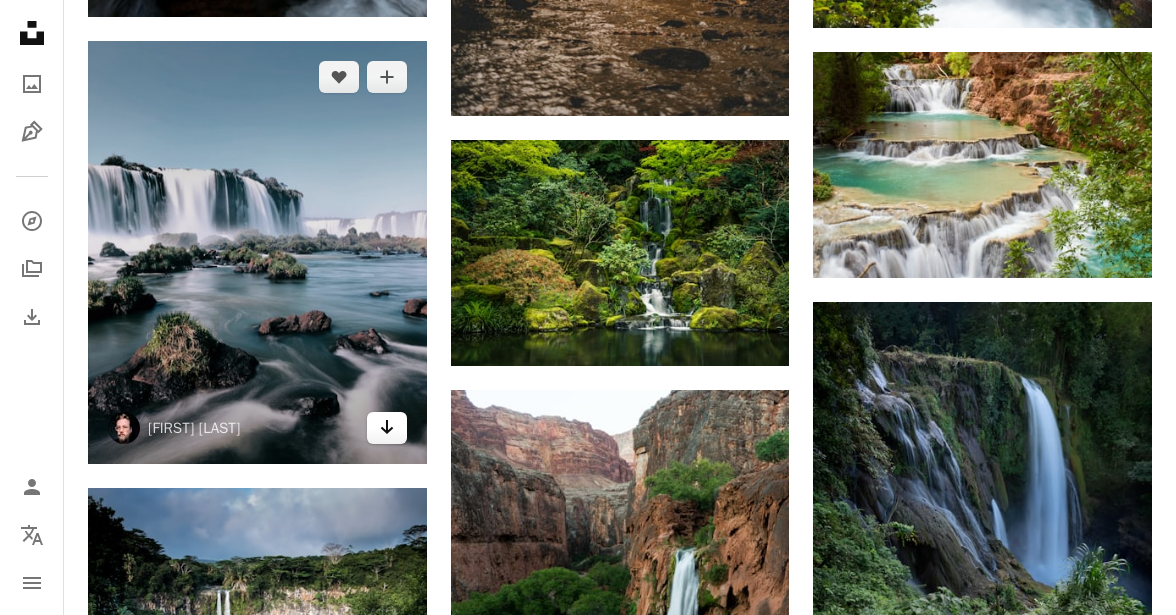 click on "Arrow pointing down" 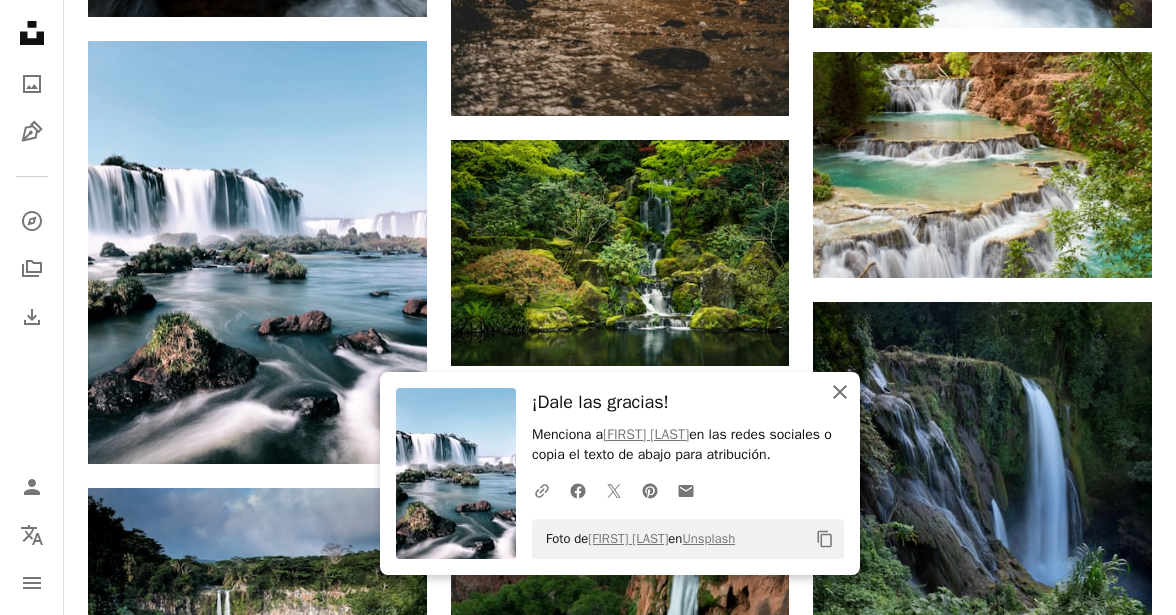 click on "An X shape" 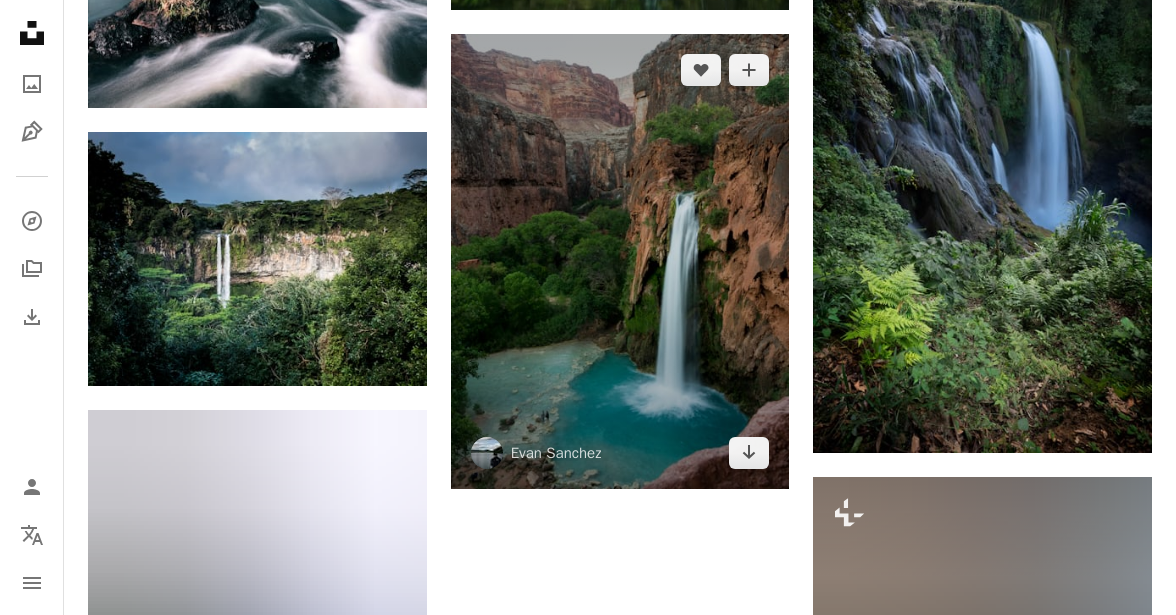 scroll, scrollTop: 2600, scrollLeft: 0, axis: vertical 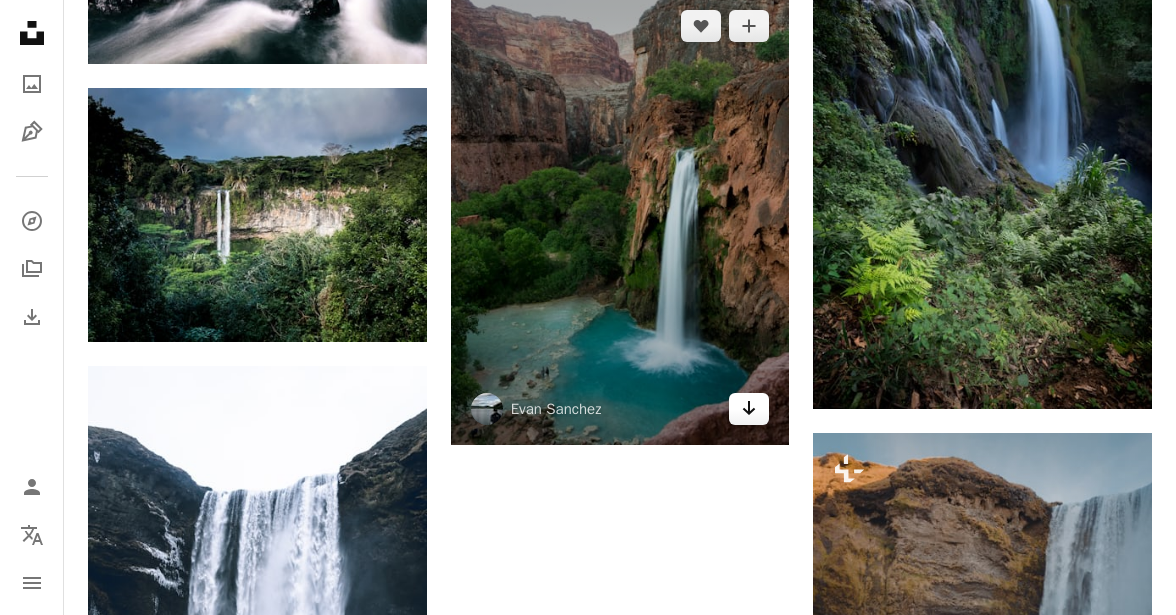 click on "Arrow pointing down" 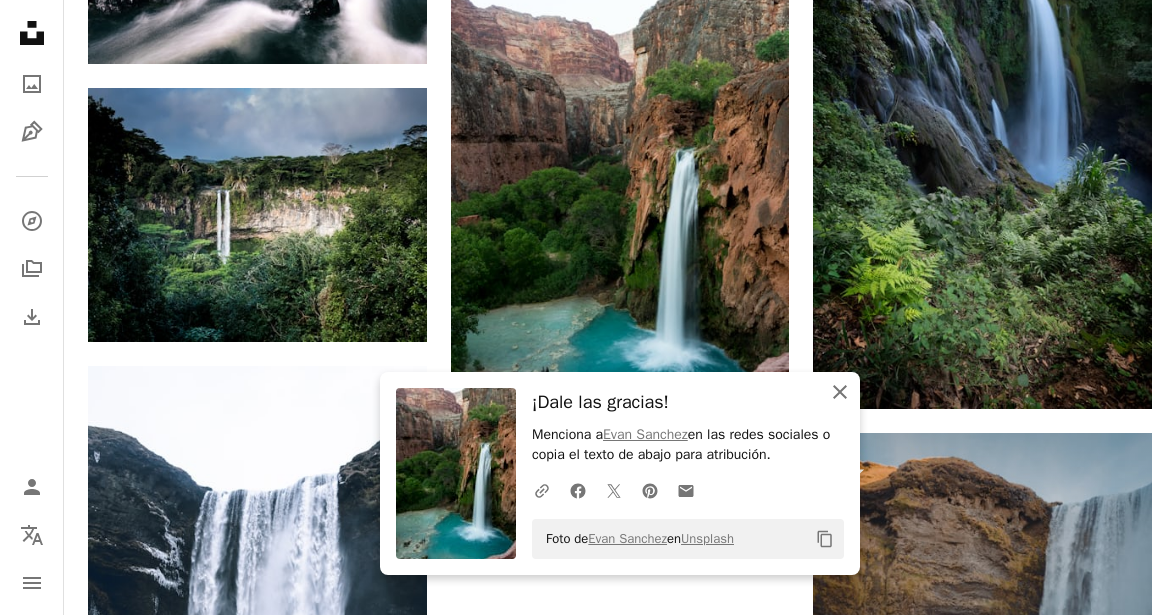 click on "An X shape" 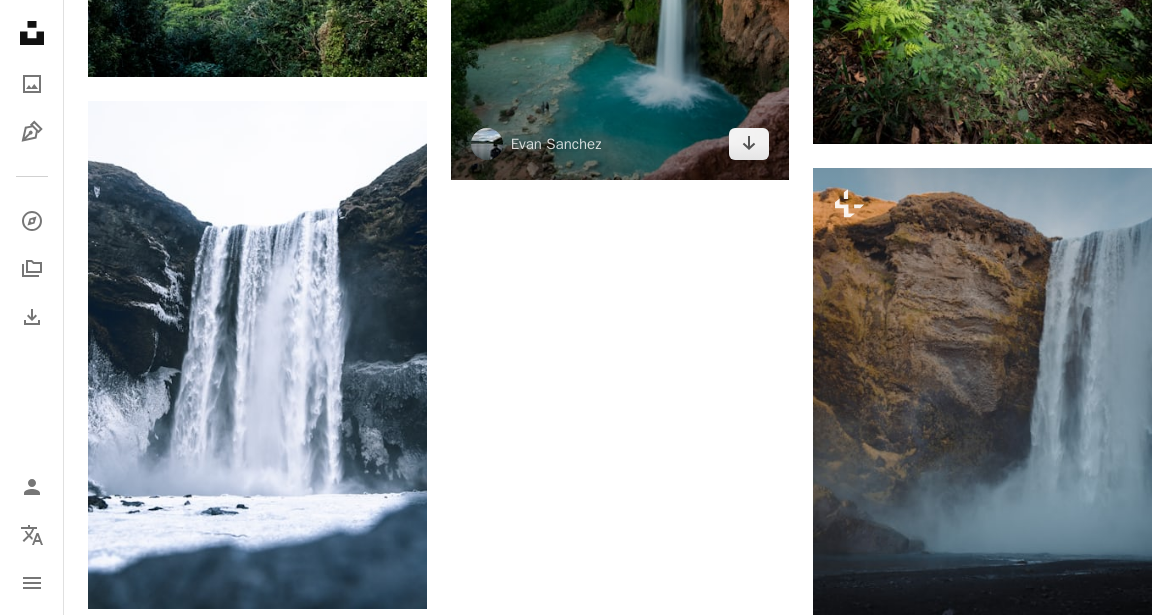 scroll, scrollTop: 2900, scrollLeft: 0, axis: vertical 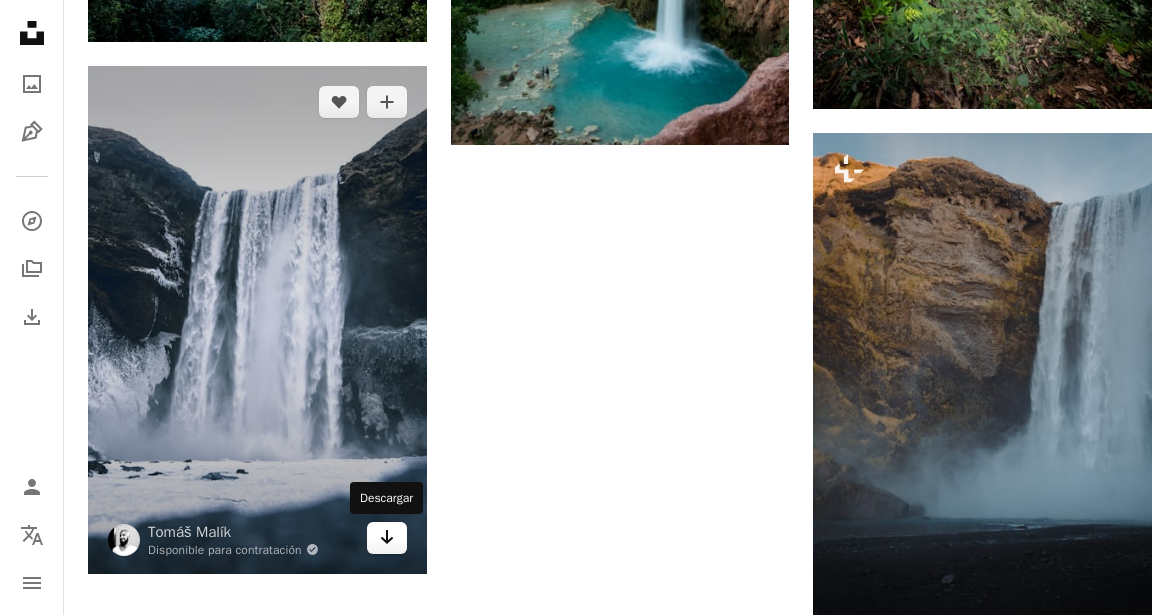 click on "Arrow pointing down" at bounding box center [387, 538] 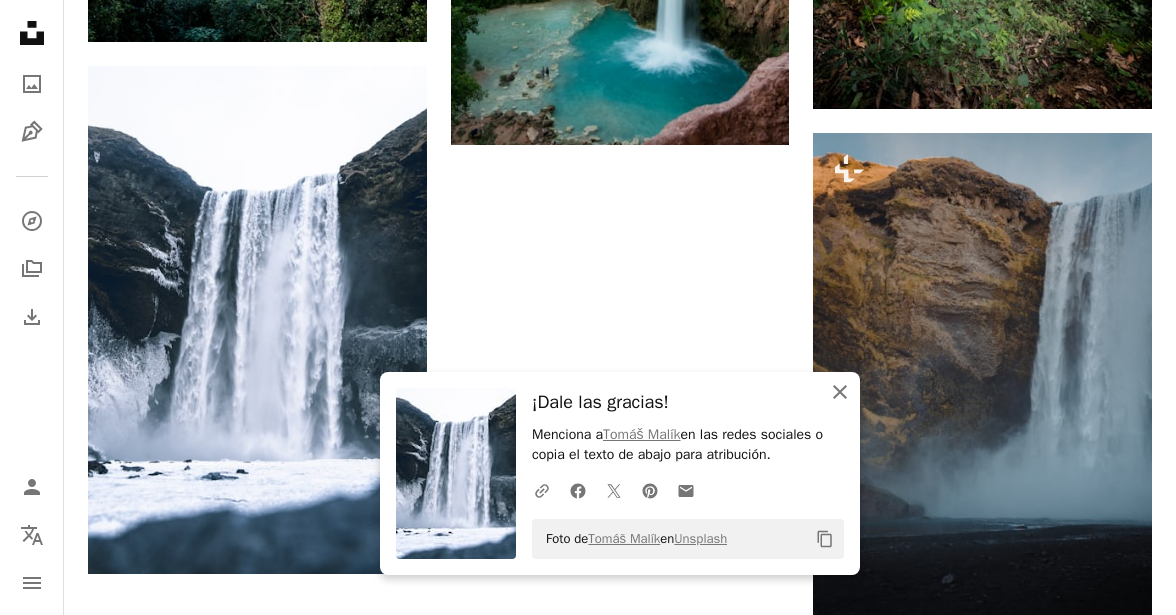 click on "An X shape" 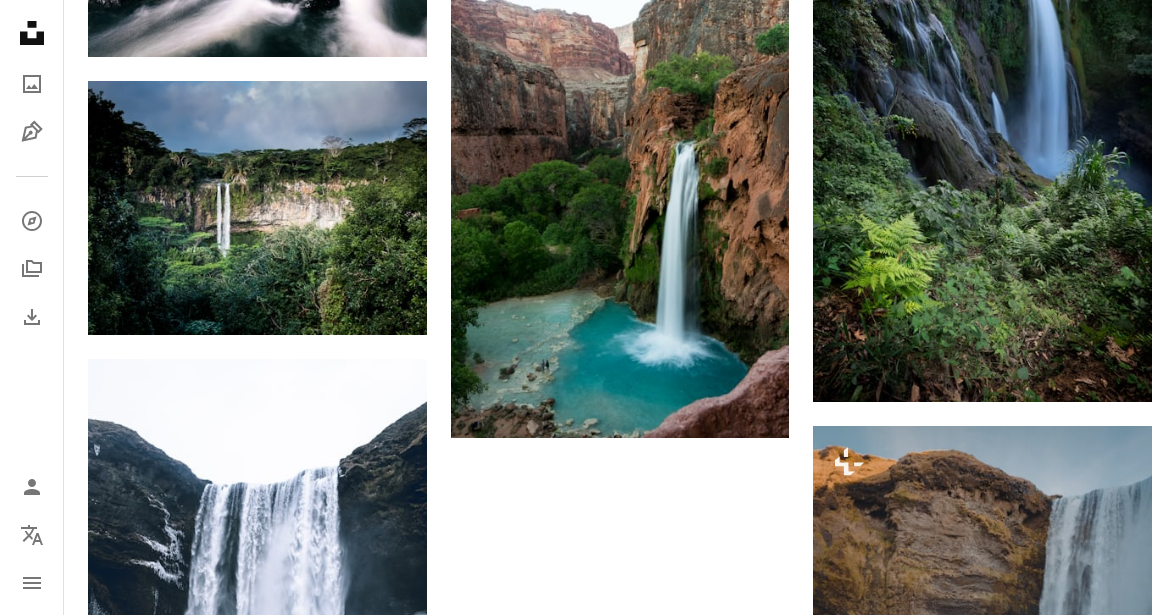 scroll, scrollTop: 2600, scrollLeft: 0, axis: vertical 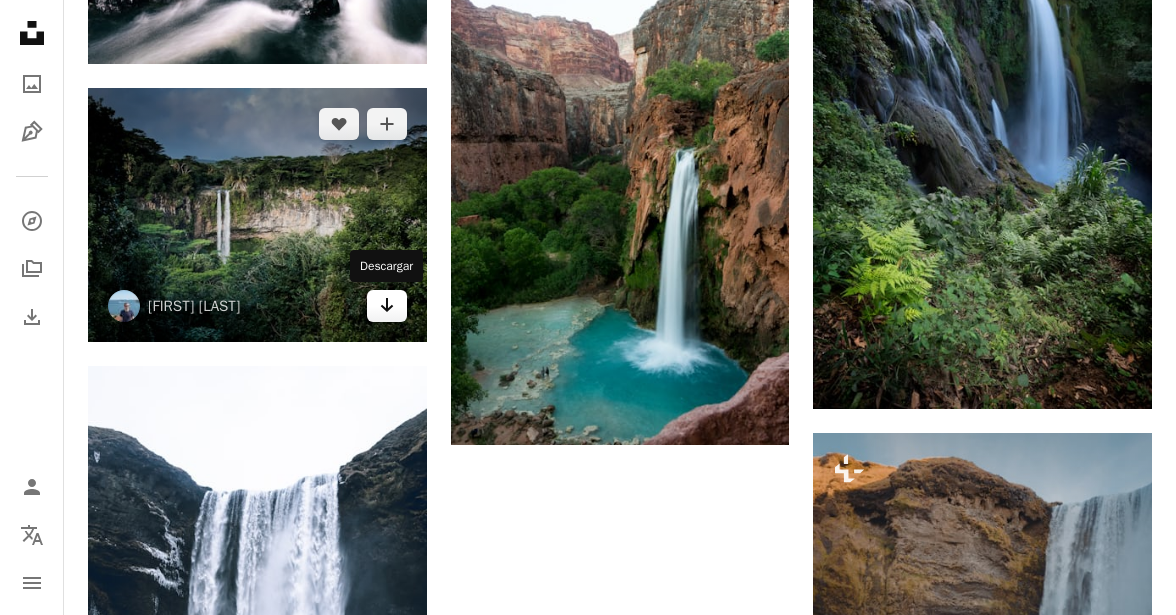 click on "Arrow pointing down" at bounding box center (387, 306) 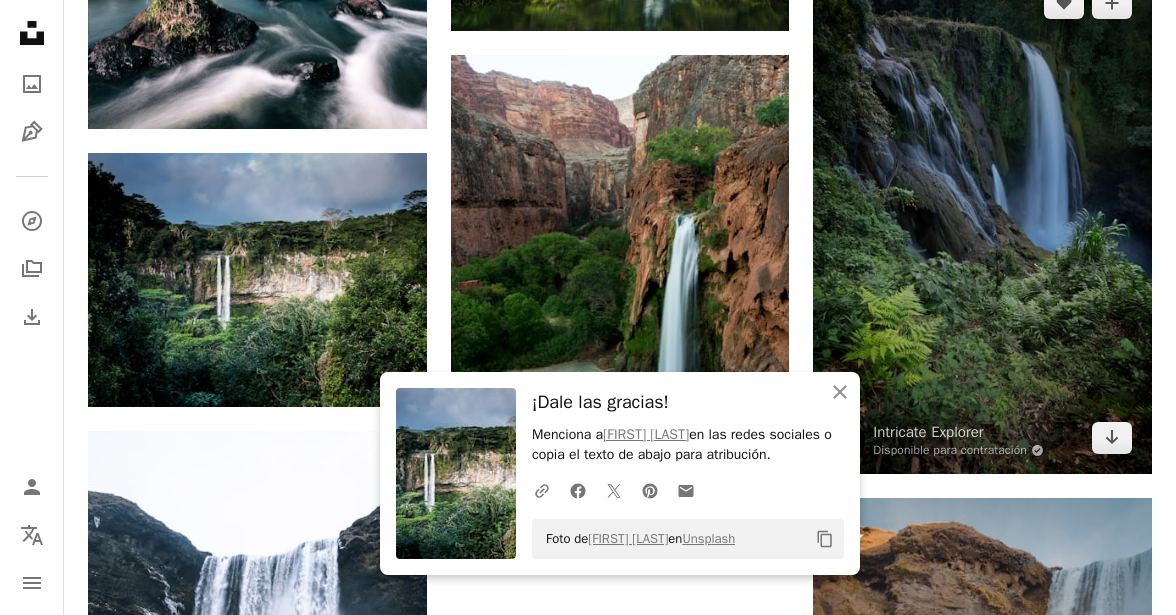 scroll, scrollTop: 2500, scrollLeft: 0, axis: vertical 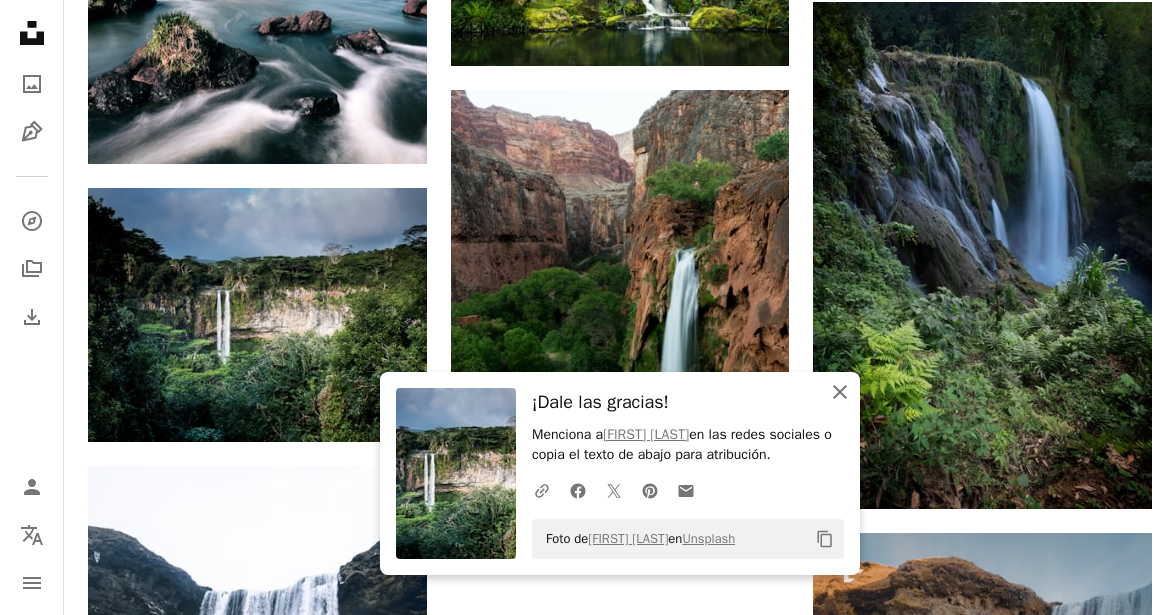 click 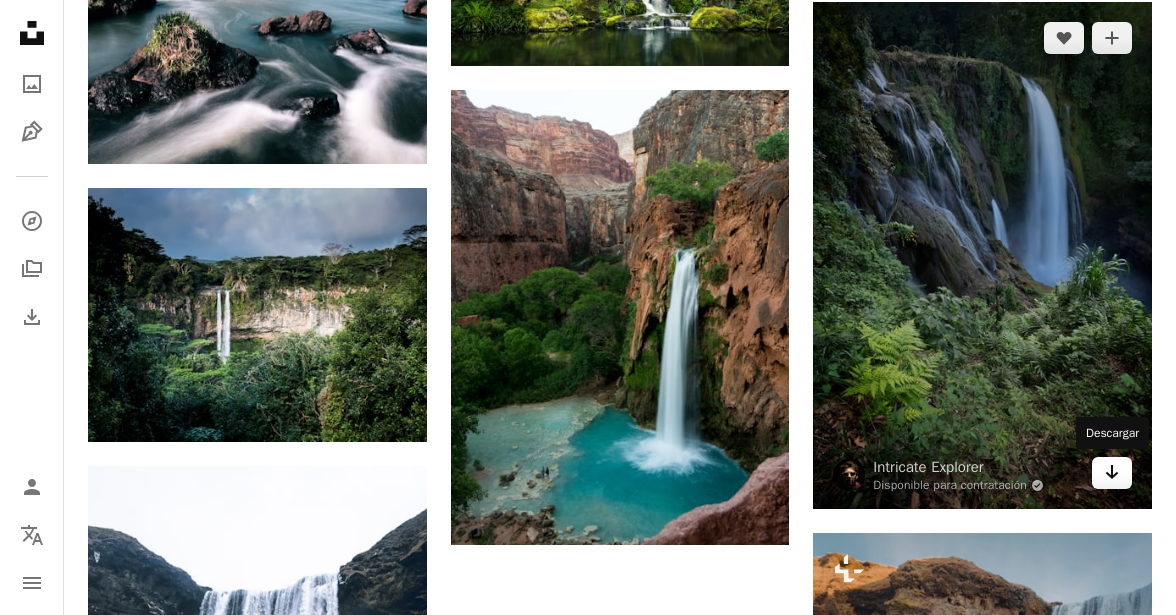 click 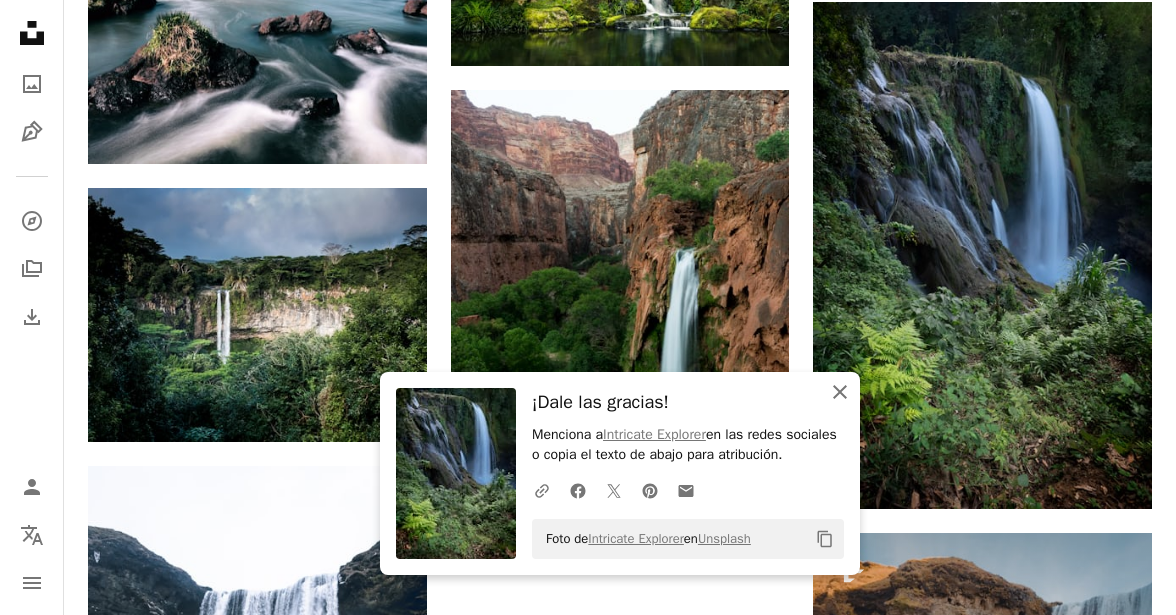 click on "An X shape" 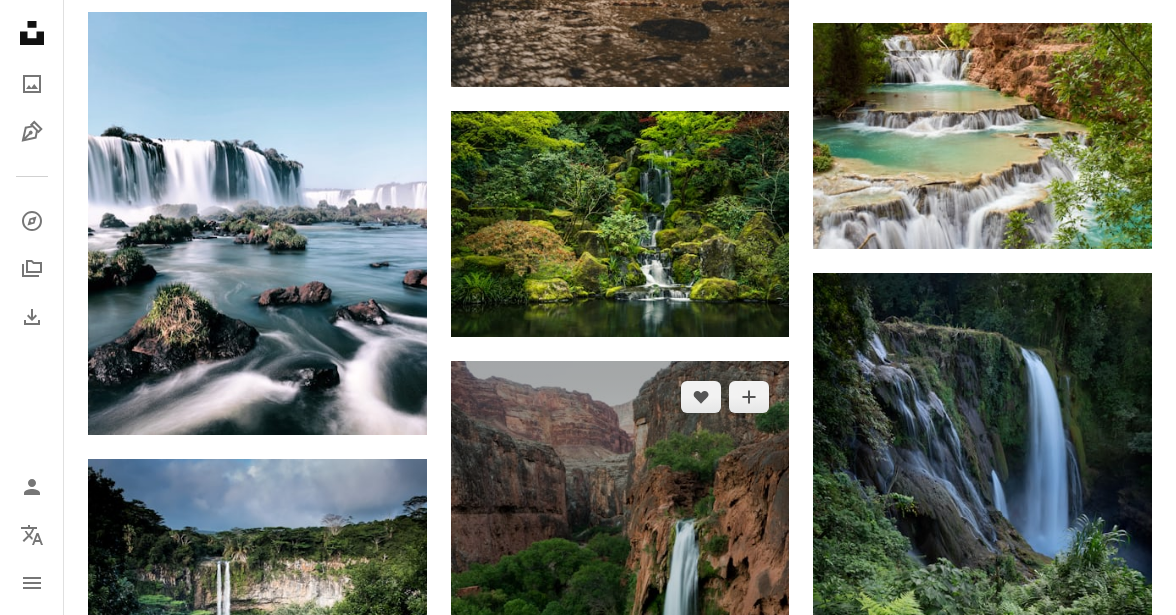 scroll, scrollTop: 2200, scrollLeft: 0, axis: vertical 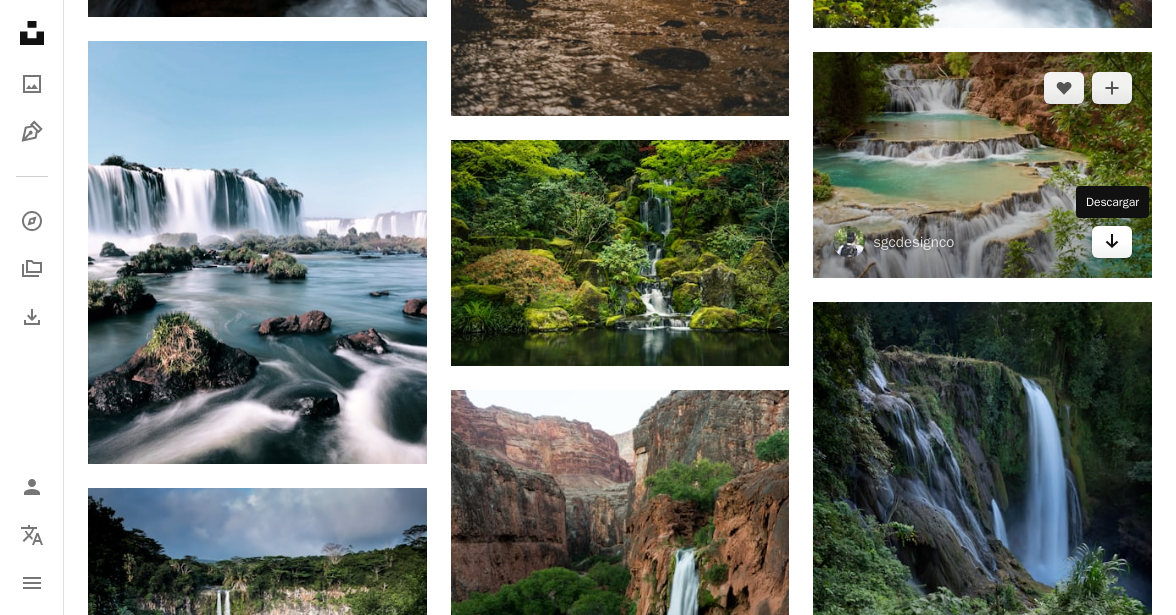 click on "Arrow pointing down" 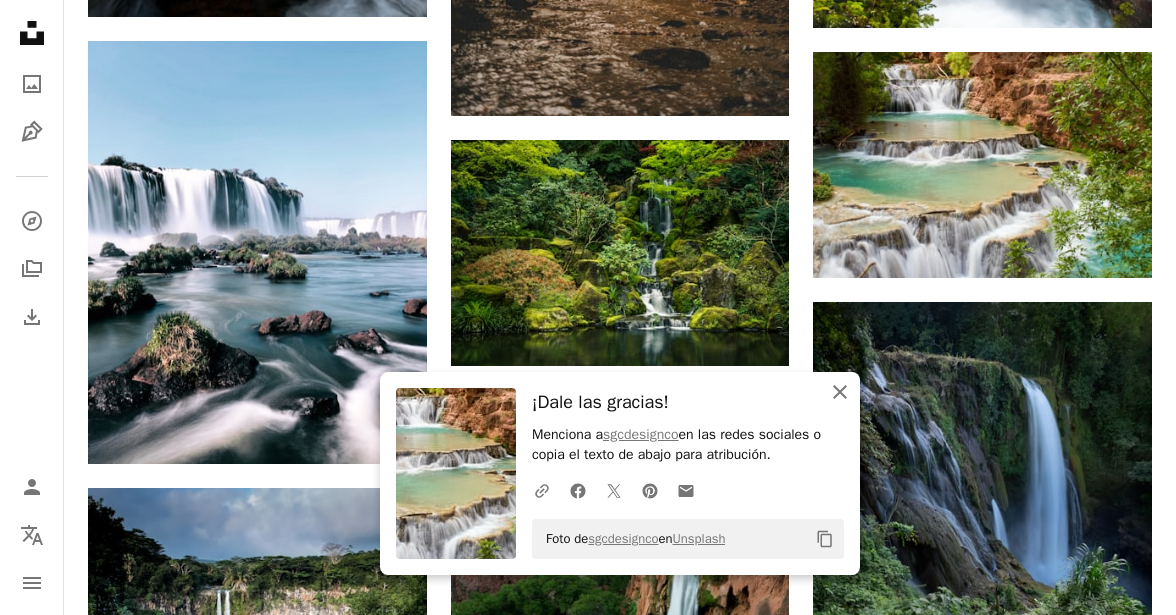 click on "An X shape" 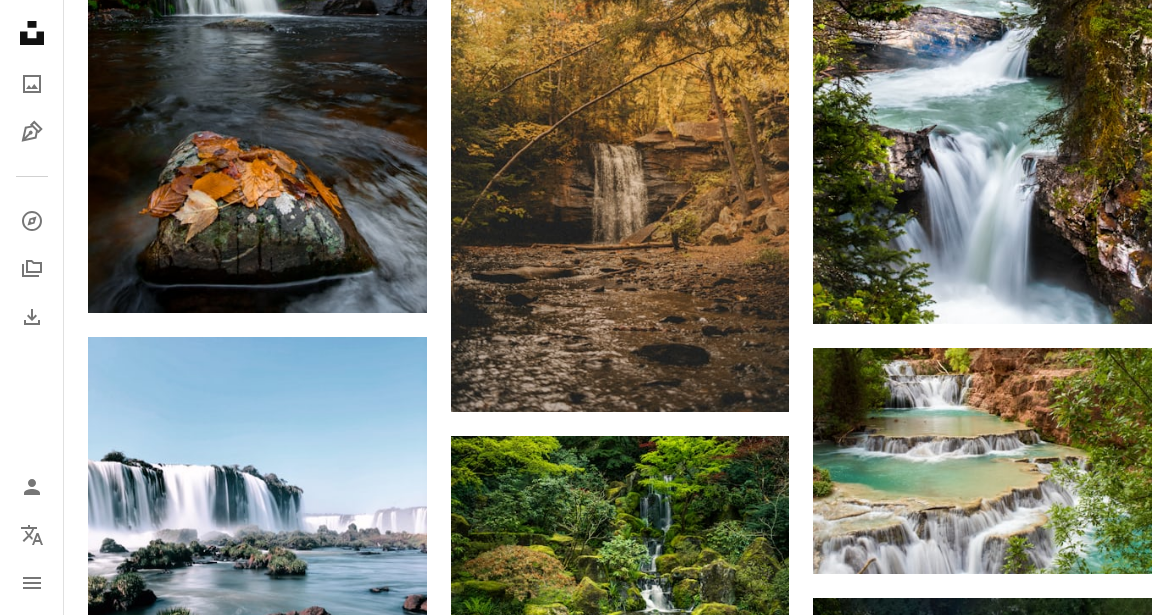 scroll, scrollTop: 1900, scrollLeft: 0, axis: vertical 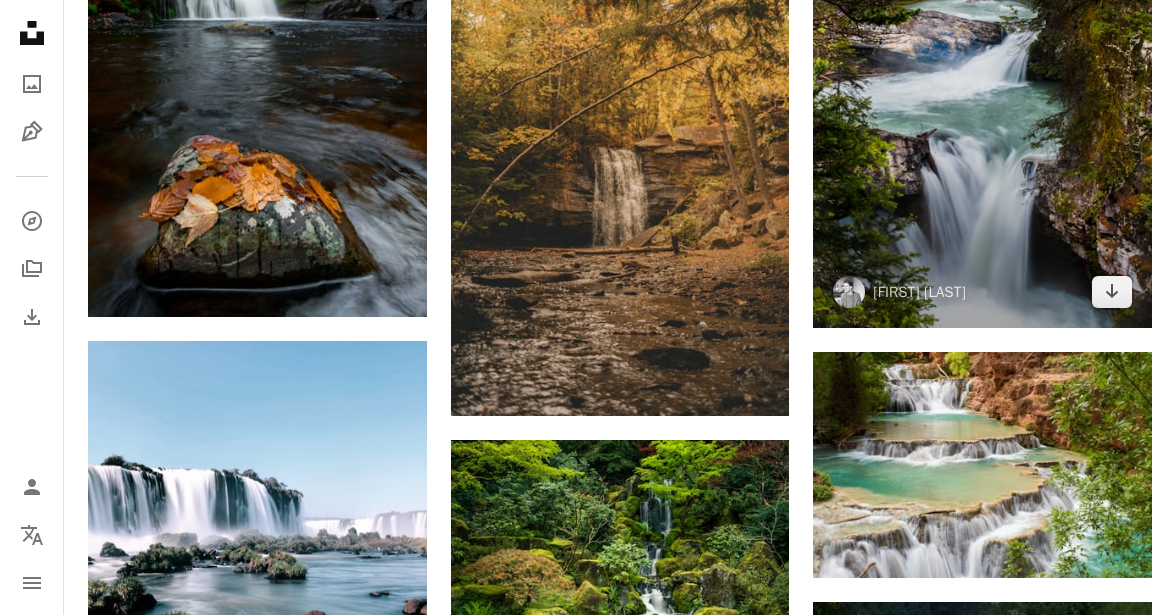 click at bounding box center (982, 73) 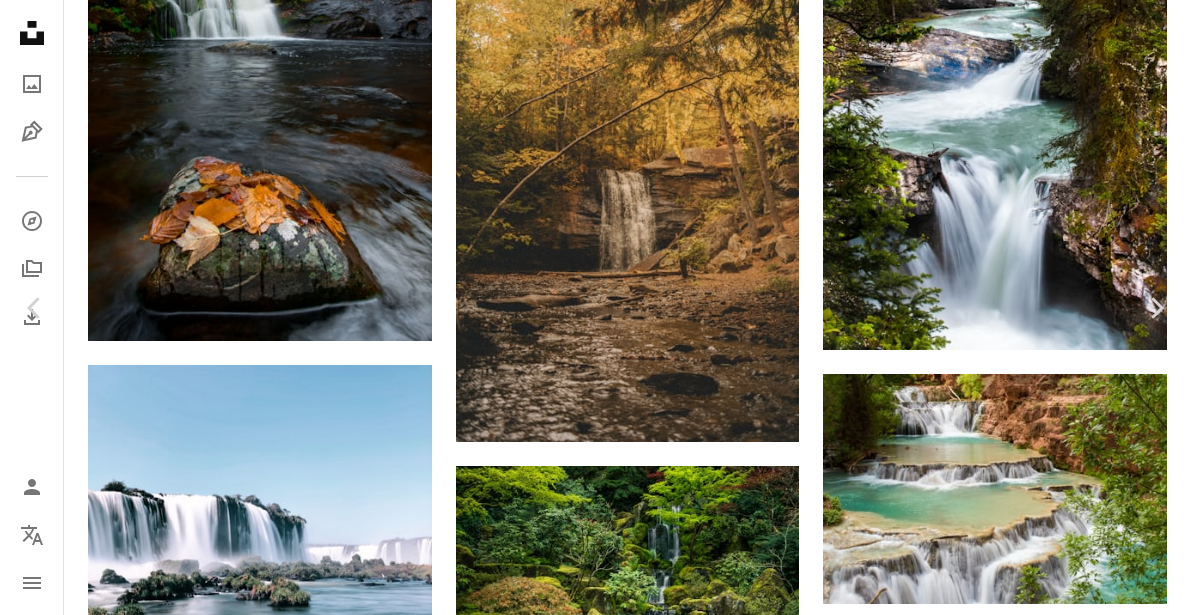 click on "An X shape" at bounding box center (20, 20) 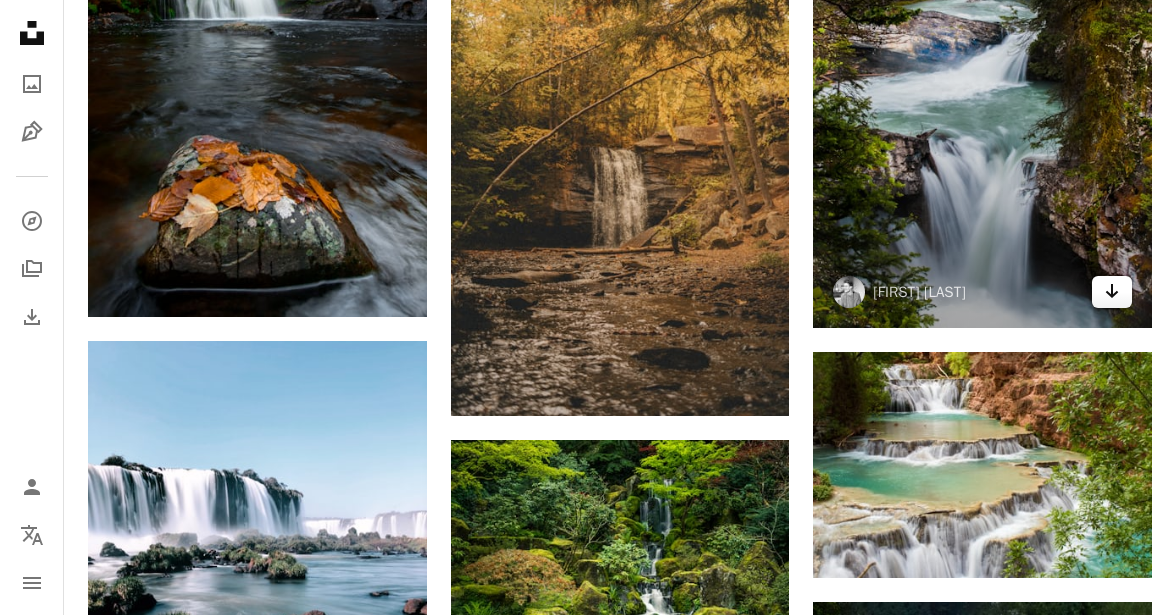 click on "Arrow pointing down" 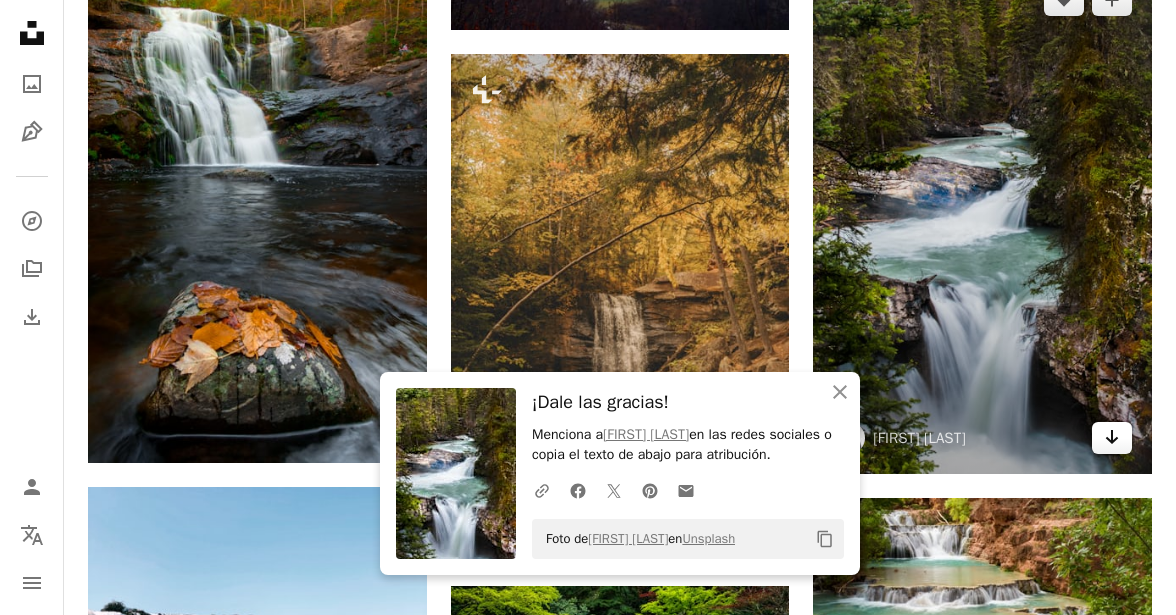 scroll, scrollTop: 1700, scrollLeft: 0, axis: vertical 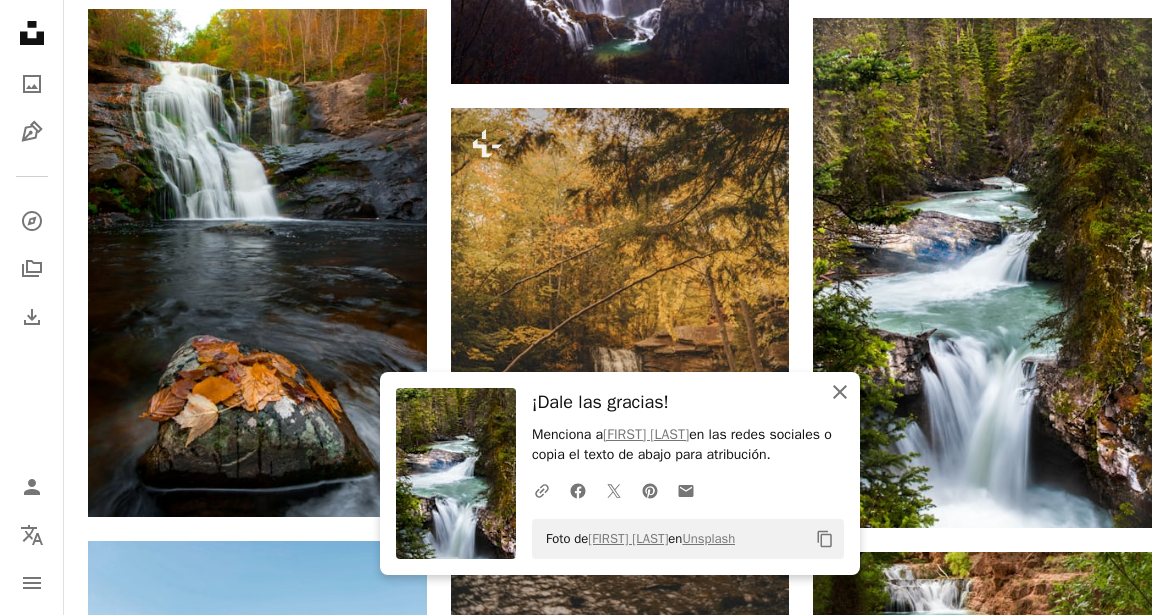 click on "An X shape" 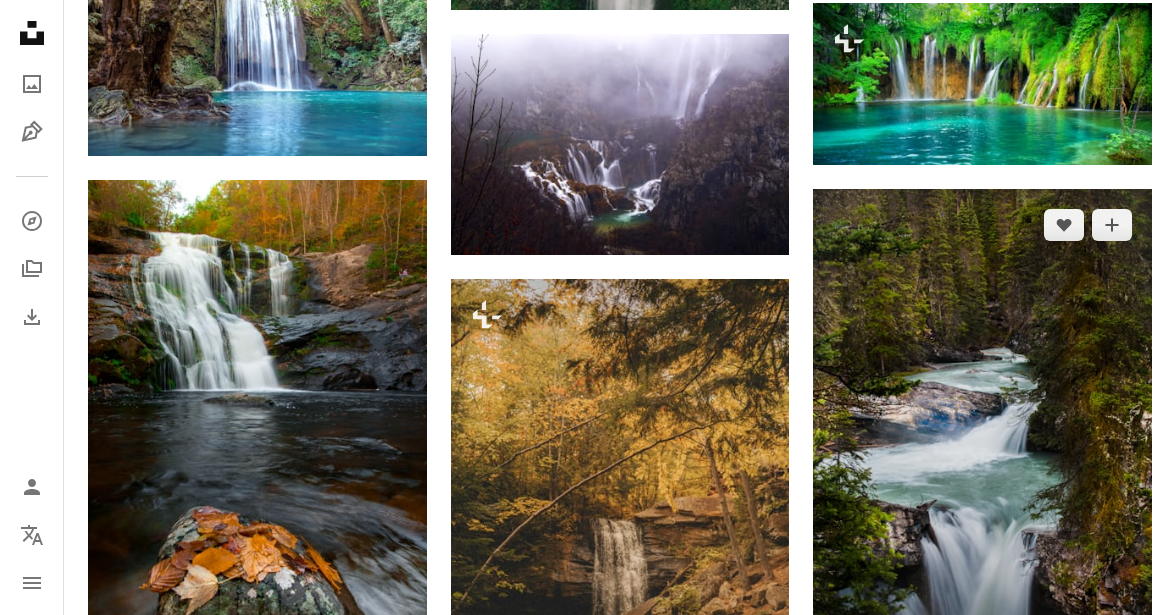 scroll, scrollTop: 1500, scrollLeft: 0, axis: vertical 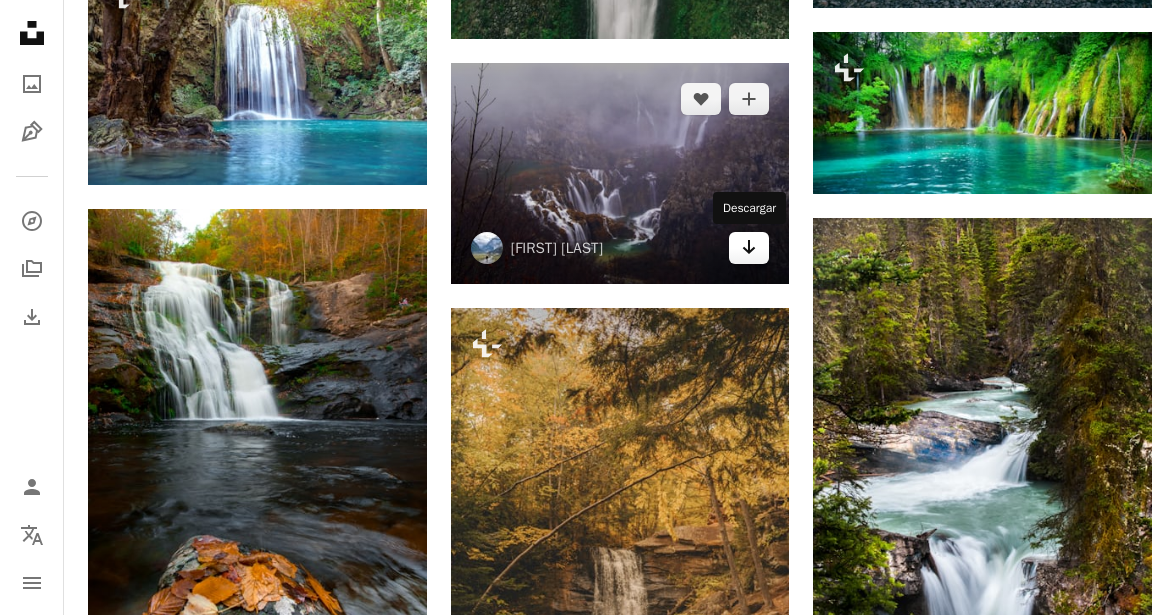 click on "Arrow pointing down" at bounding box center [749, 248] 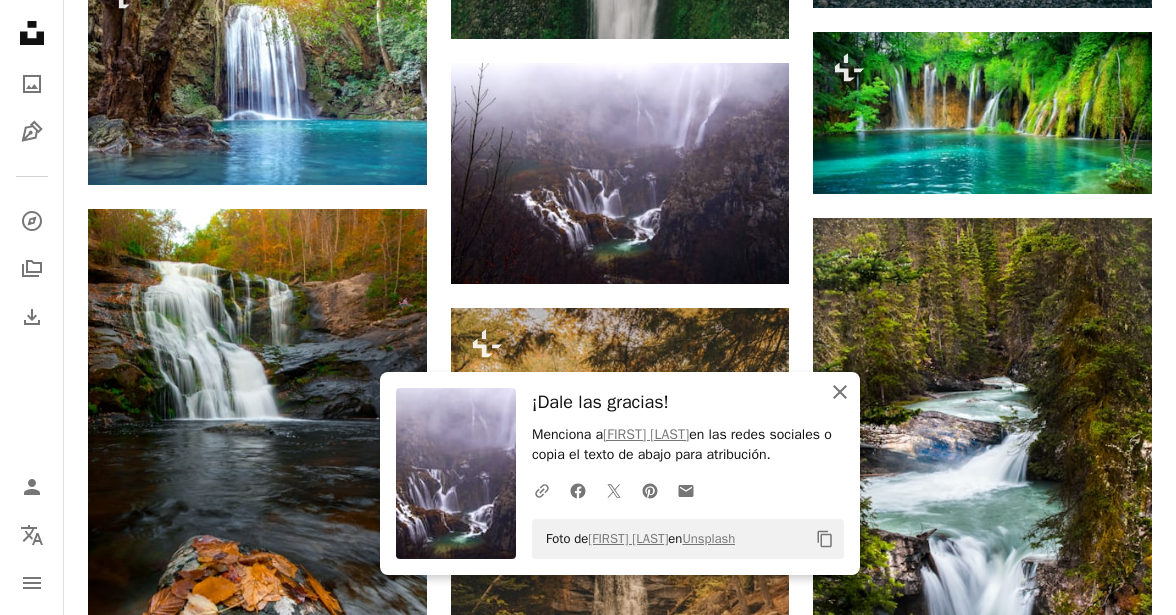 click on "An X shape" 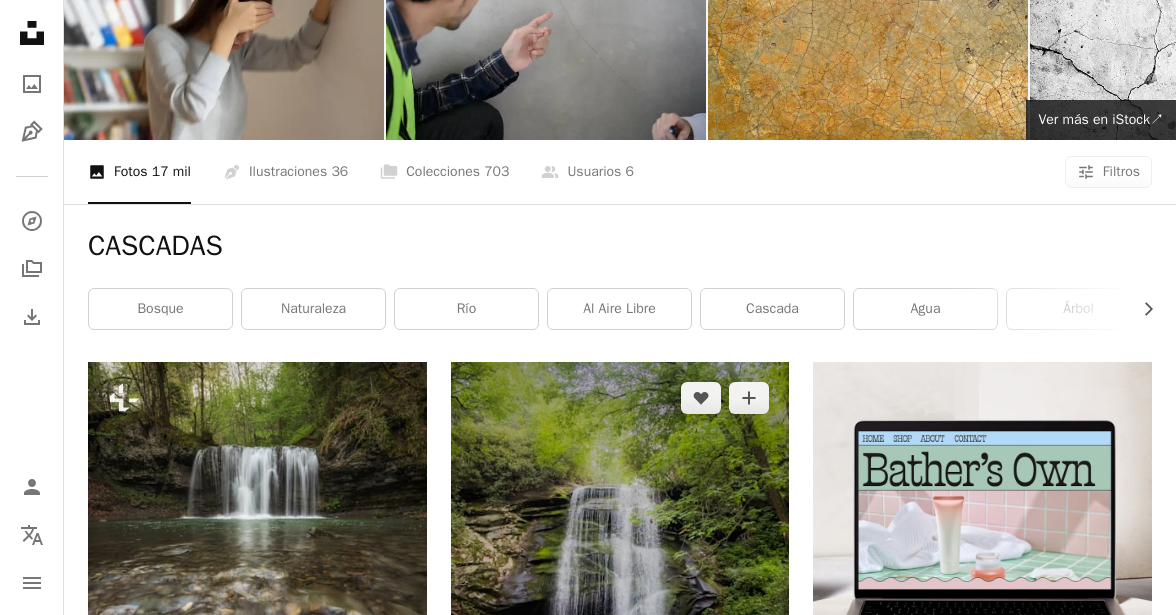 scroll, scrollTop: 0, scrollLeft: 0, axis: both 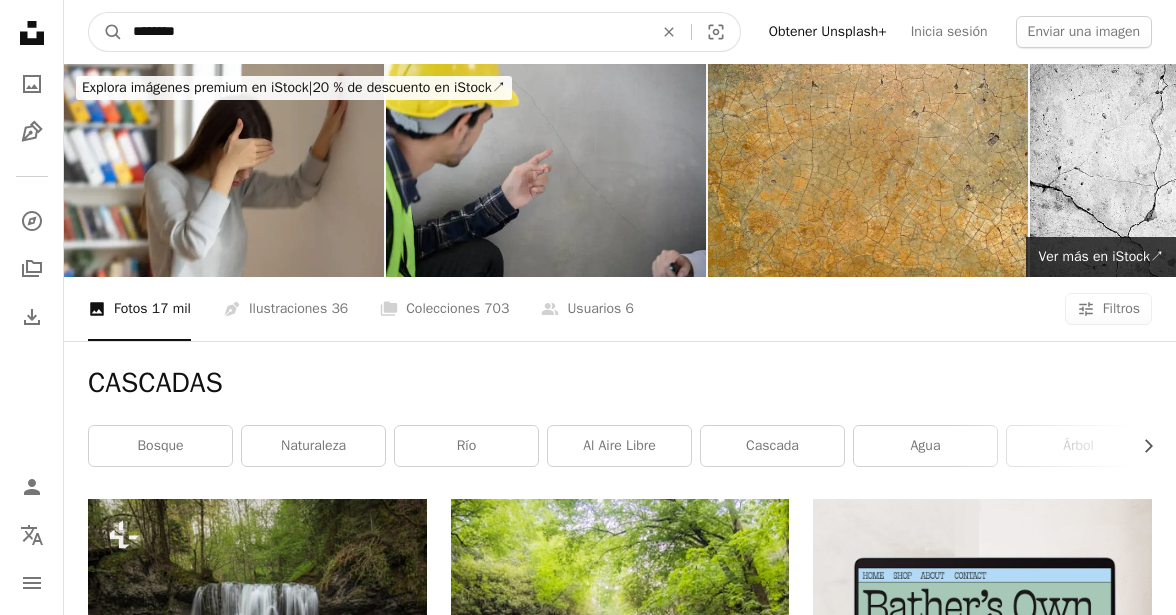 click on "********" at bounding box center [385, 32] 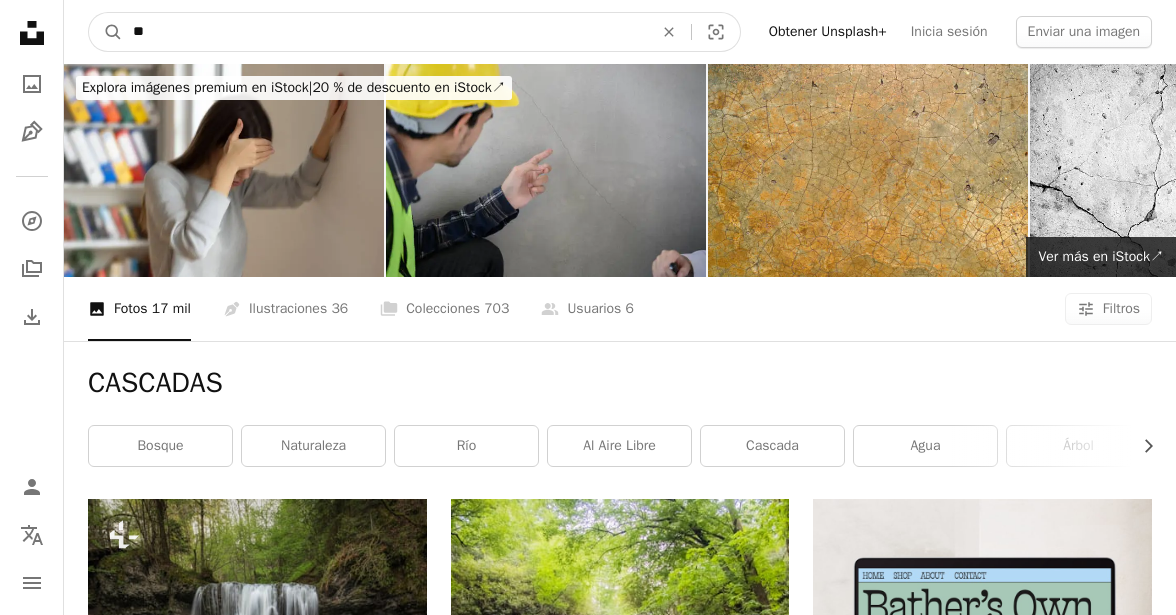 type on "*" 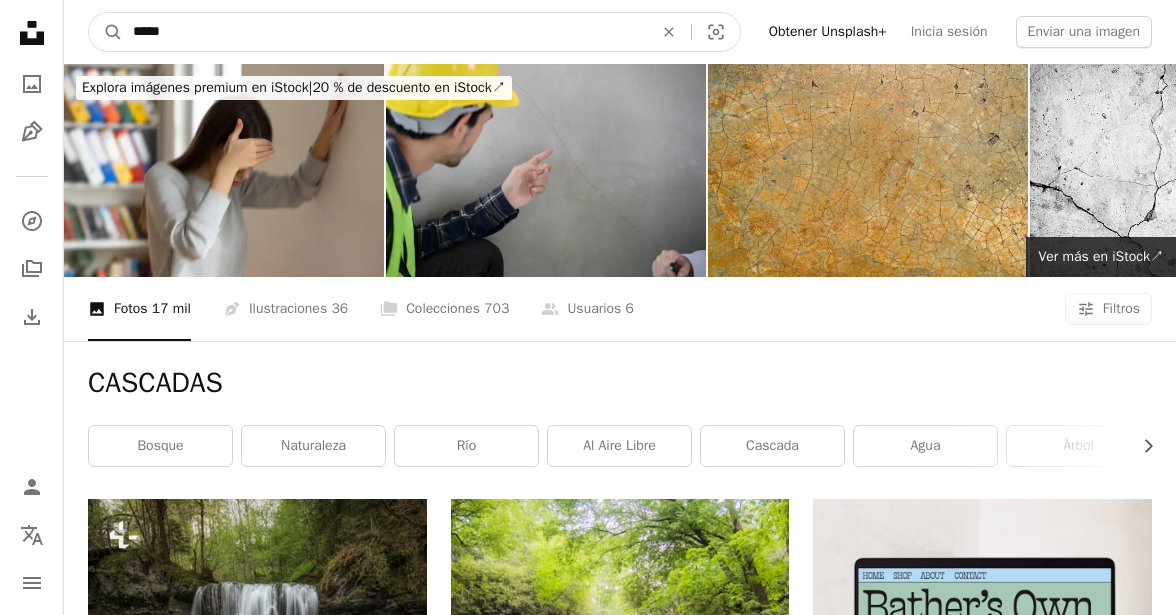 type on "*****" 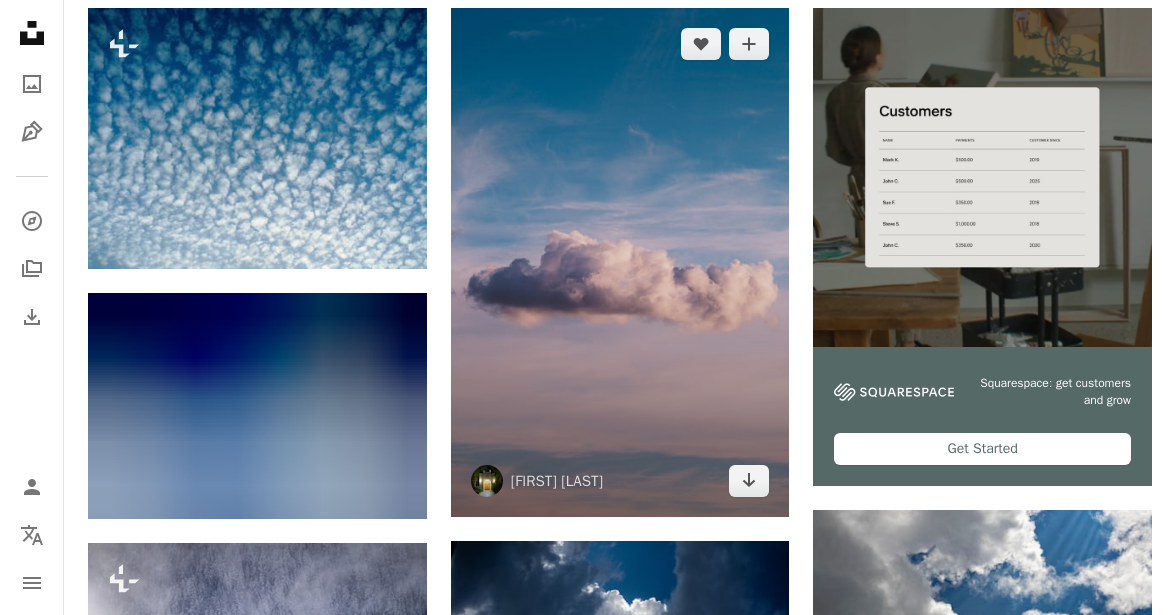 scroll, scrollTop: 500, scrollLeft: 0, axis: vertical 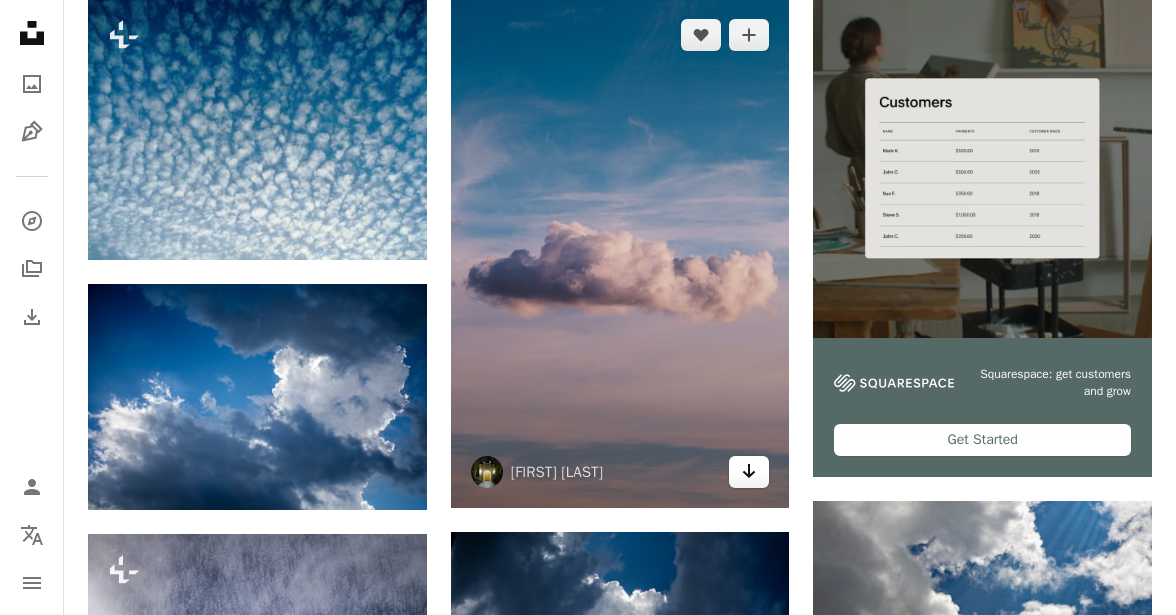 click on "Arrow pointing down" at bounding box center [749, 472] 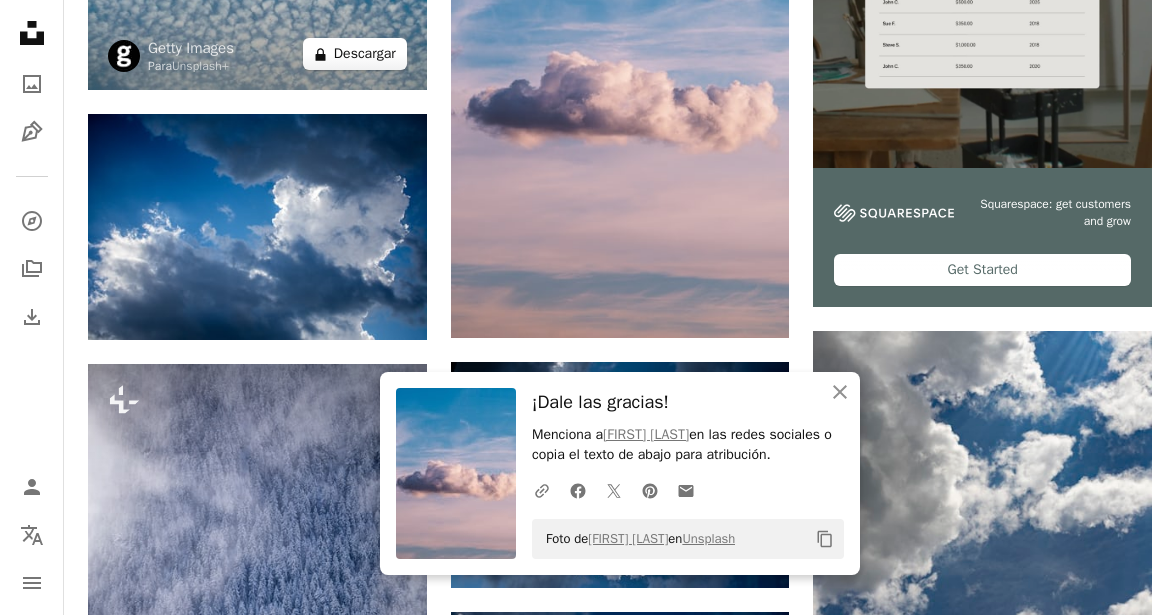 scroll, scrollTop: 700, scrollLeft: 0, axis: vertical 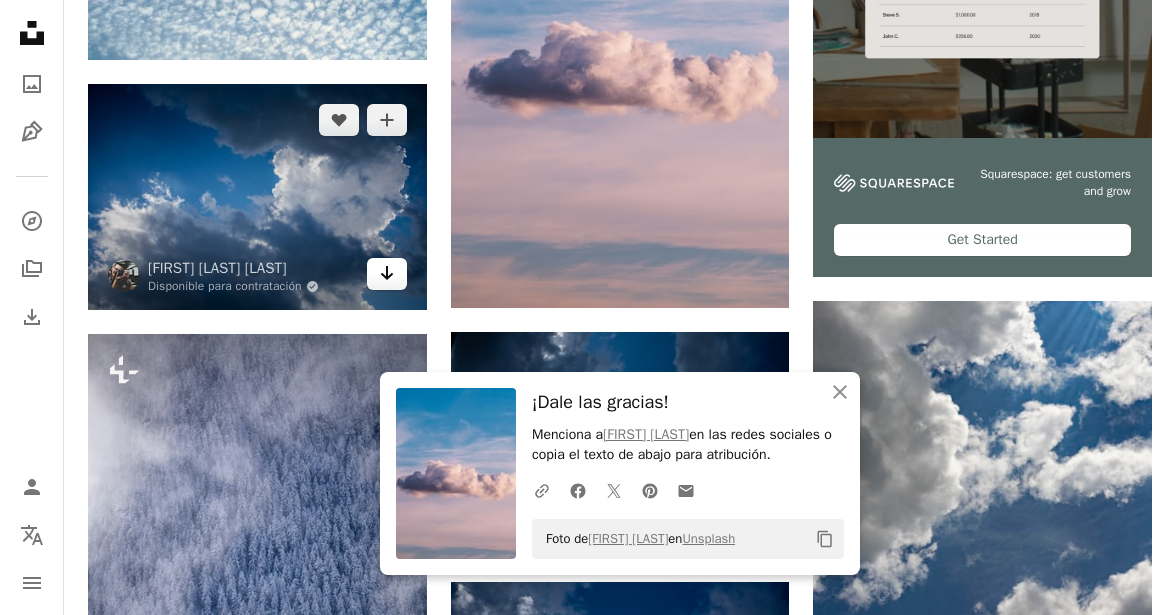 click on "Arrow pointing down" 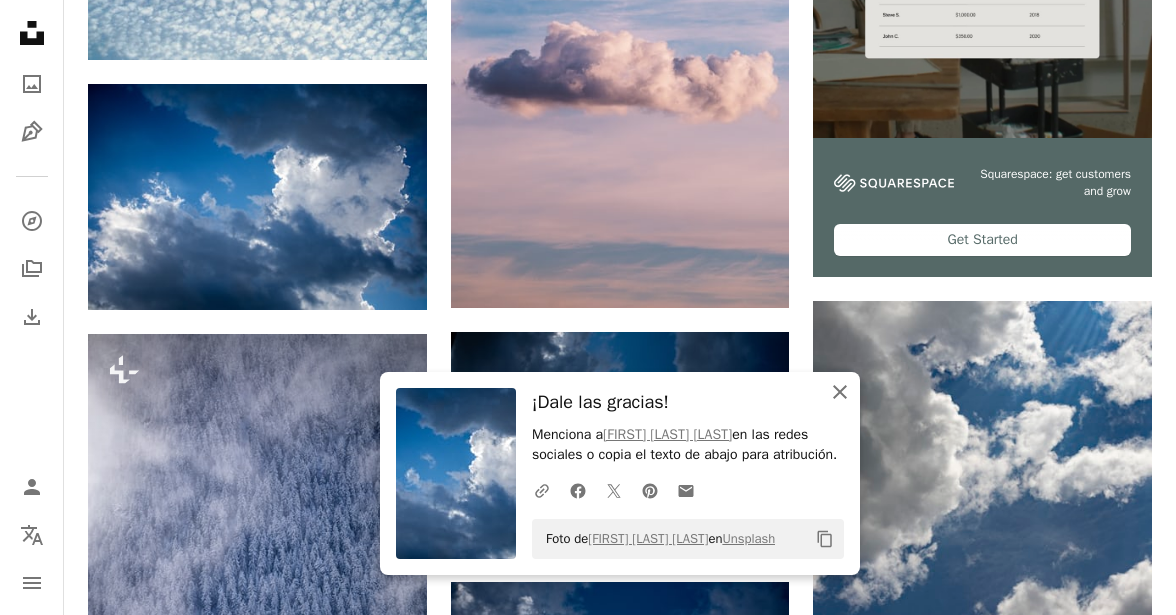 click on "An X shape" 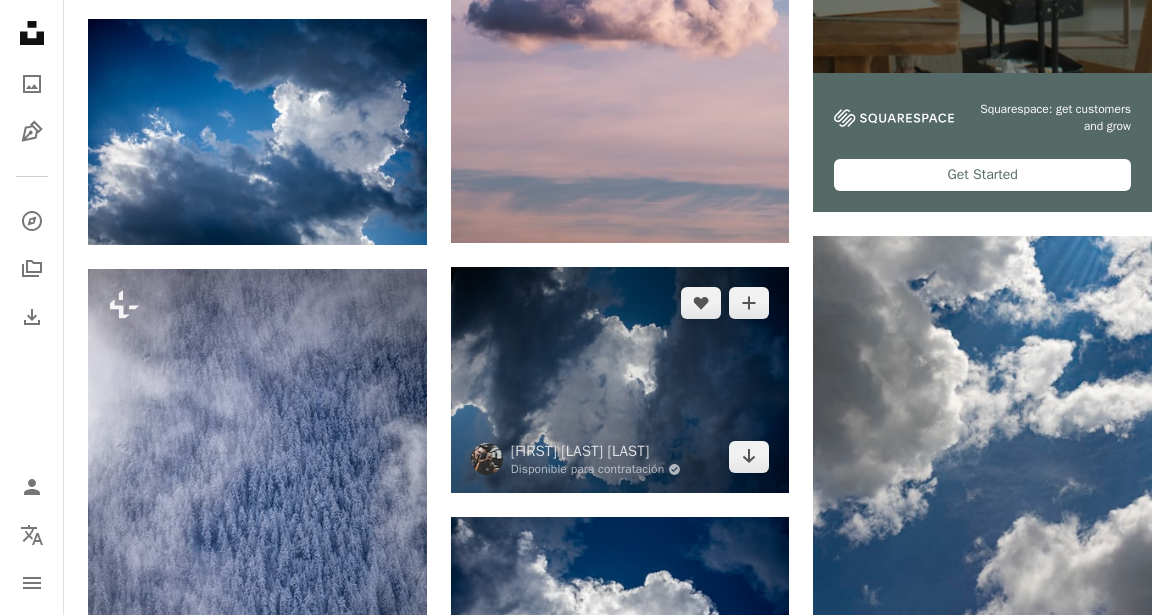 scroll, scrollTop: 800, scrollLeft: 0, axis: vertical 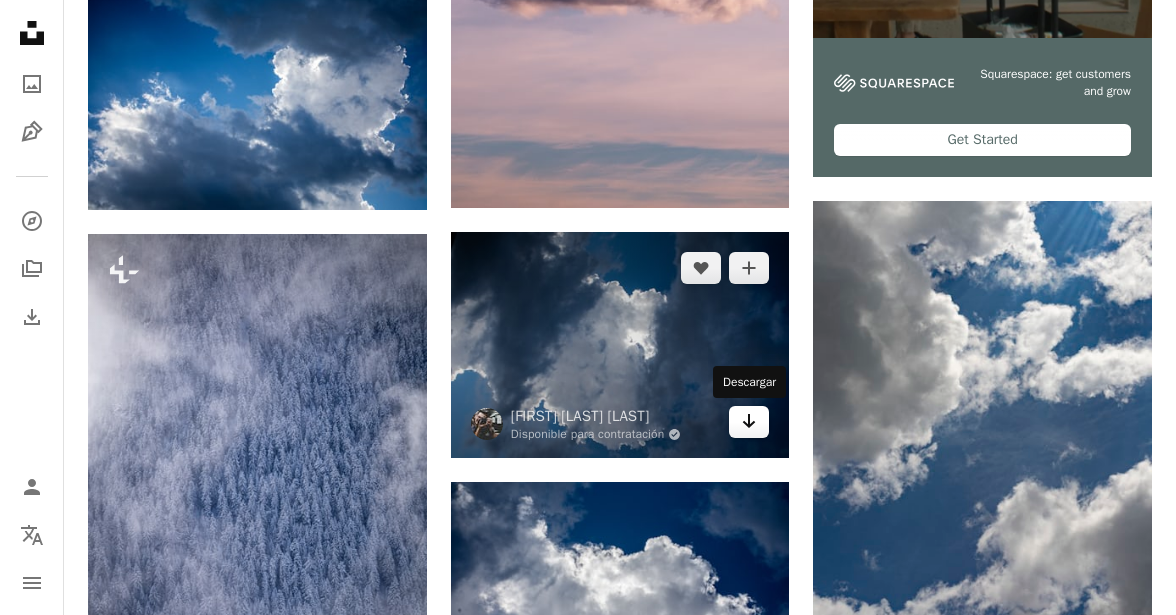 click on "Arrow pointing down" 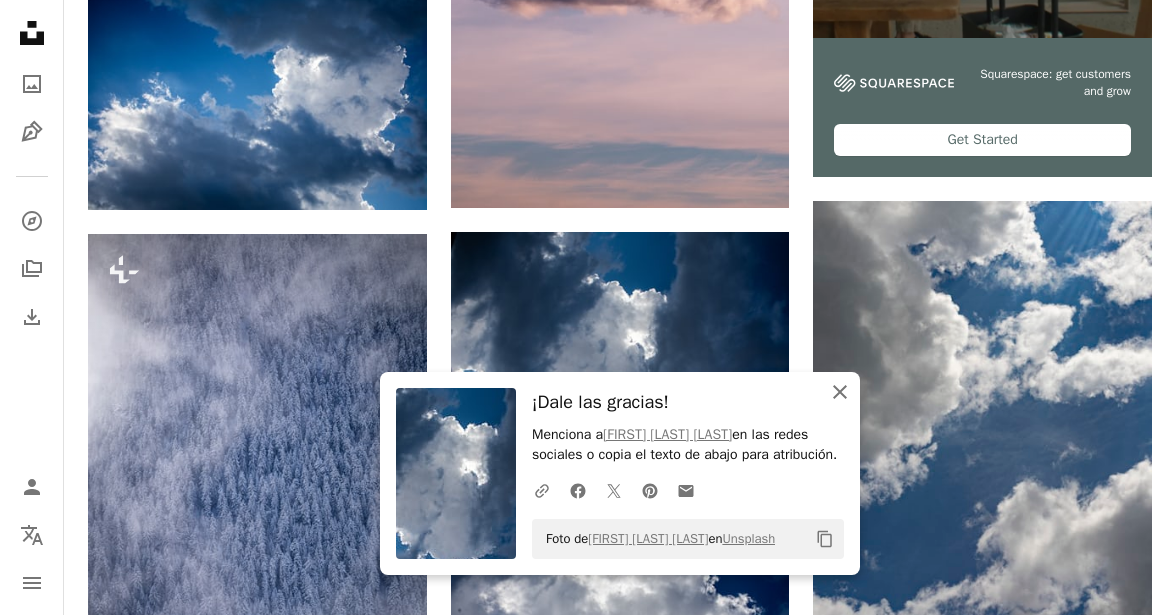 click 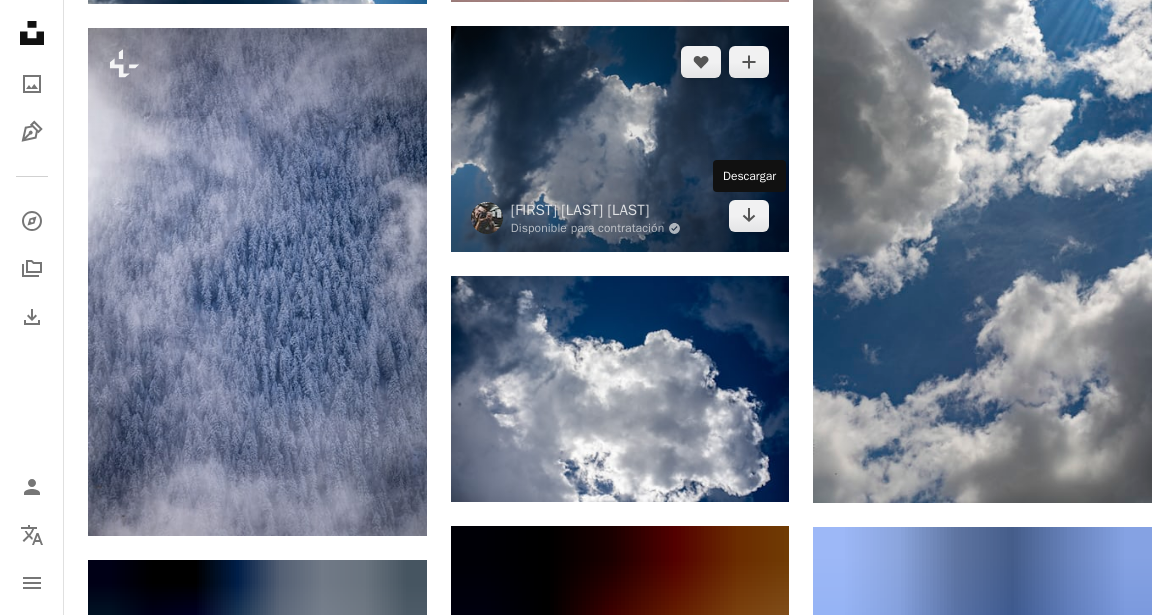 scroll, scrollTop: 1100, scrollLeft: 0, axis: vertical 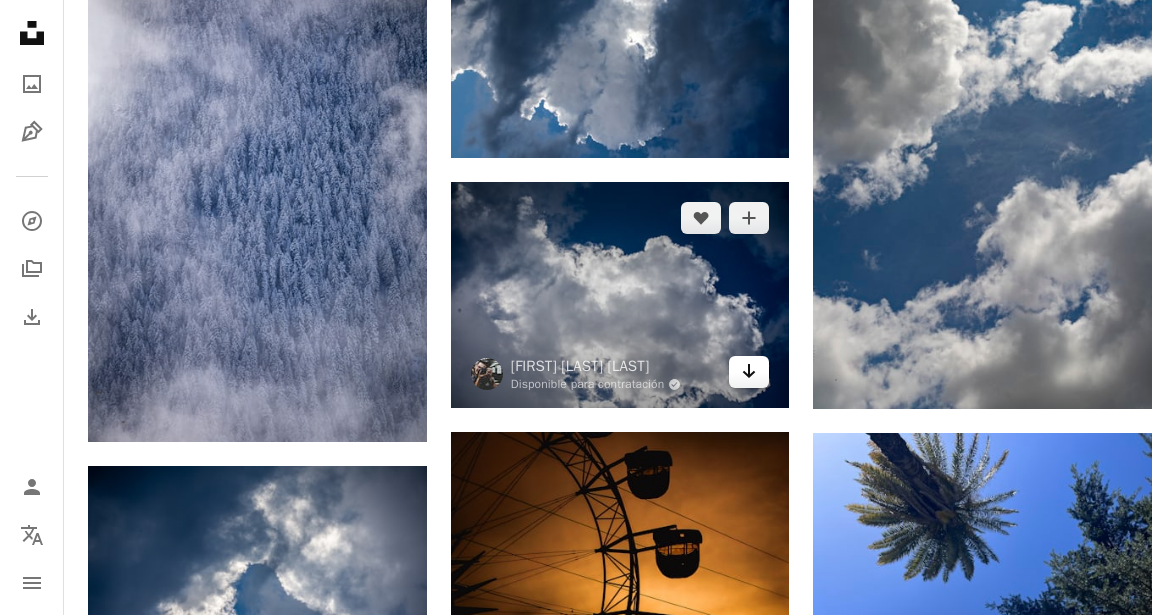 click on "Arrow pointing down" 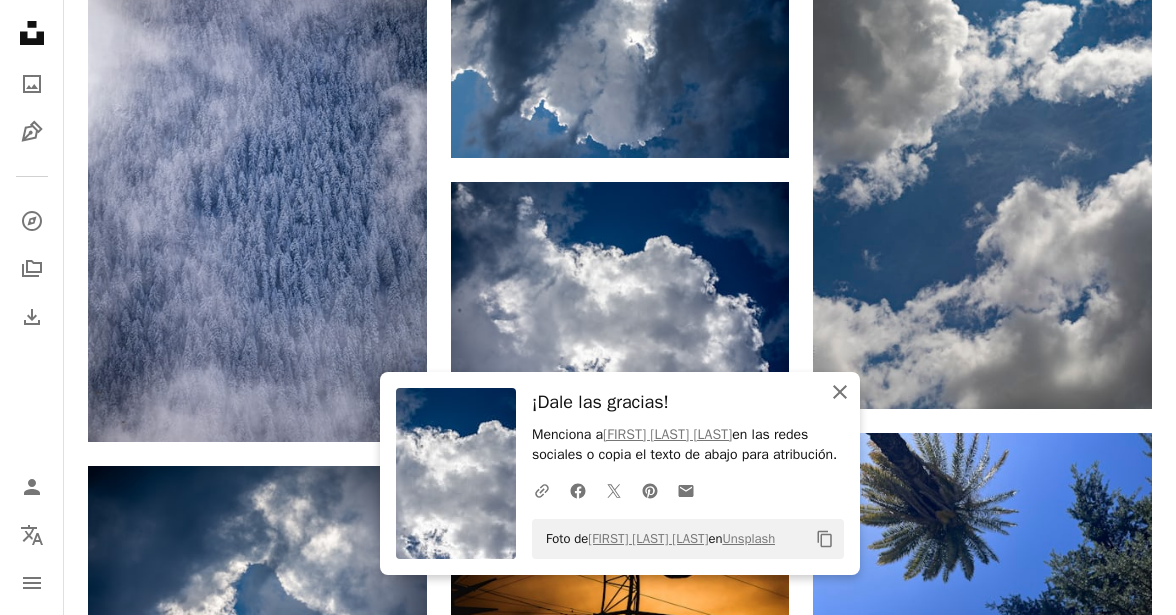 click on "An X shape" 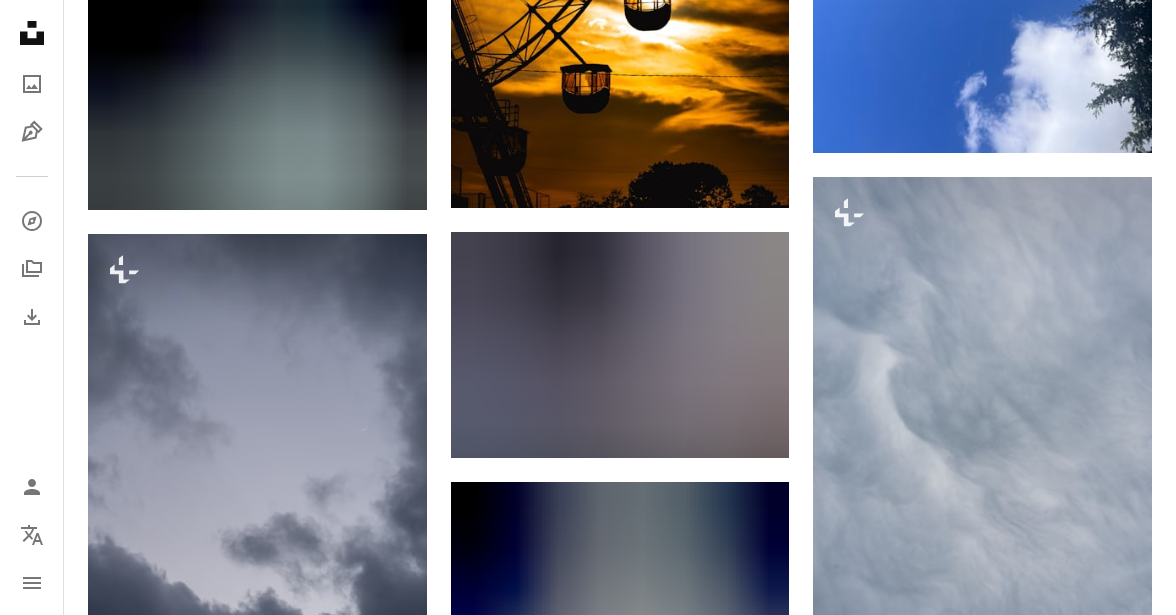 scroll, scrollTop: 1900, scrollLeft: 0, axis: vertical 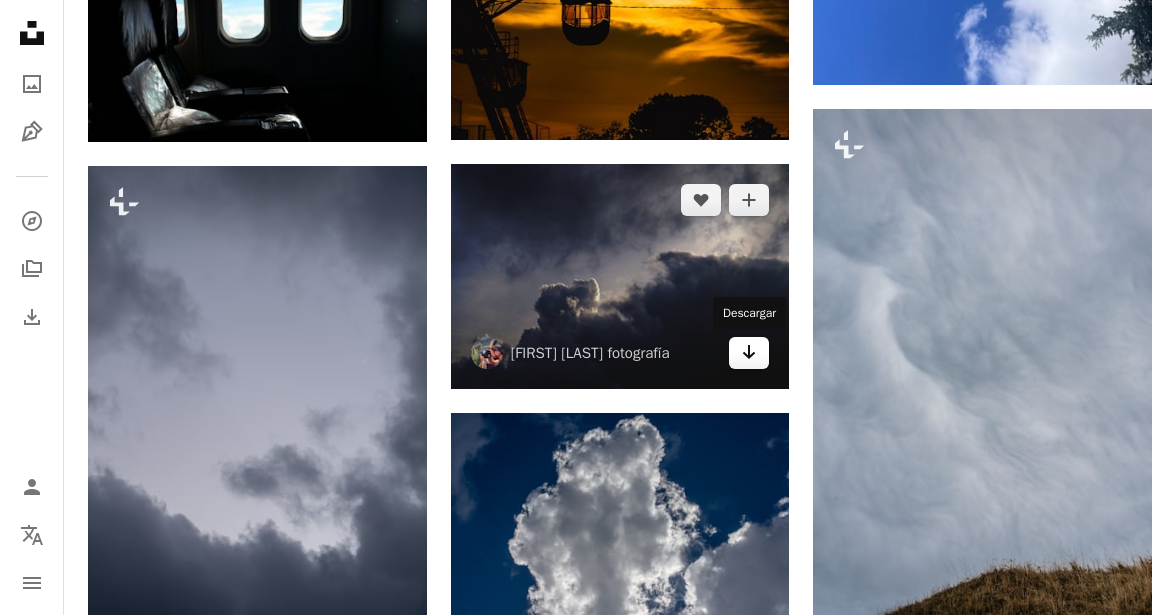 click on "Arrow pointing down" at bounding box center [749, 353] 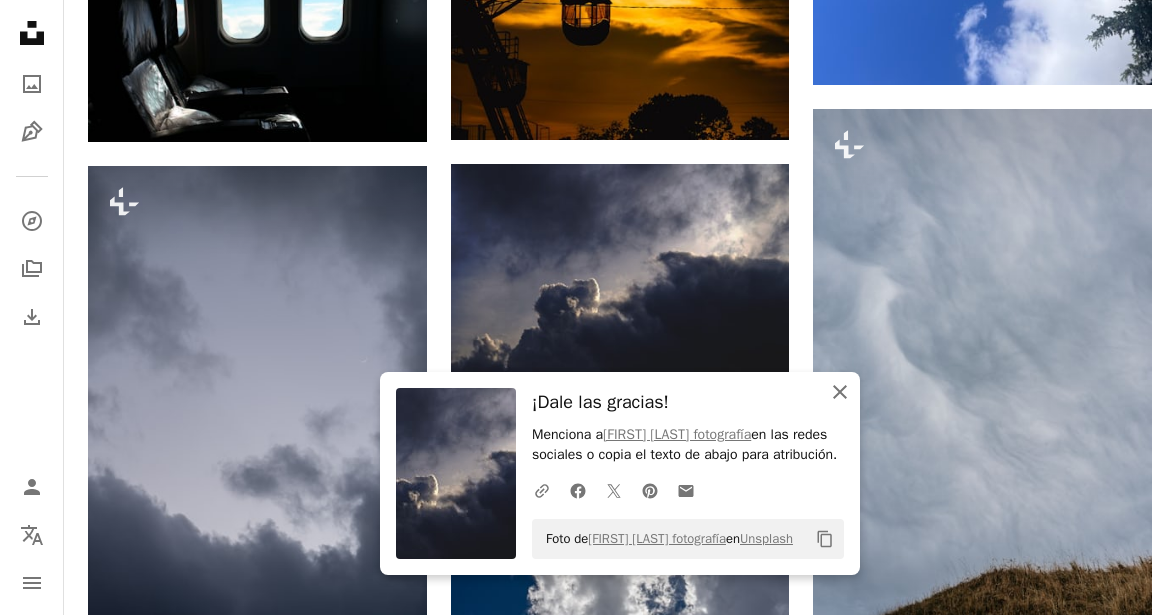 click on "An X shape" 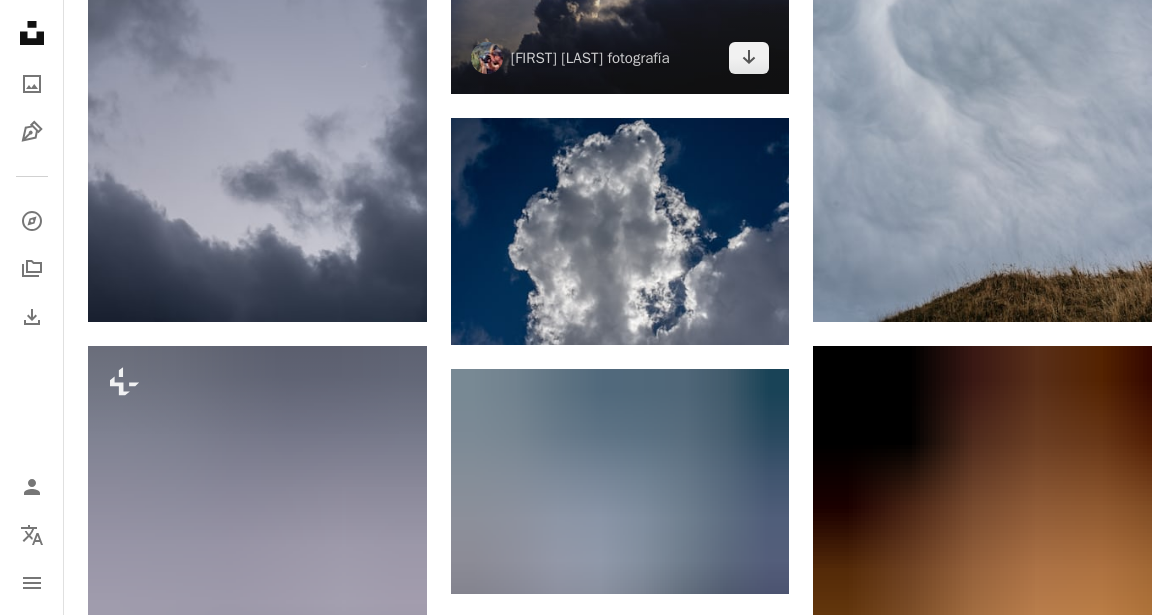 scroll, scrollTop: 2200, scrollLeft: 0, axis: vertical 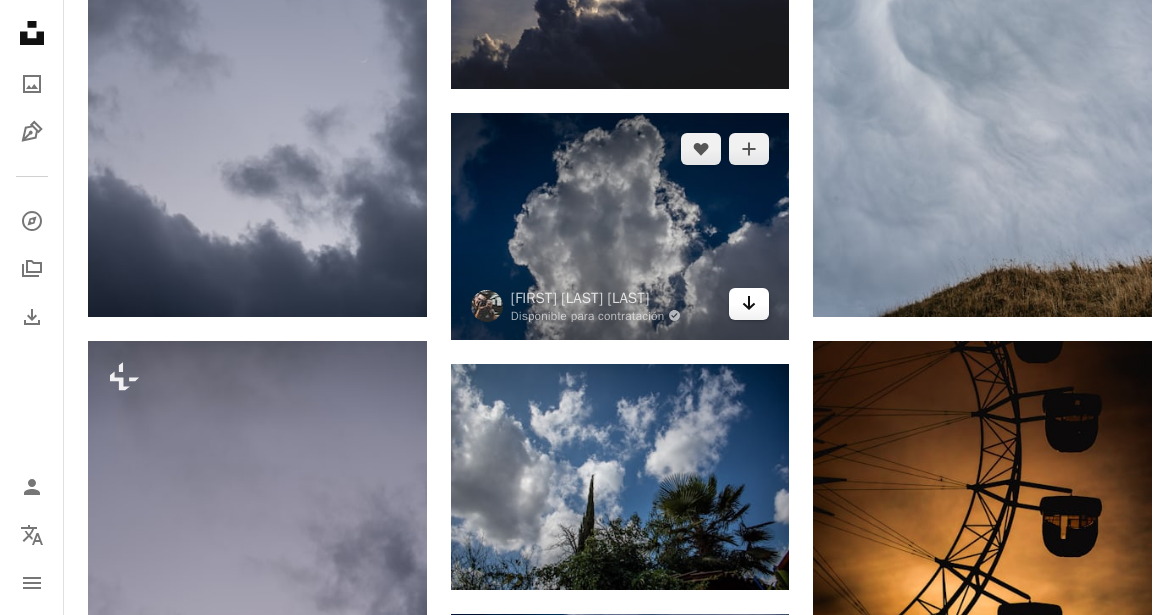 click on "Arrow pointing down" 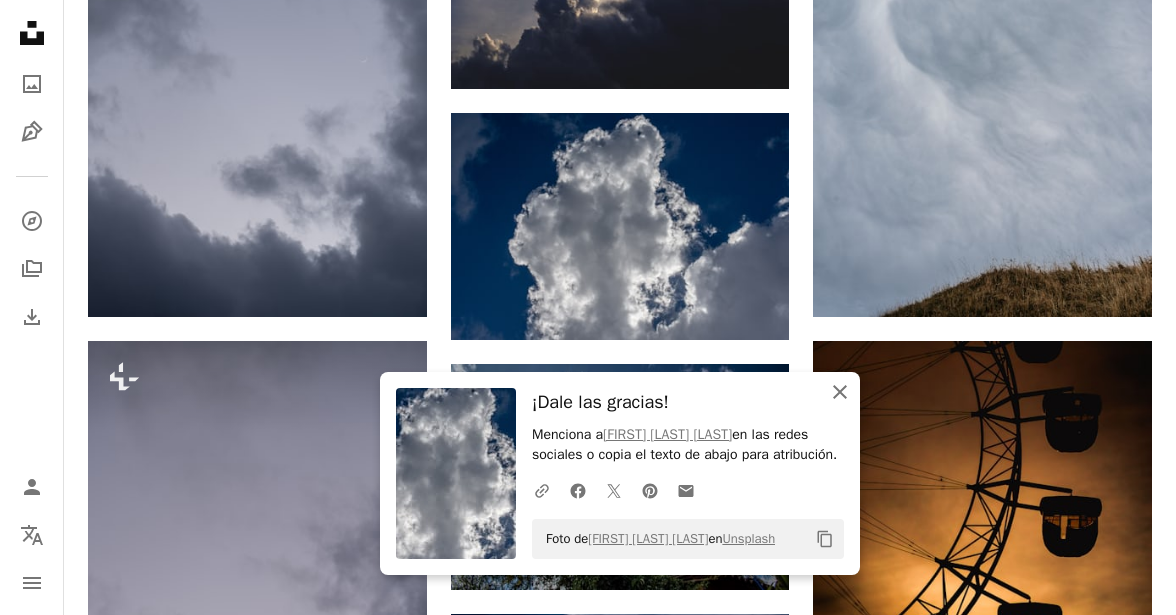 click 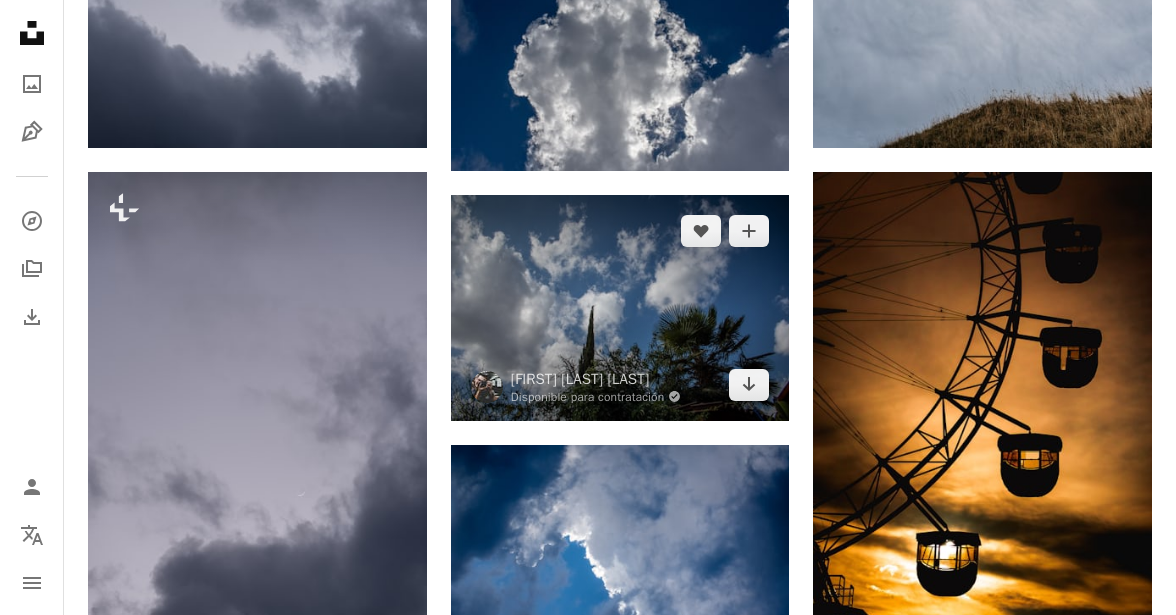 scroll, scrollTop: 2400, scrollLeft: 0, axis: vertical 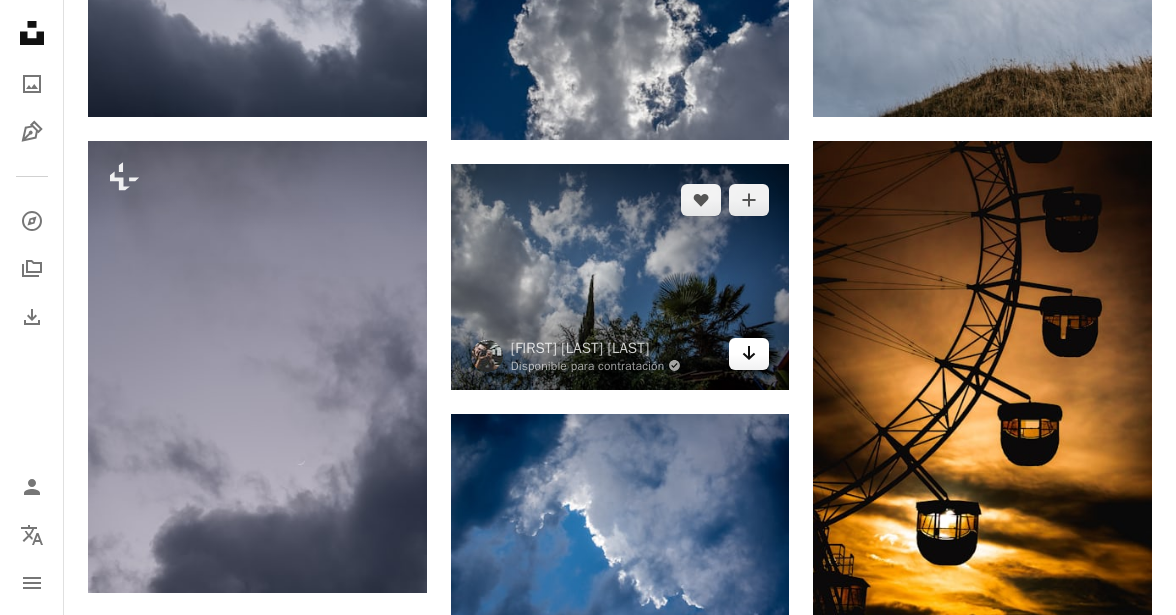 click on "Arrow pointing down" 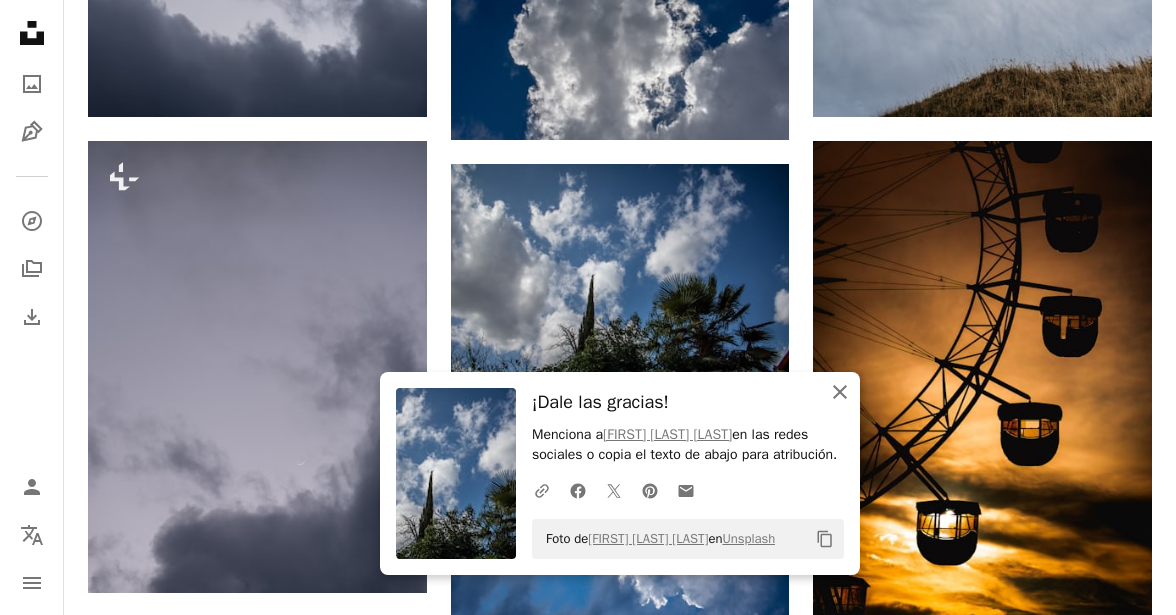 click on "An X shape" 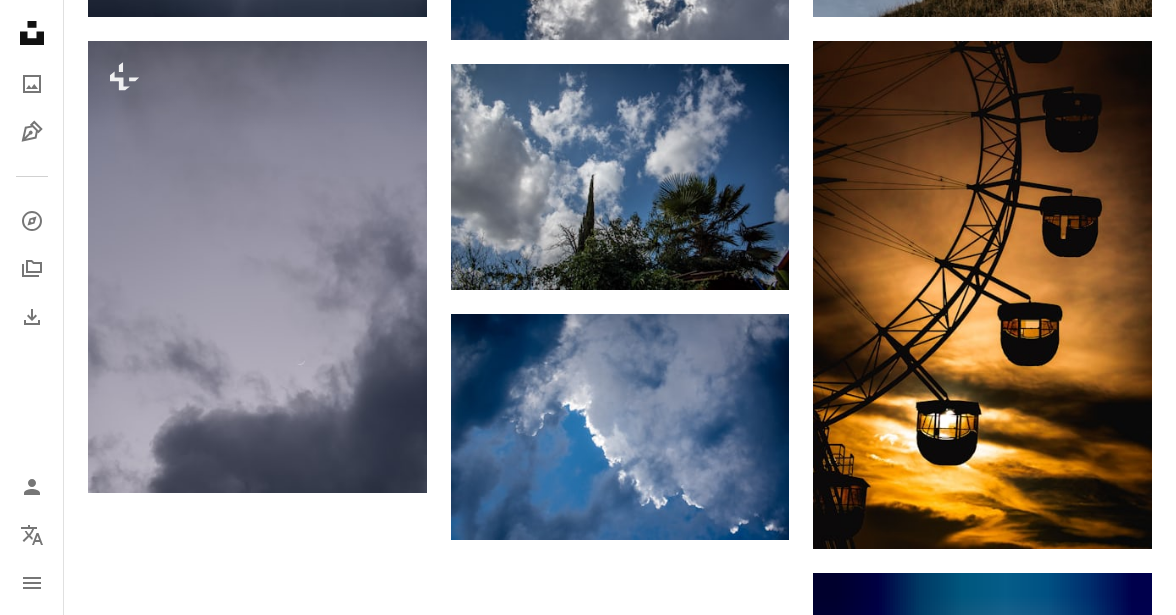 scroll, scrollTop: 2600, scrollLeft: 0, axis: vertical 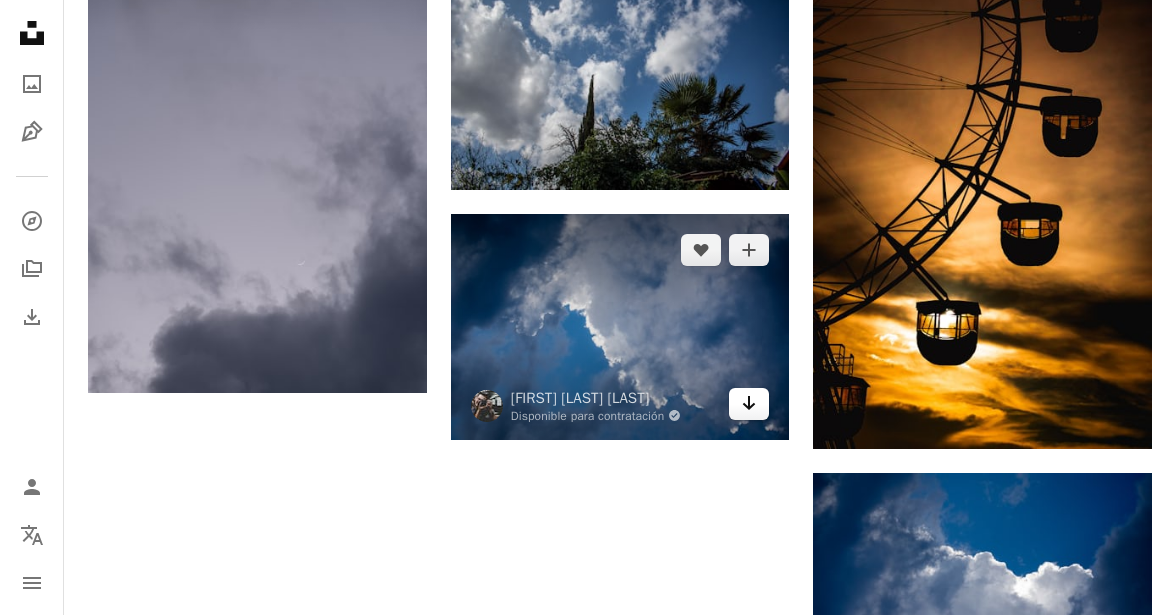 click on "Arrow pointing down" 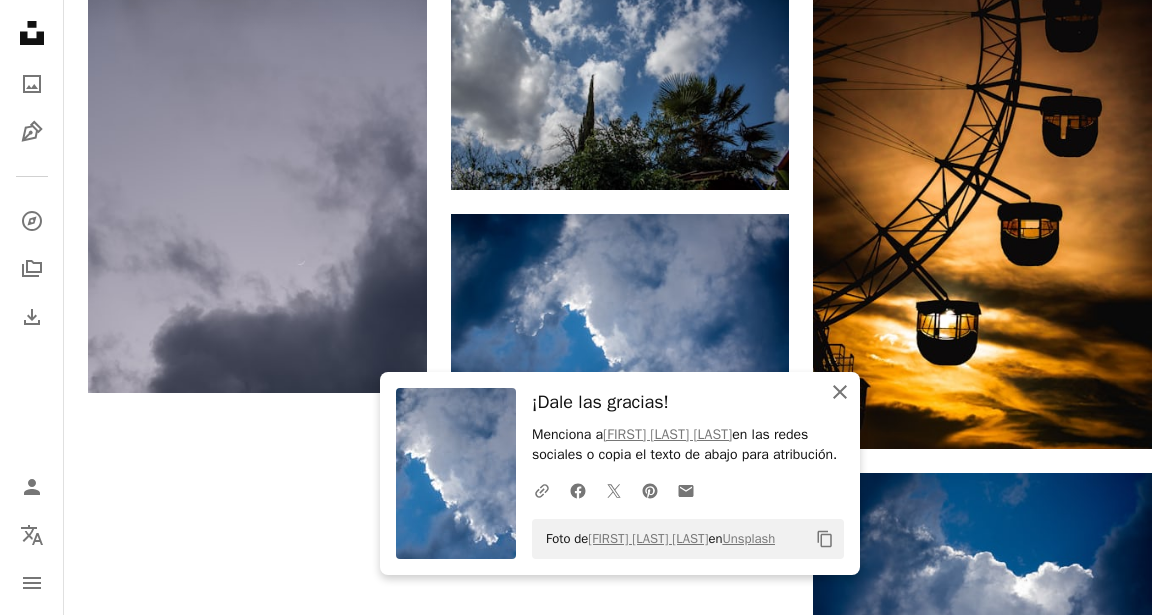click on "An X shape" 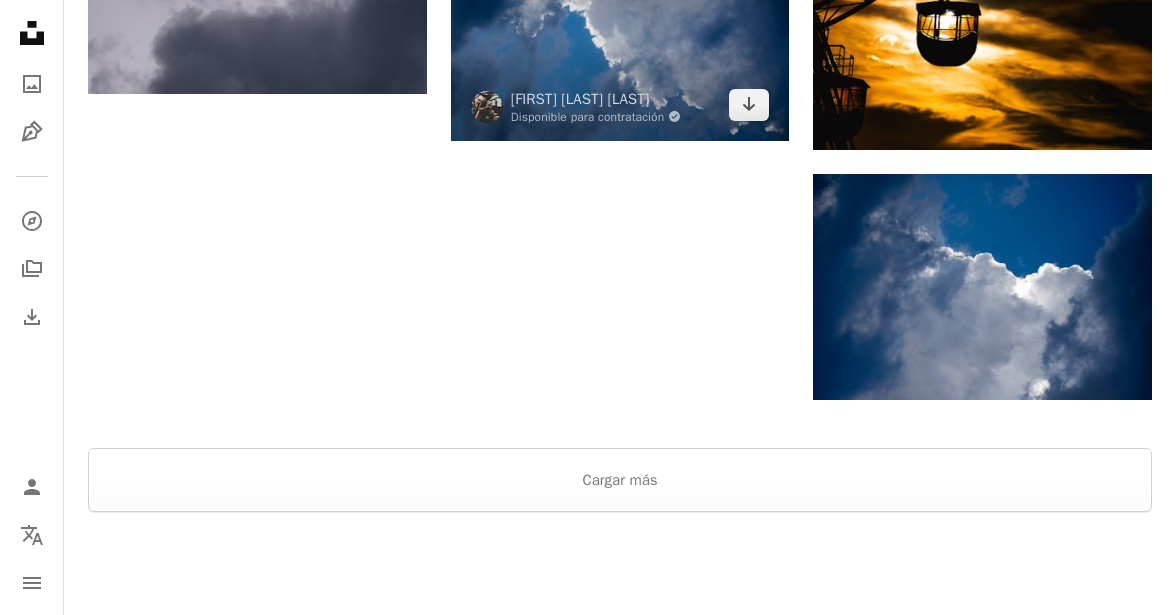 scroll, scrollTop: 2900, scrollLeft: 0, axis: vertical 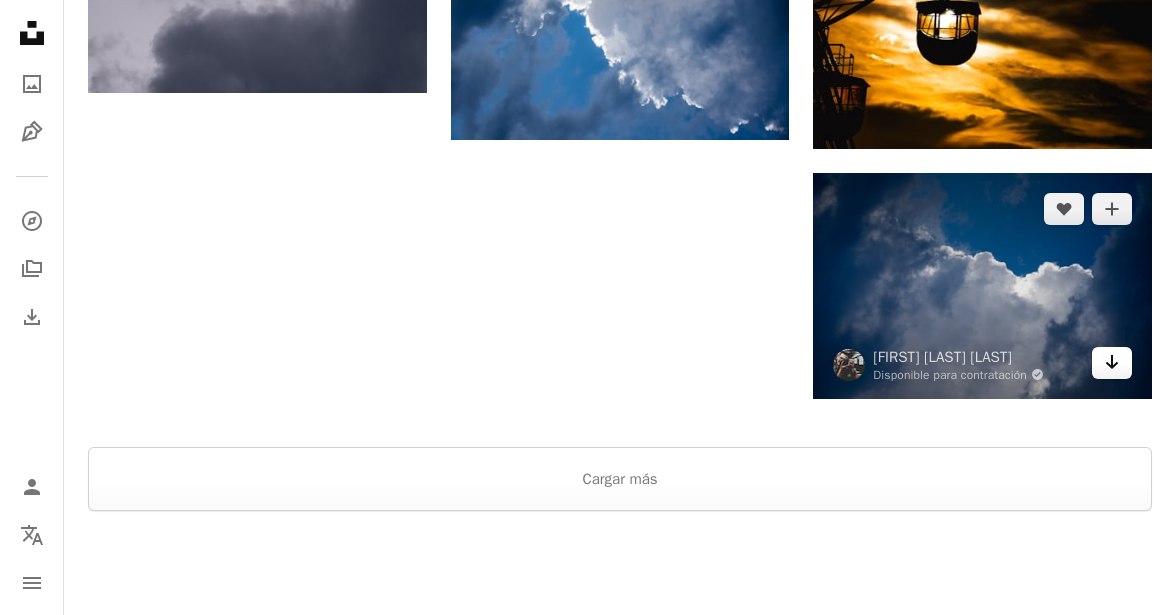 click 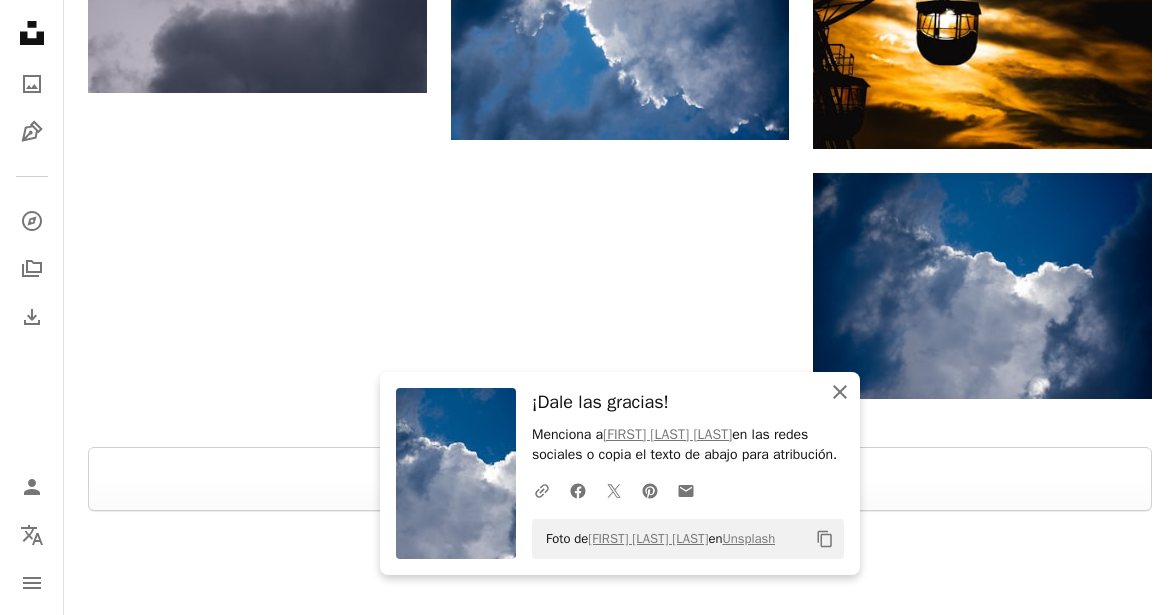 click 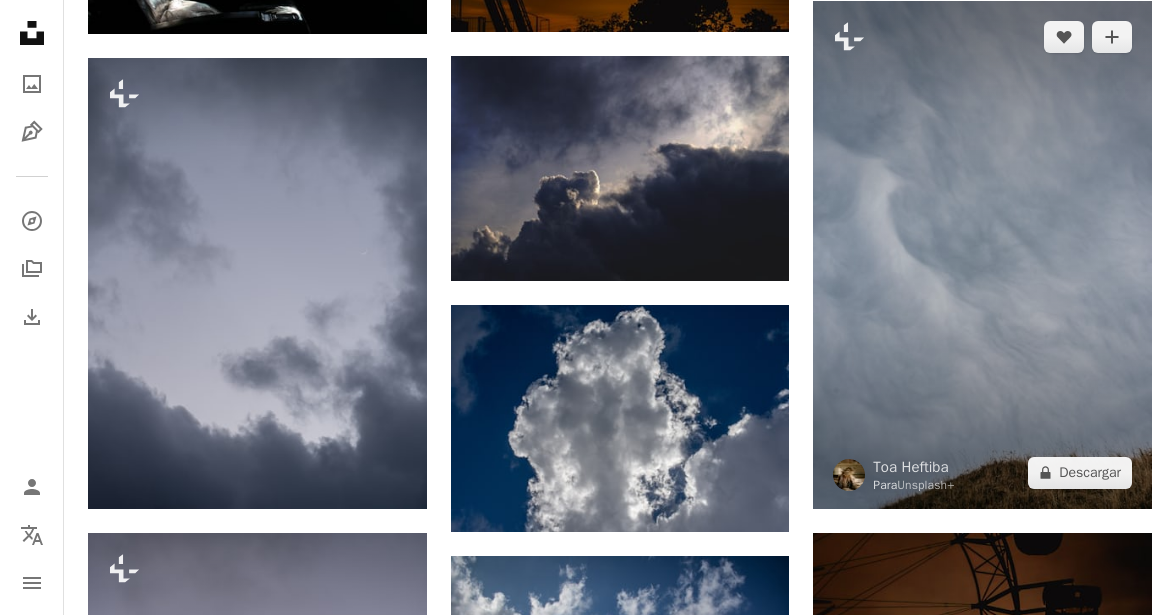 scroll, scrollTop: 1700, scrollLeft: 0, axis: vertical 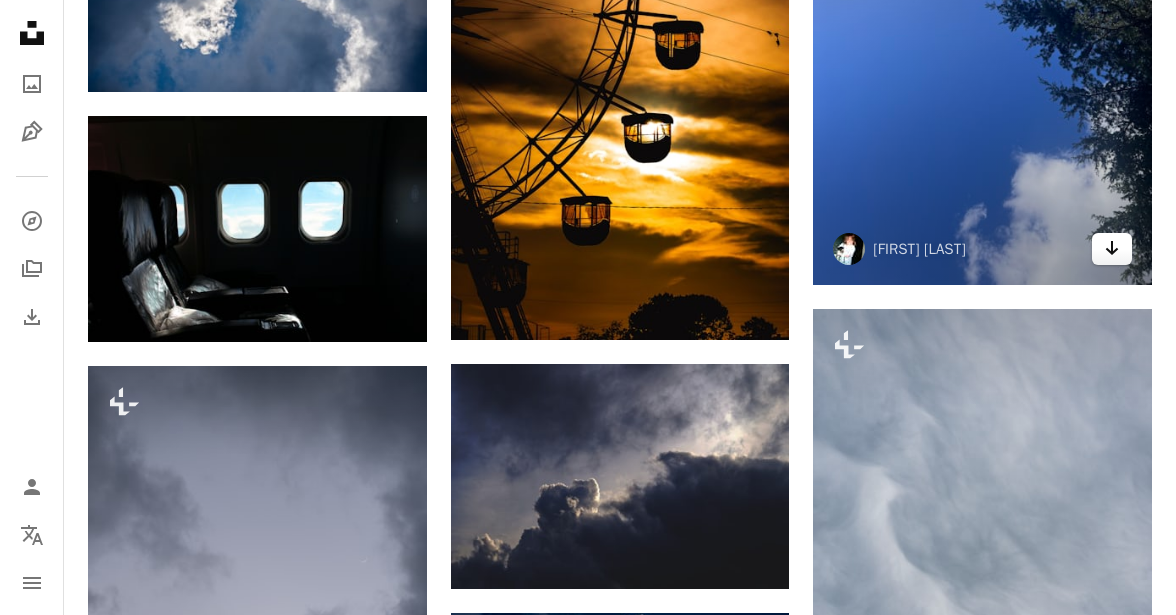 click on "Arrow pointing down" 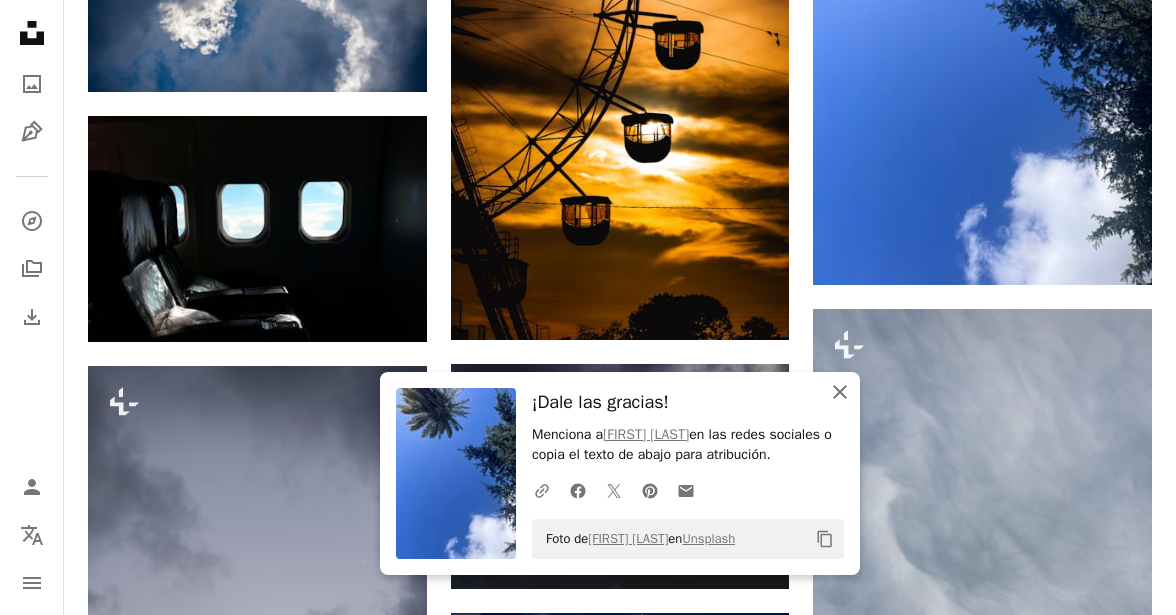 click on "An X shape" 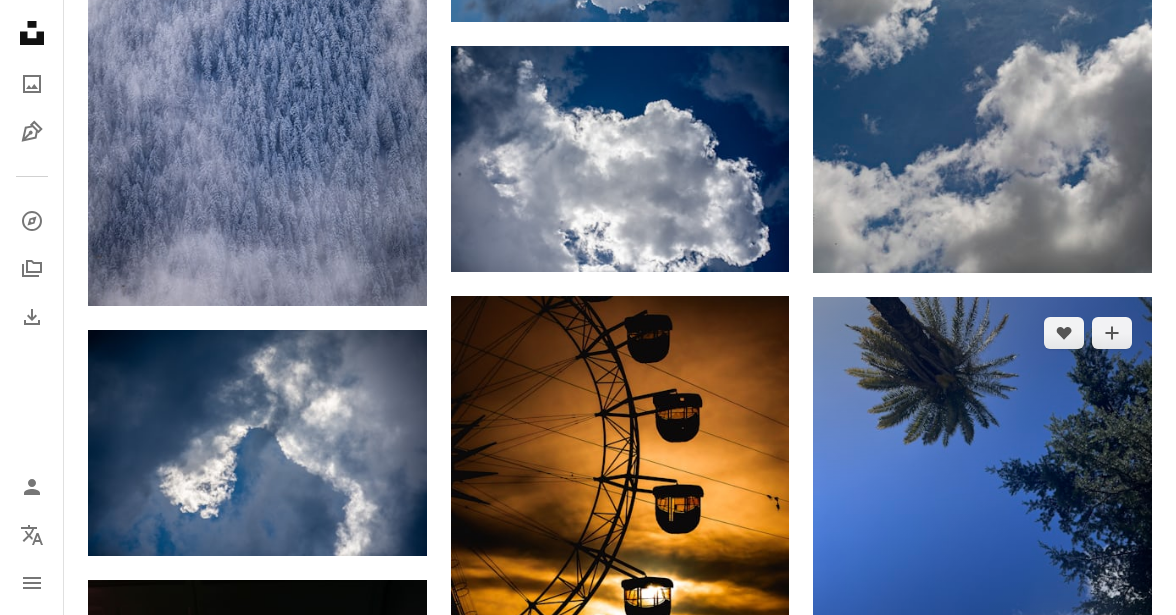 scroll, scrollTop: 1200, scrollLeft: 0, axis: vertical 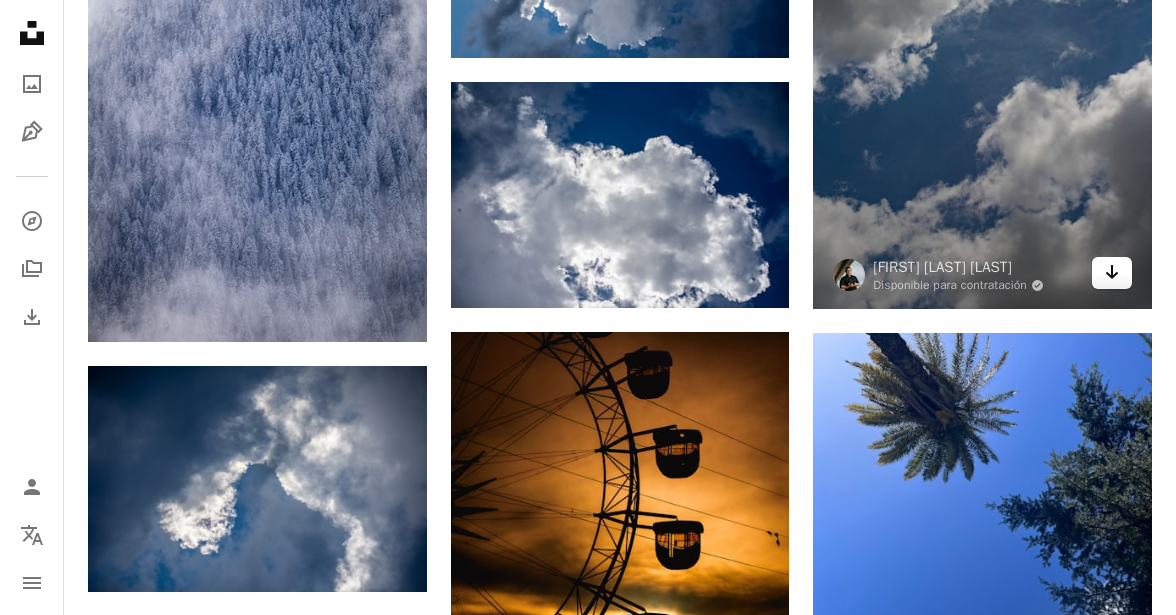 click on "Arrow pointing down" 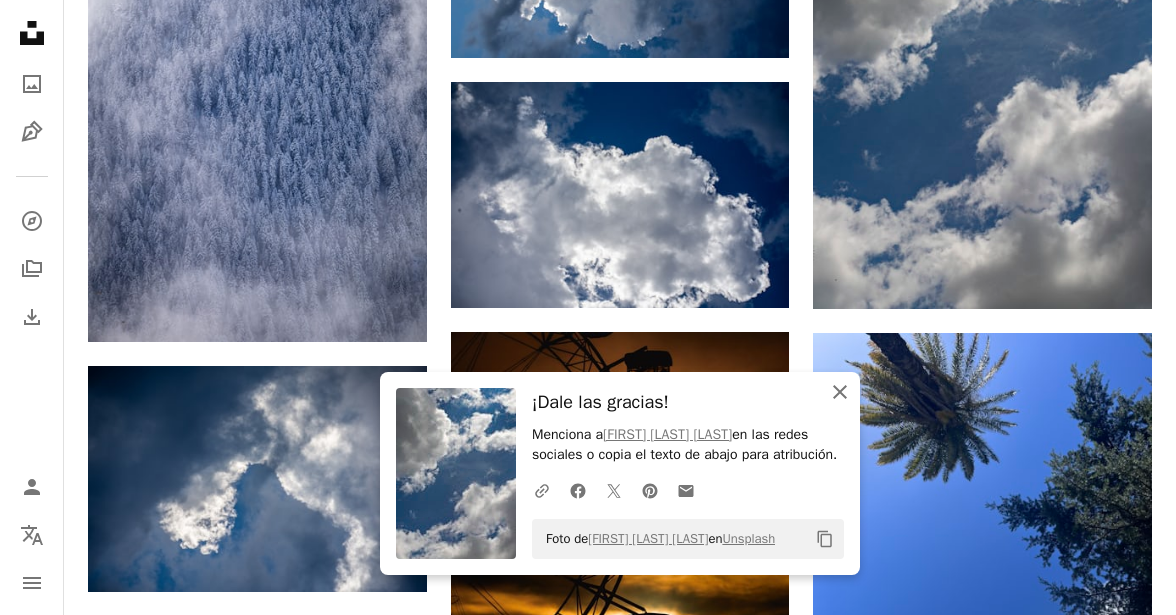 click on "An X shape" 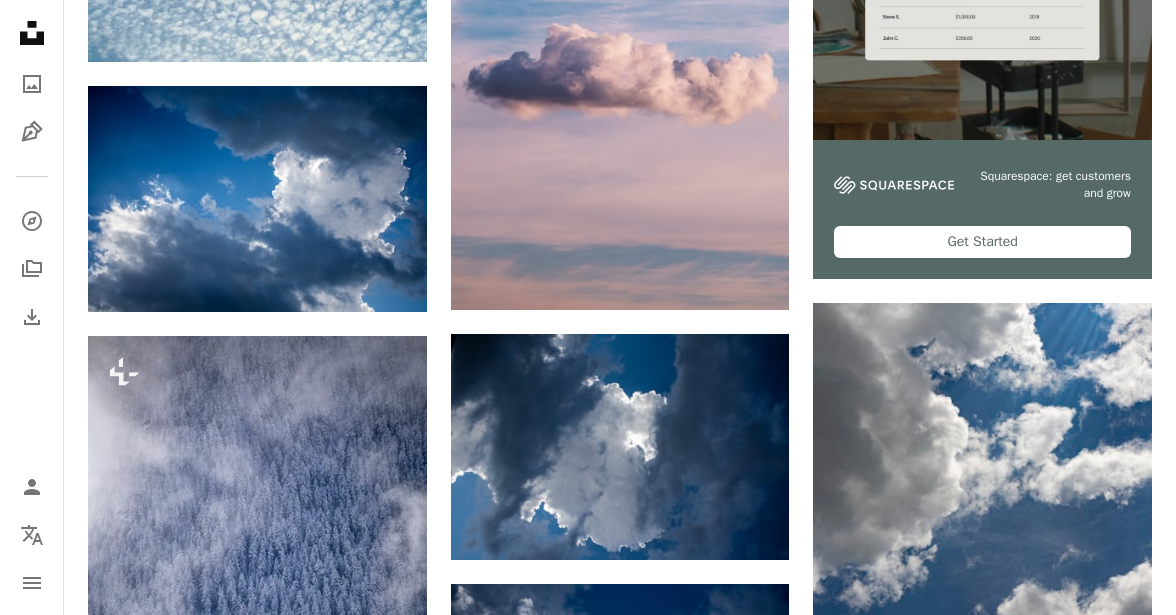 scroll, scrollTop: 700, scrollLeft: 0, axis: vertical 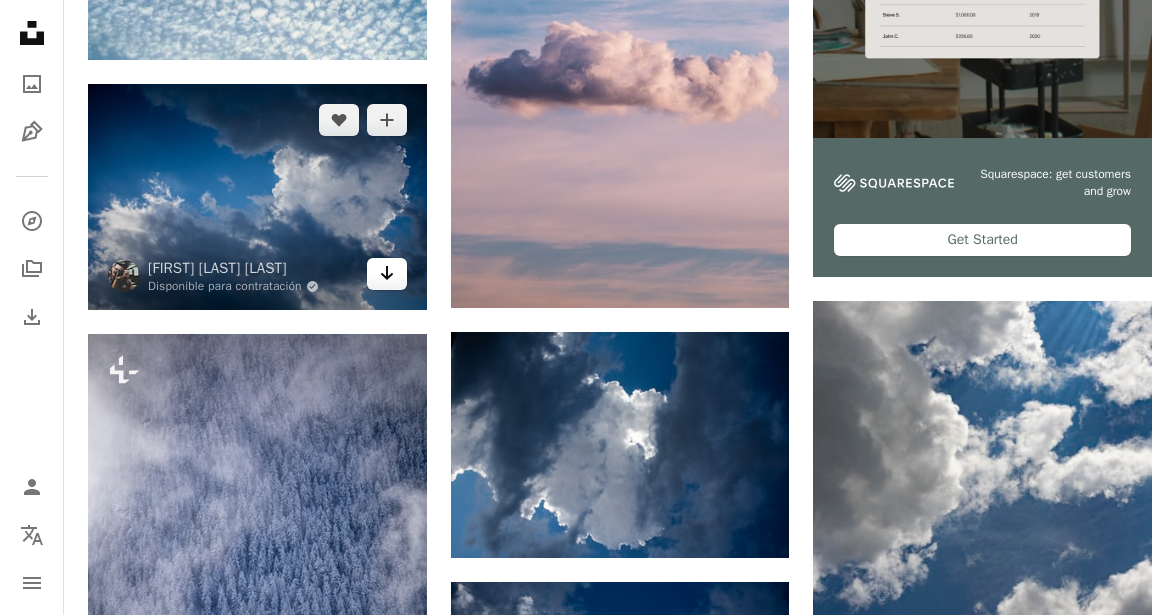 click 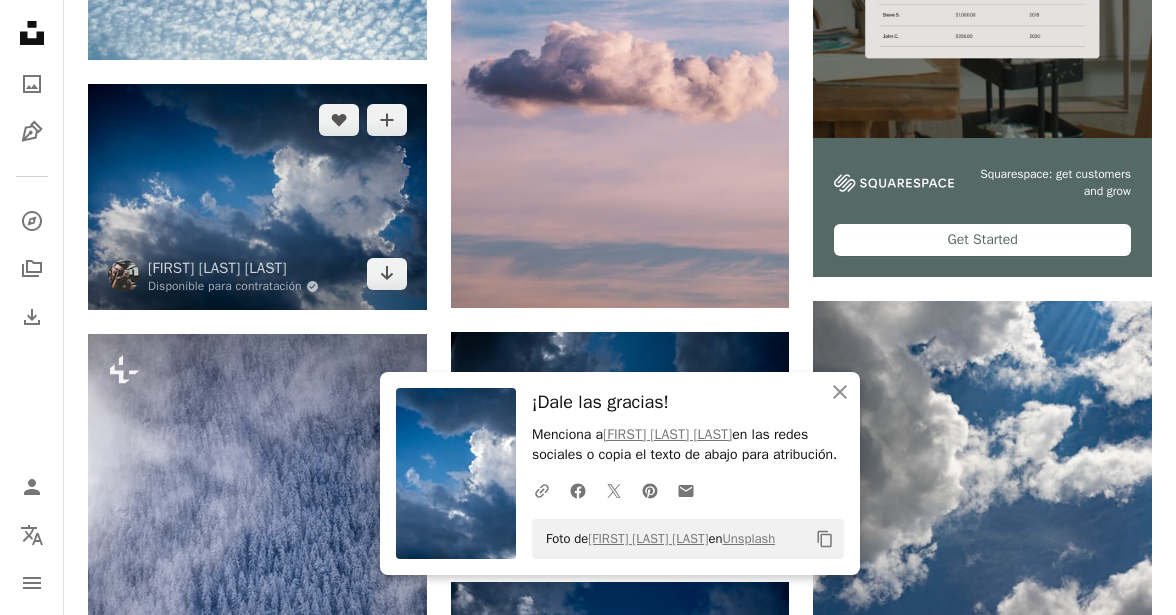 scroll, scrollTop: 800, scrollLeft: 0, axis: vertical 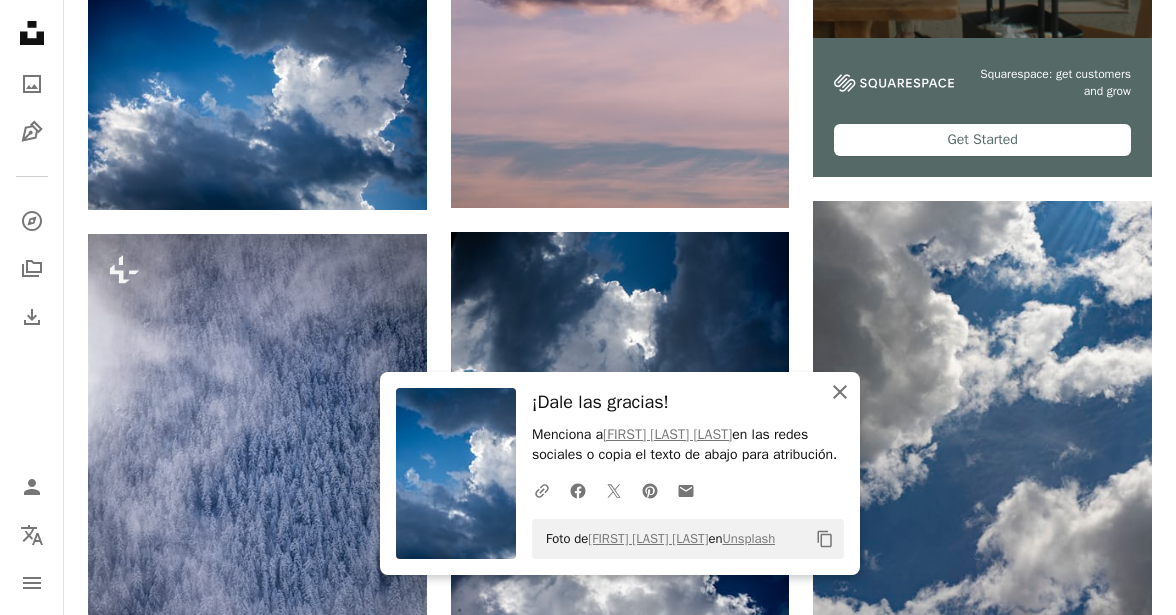 click on "An X shape" 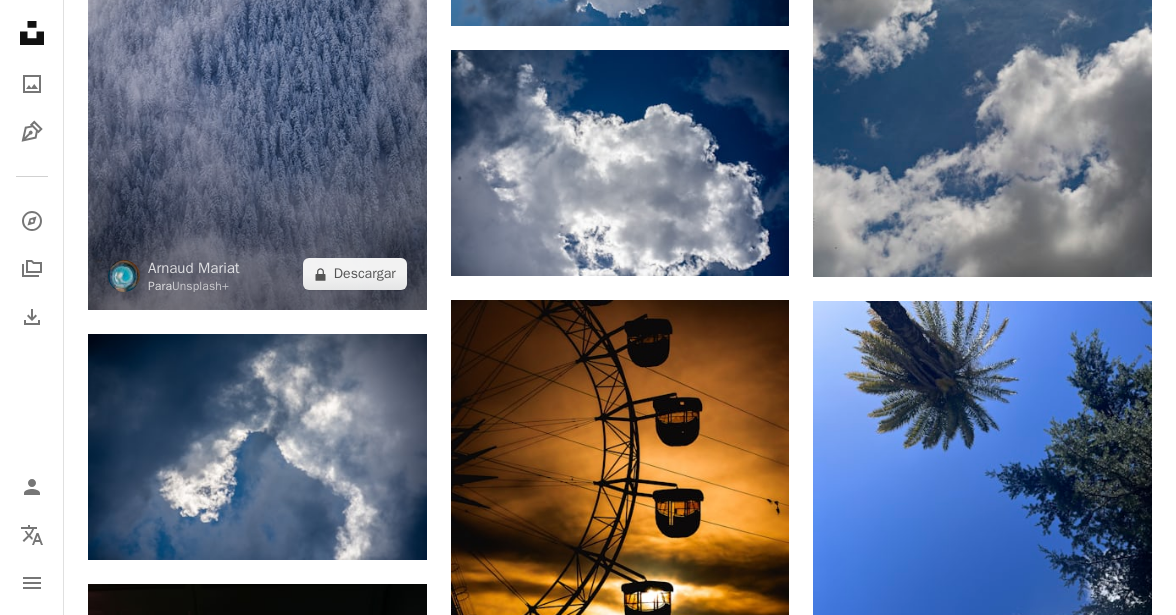 scroll, scrollTop: 1300, scrollLeft: 0, axis: vertical 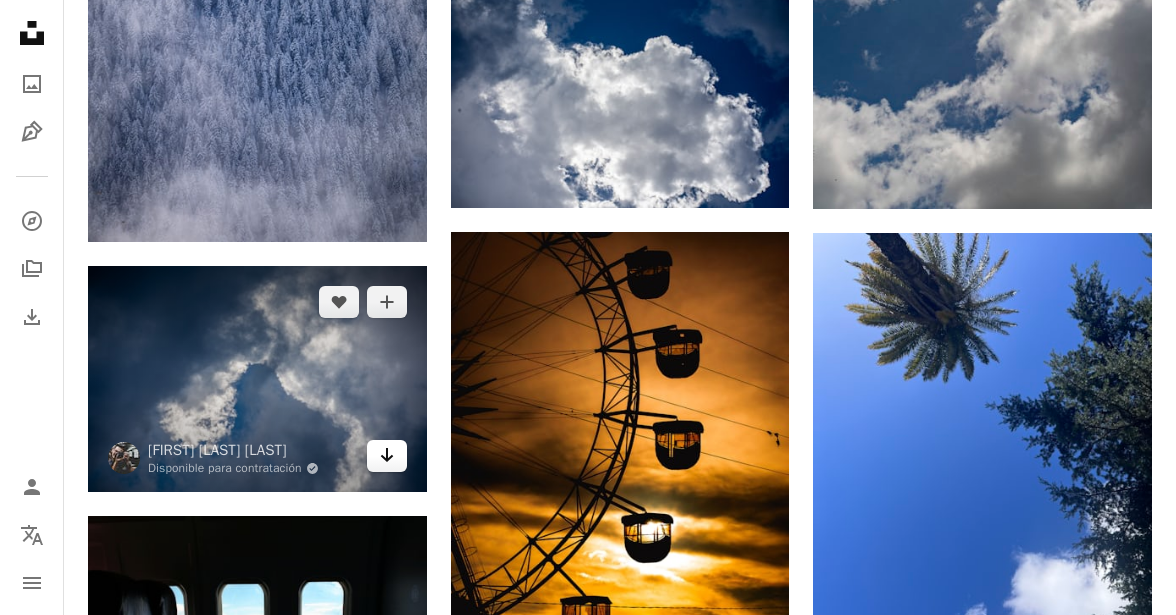 click on "Arrow pointing down" 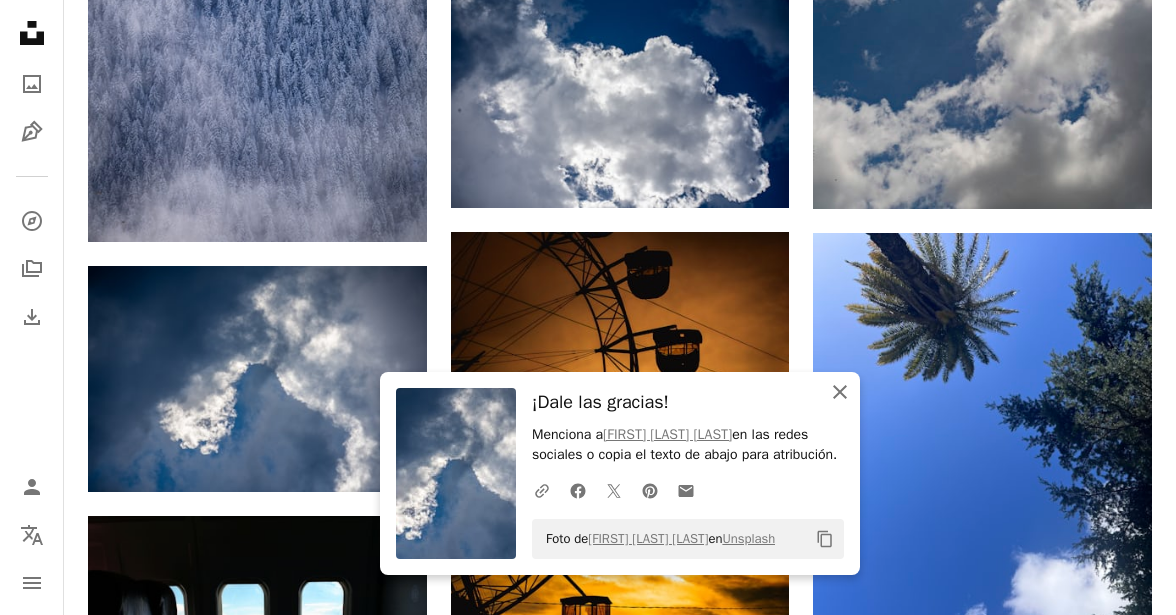 click 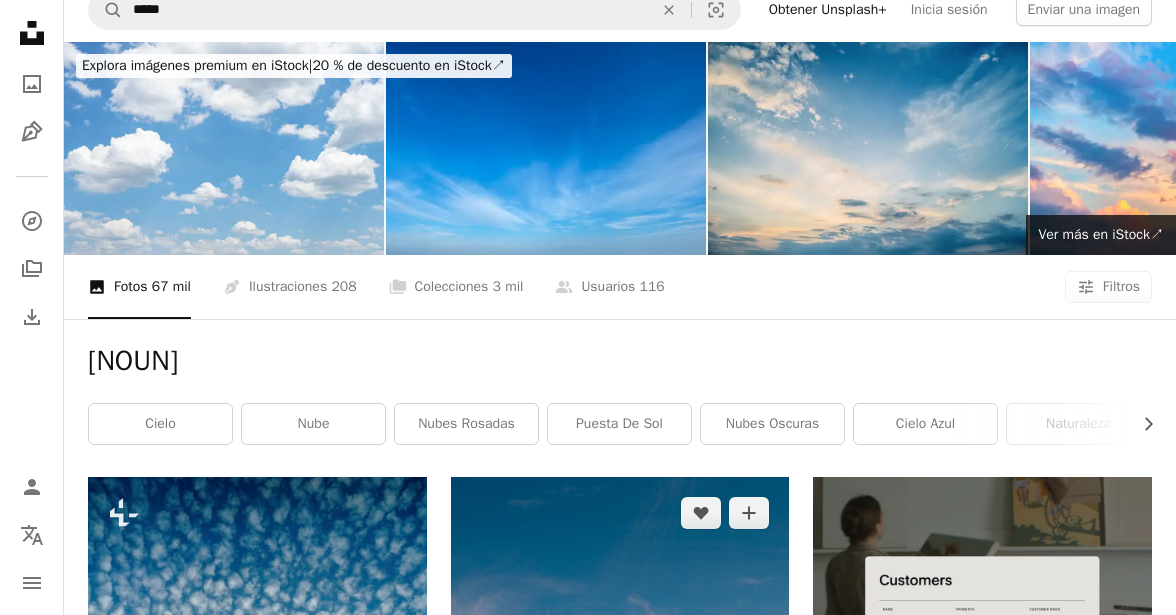 scroll, scrollTop: 0, scrollLeft: 0, axis: both 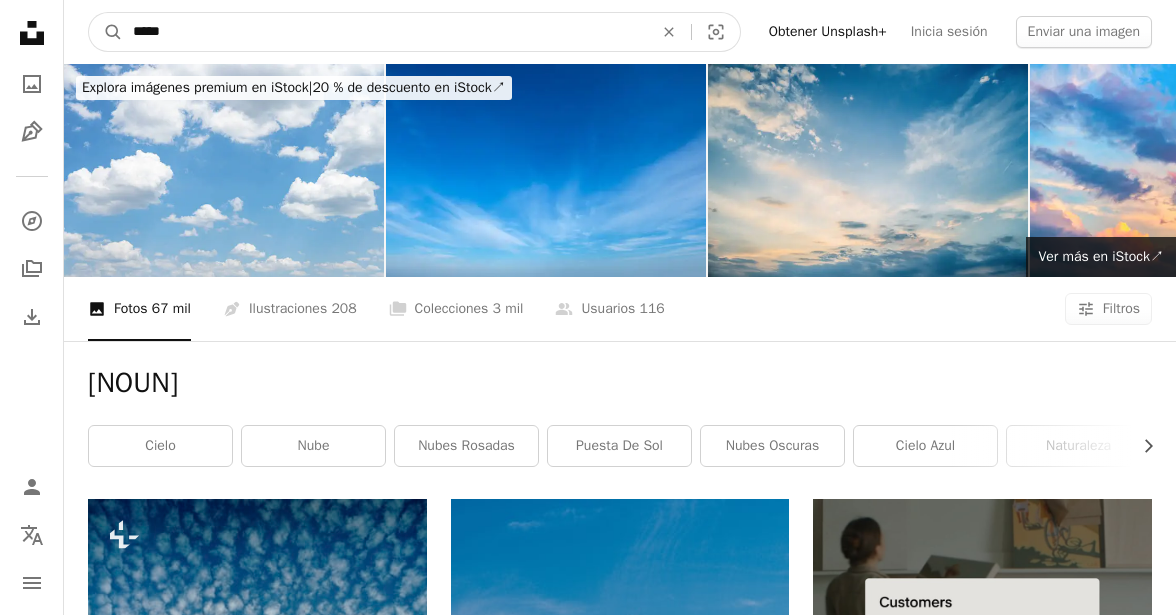 click on "*****" at bounding box center (385, 32) 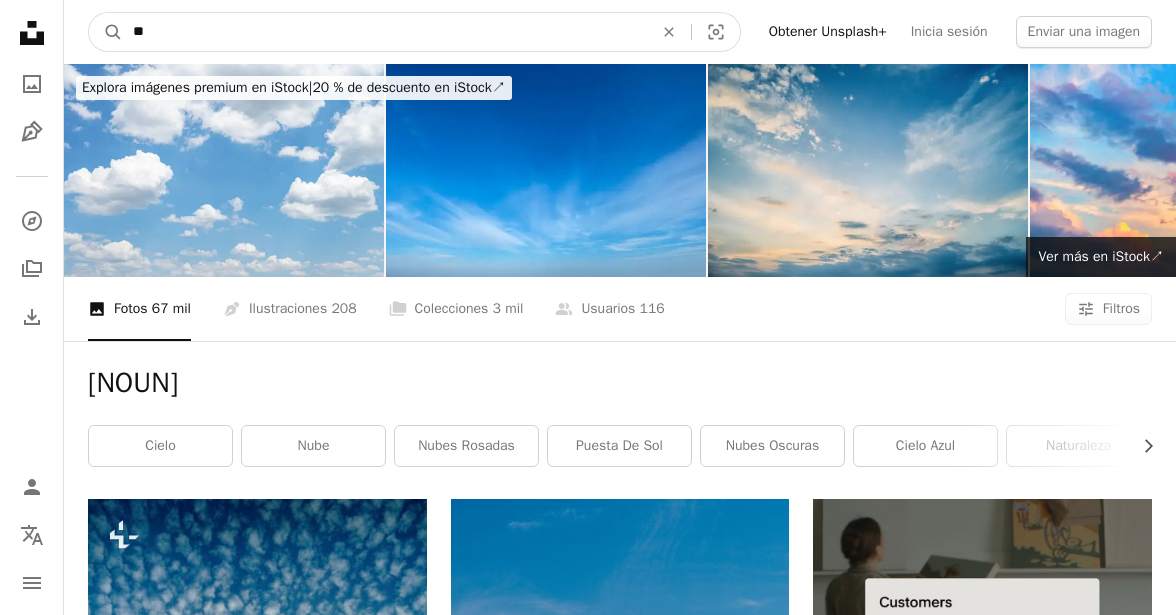 type on "*" 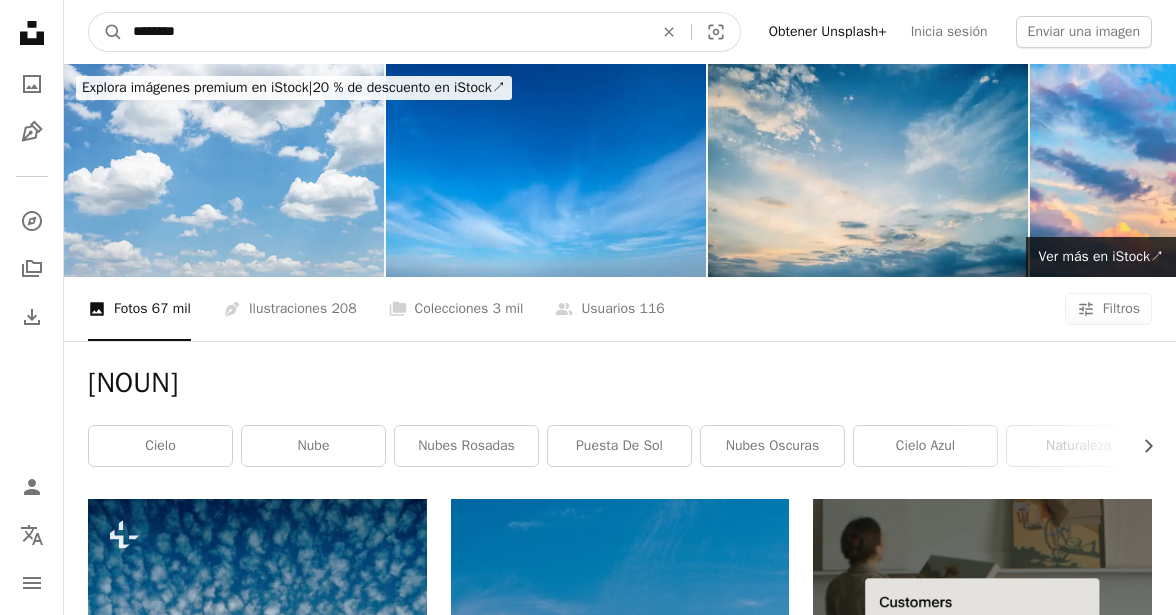 type on "********" 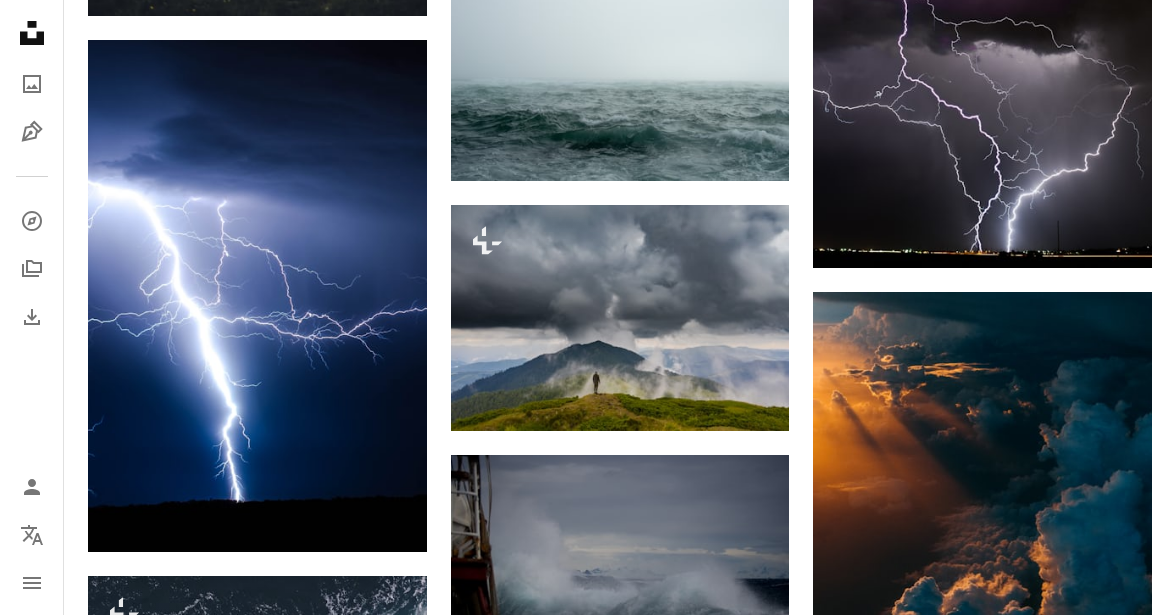 scroll, scrollTop: 1300, scrollLeft: 0, axis: vertical 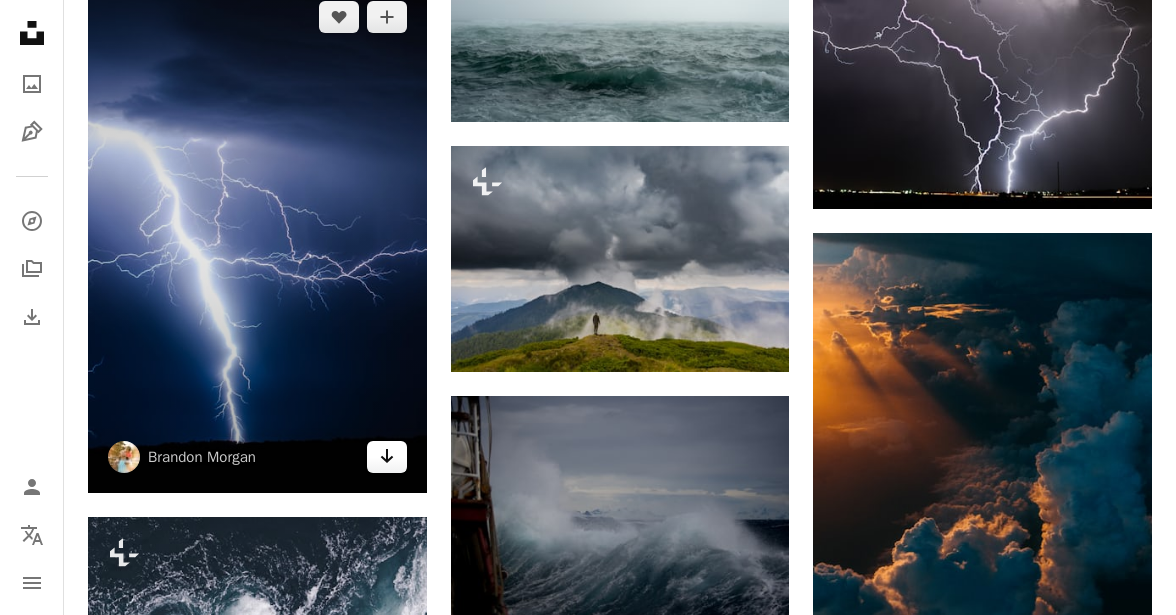 click on "Arrow pointing down" 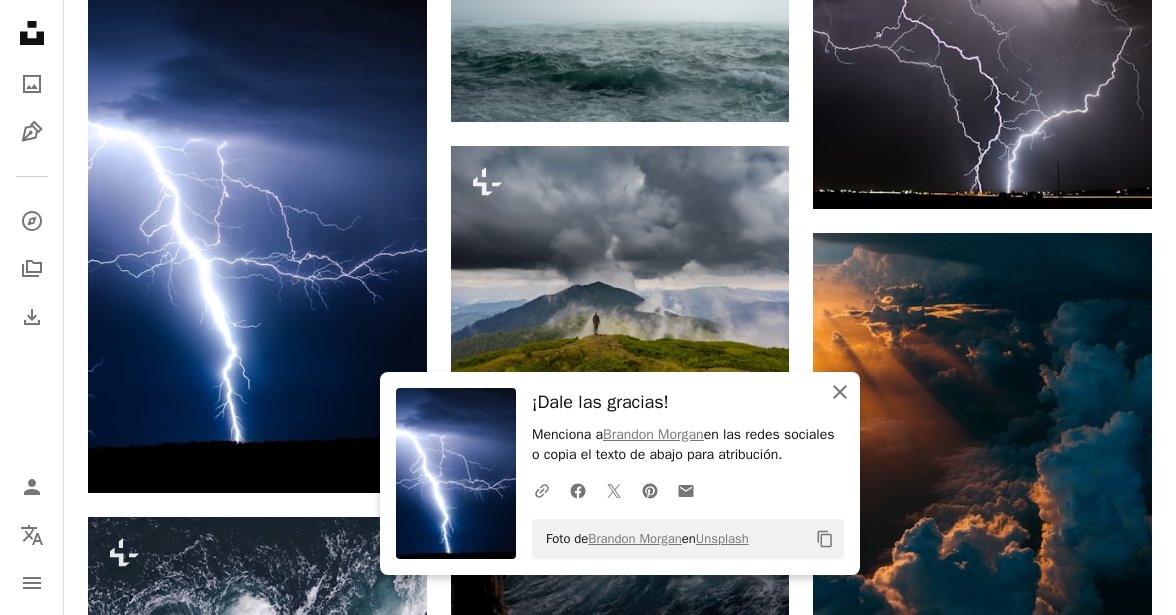 click on "An X shape" 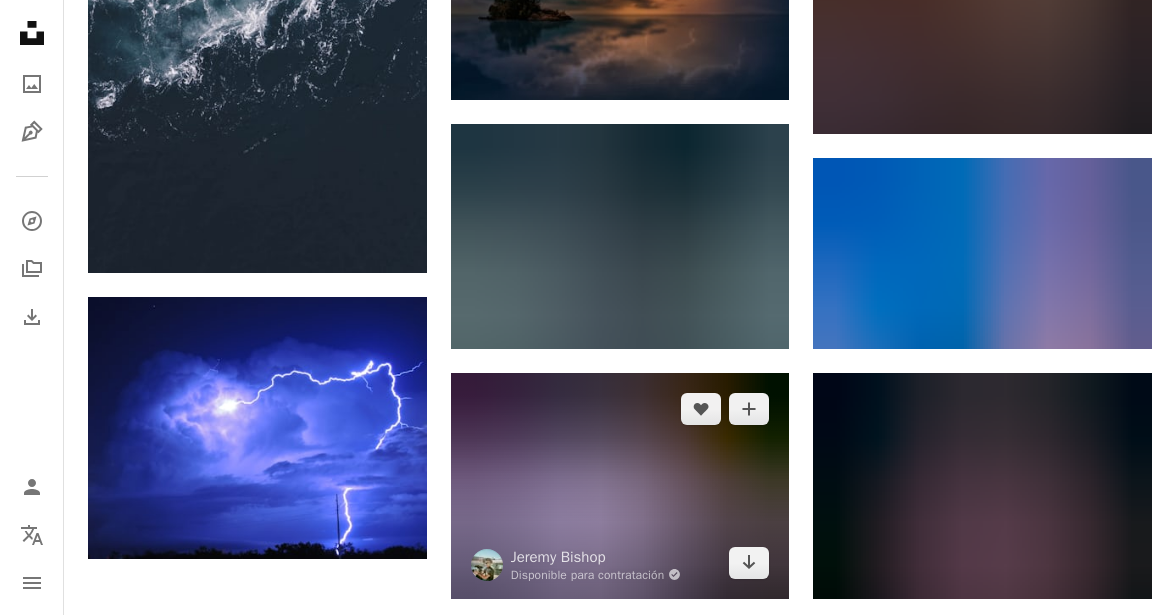scroll, scrollTop: 2100, scrollLeft: 0, axis: vertical 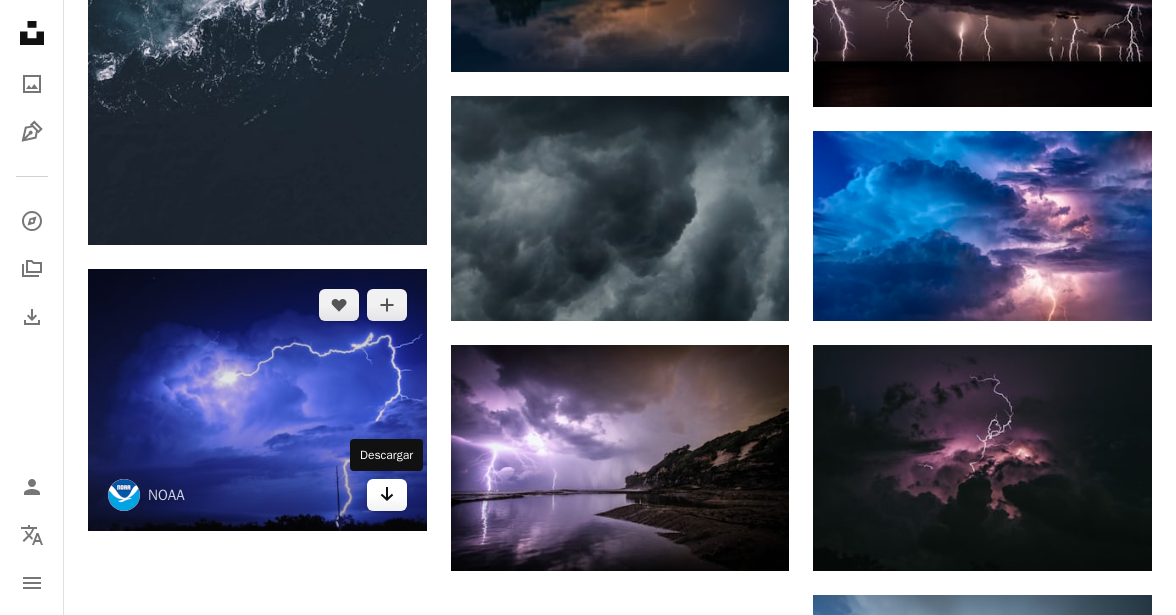 click on "Arrow pointing down" 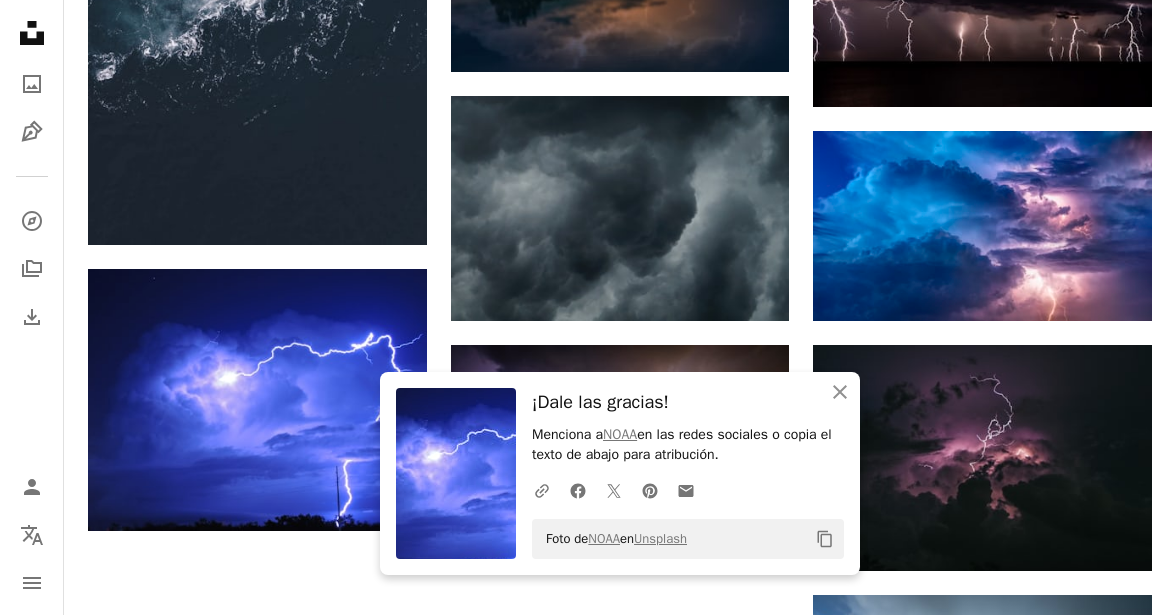 scroll, scrollTop: 2200, scrollLeft: 0, axis: vertical 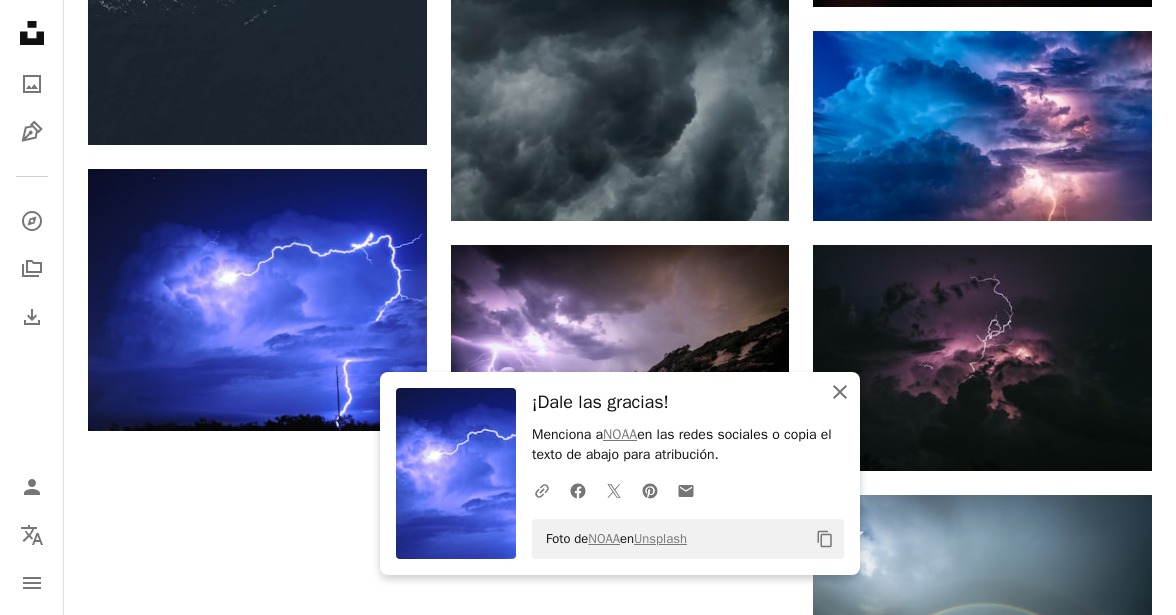click 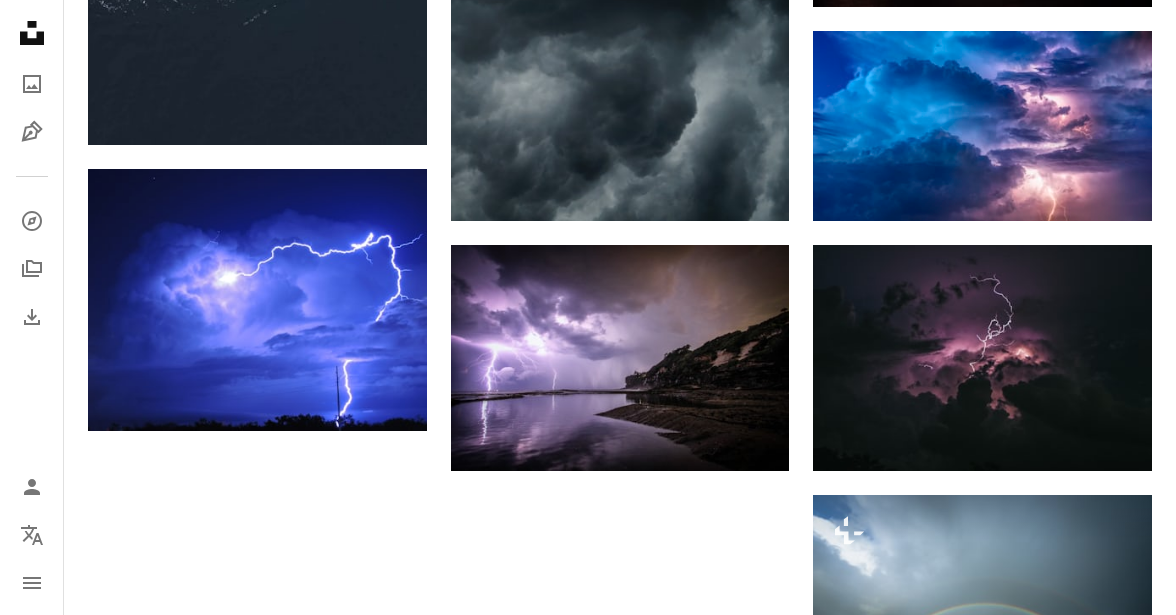 click on "[FIRST] [LAST] Para Unsplash+ A lock Descargar A heart A plus sign [FIRST] [LAST] Disponible para contratación A checkmark inside of a circle Arrow pointing down Plus sign for Unsplash+ A heart A plus sign [FIRST] [LAST] Para Unsplash+ A lock Descargar A heart A plus sign [LAST] Arrow pointing down A heart A plus sign [FIRST] [LAST] Arrow pointing down Plus sign for Unsplash+ A heart A plus sign [FIRST] [LAST] Para Unsplash+ A lock Descargar A heart A plus sign [LAST] Disponible para contratación A checkmark inside of a circle Arrow pointing down Plus sign for Unsplash+ A heart A plus sign [FIRST] [LAST] Para Unsplash+ A lock Descargar A heart A plus sign [LAST] Arrow pointing down A heart A plus sign [FIRST] [LAST] Arrow pointing down A heart A plus sign [FIRST] [LAST] Arrow pointing down A heart A plus sign [FIRST] [LAST] Disponible para contratación A checkmark inside of a circle Get Started" at bounding box center [620, -248] 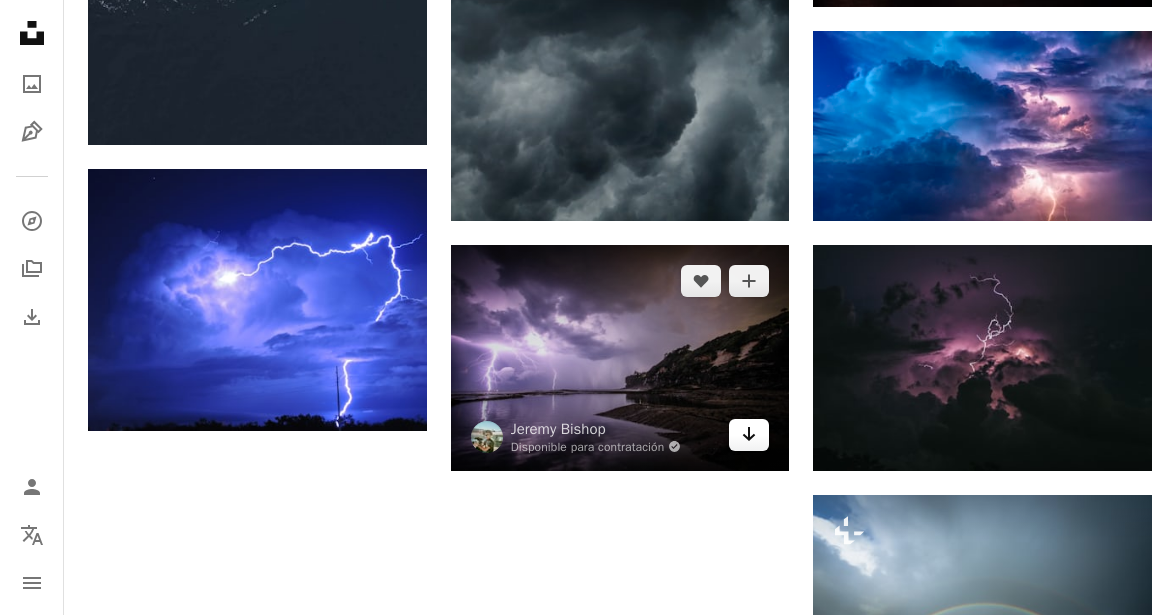 click on "Arrow pointing down" at bounding box center (749, 435) 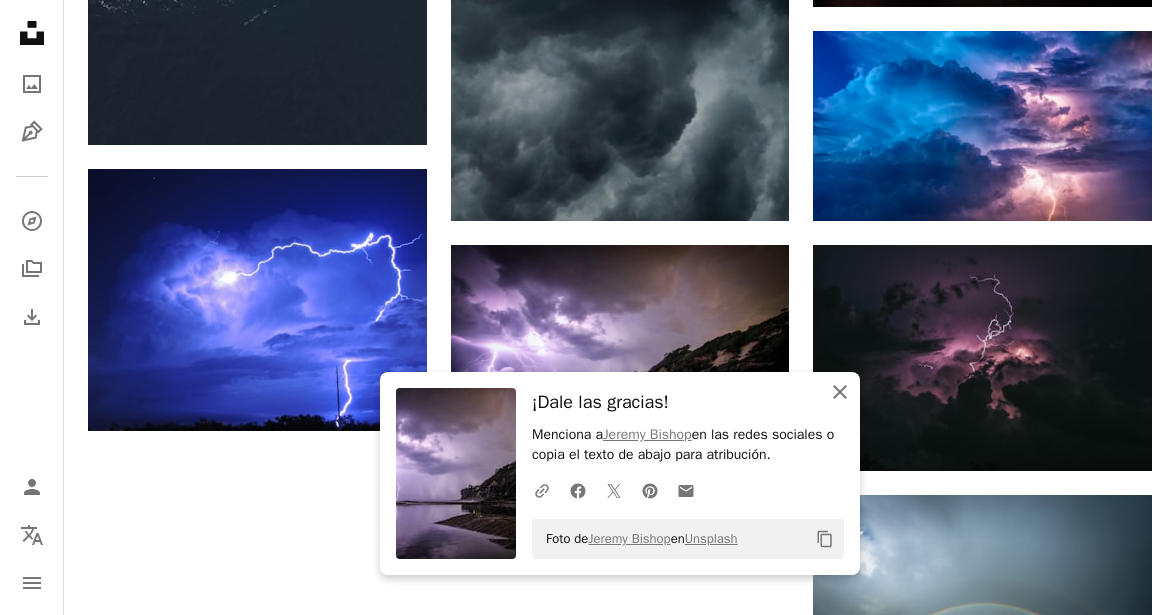 click on "An X shape" 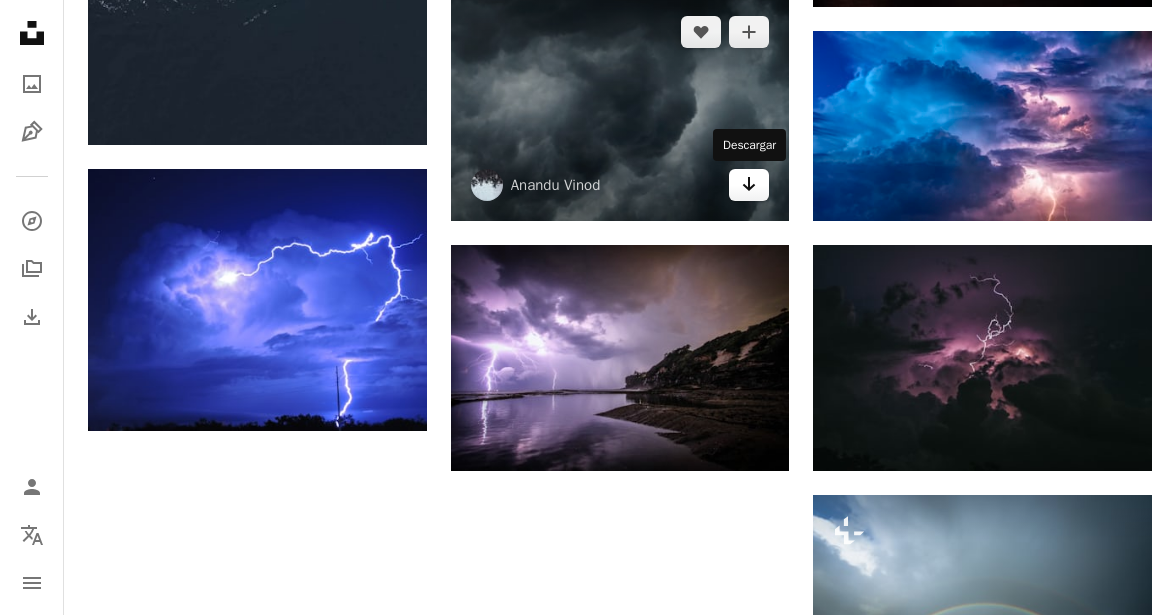 click on "Arrow pointing down" 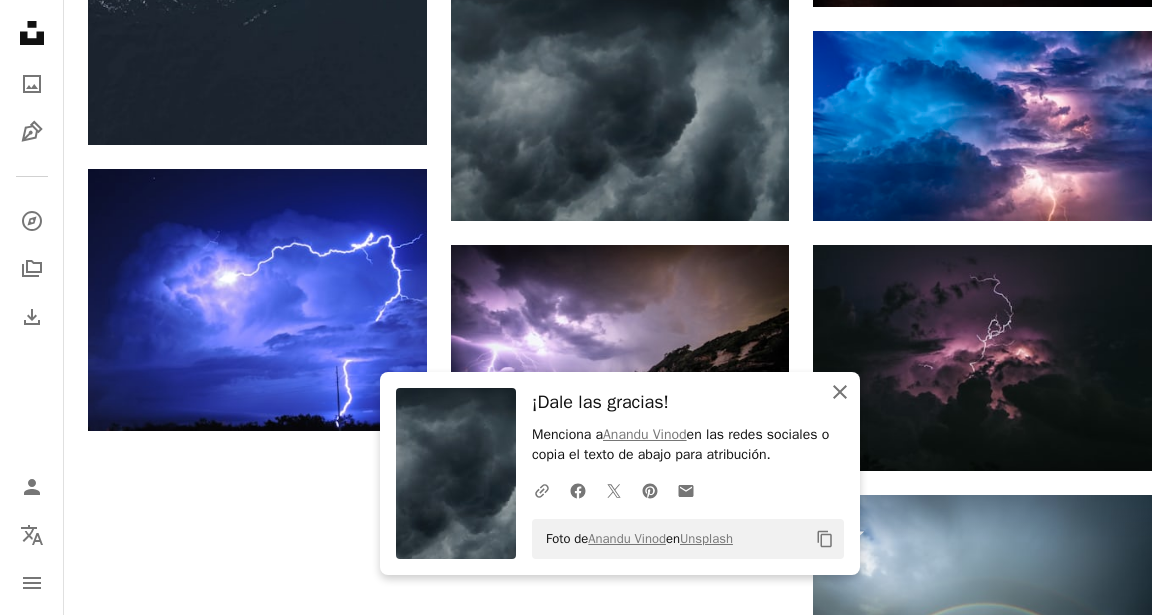 click on "An X shape" 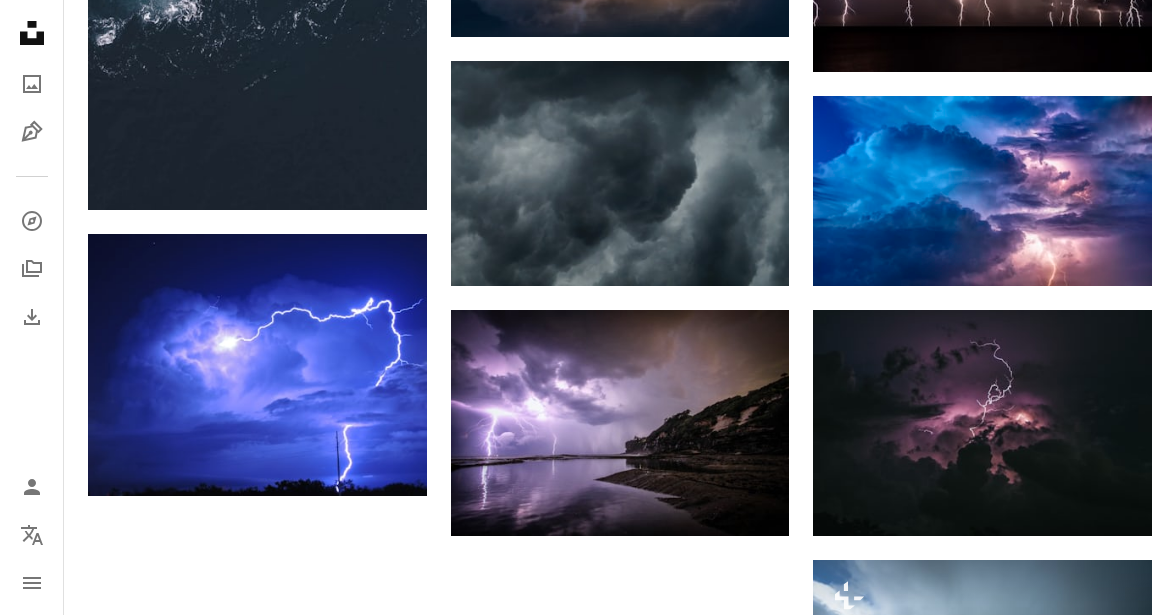 scroll, scrollTop: 2100, scrollLeft: 0, axis: vertical 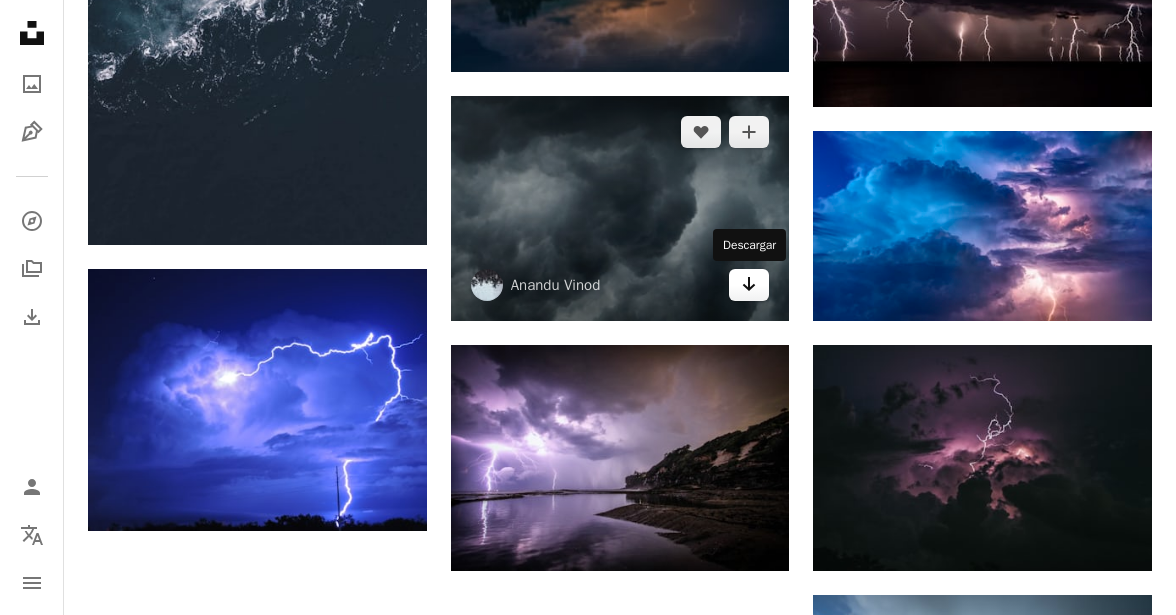 click on "Arrow pointing down" at bounding box center [749, 285] 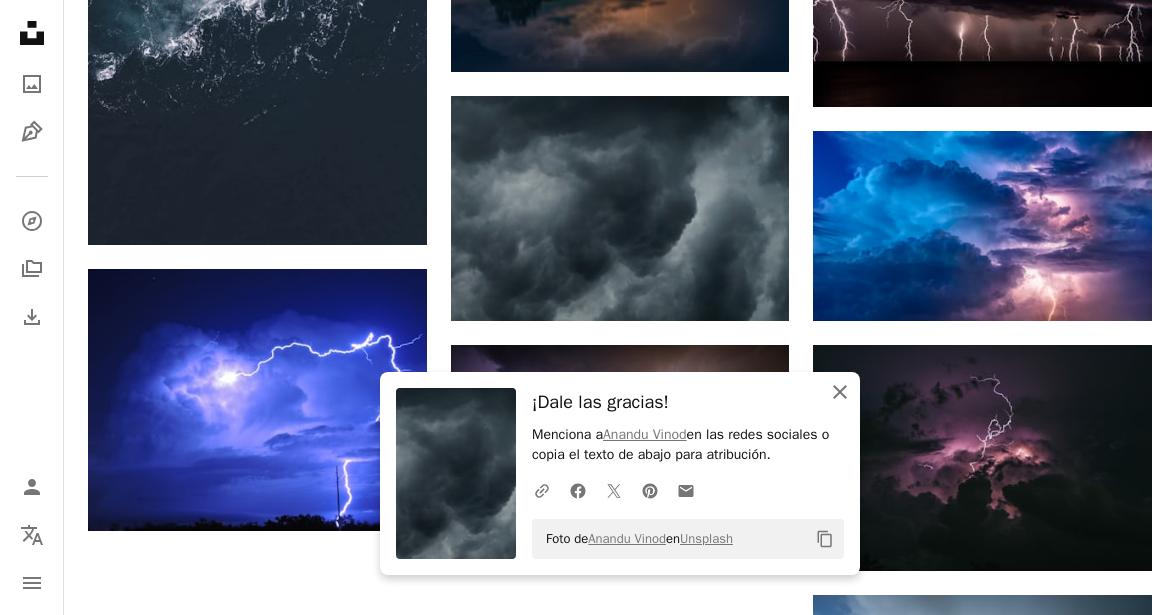 click on "An X shape" 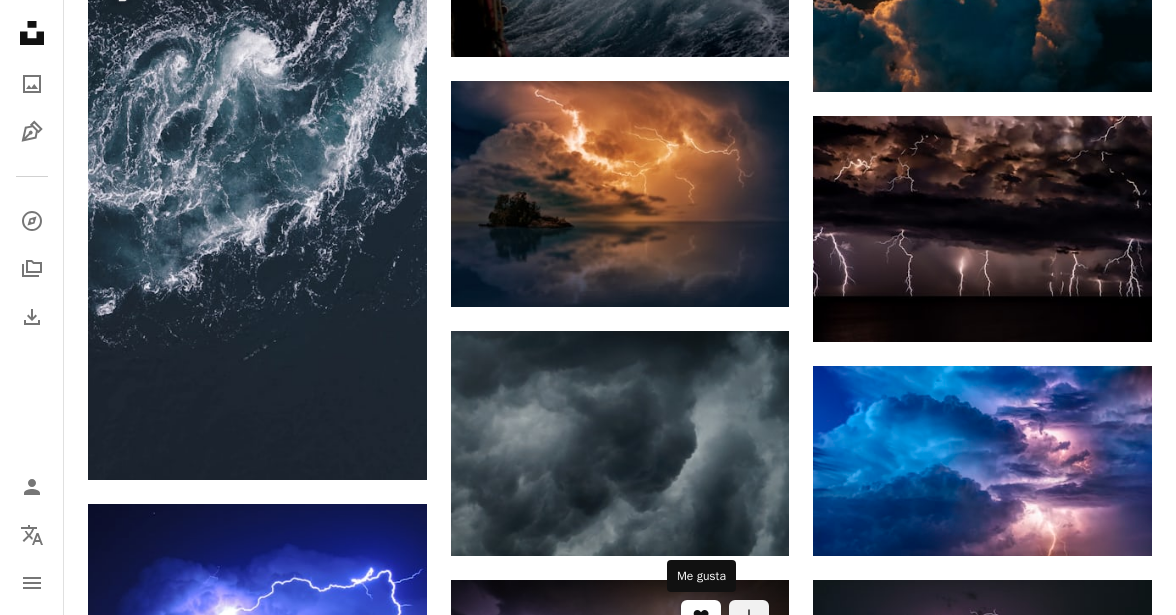 scroll, scrollTop: 1800, scrollLeft: 0, axis: vertical 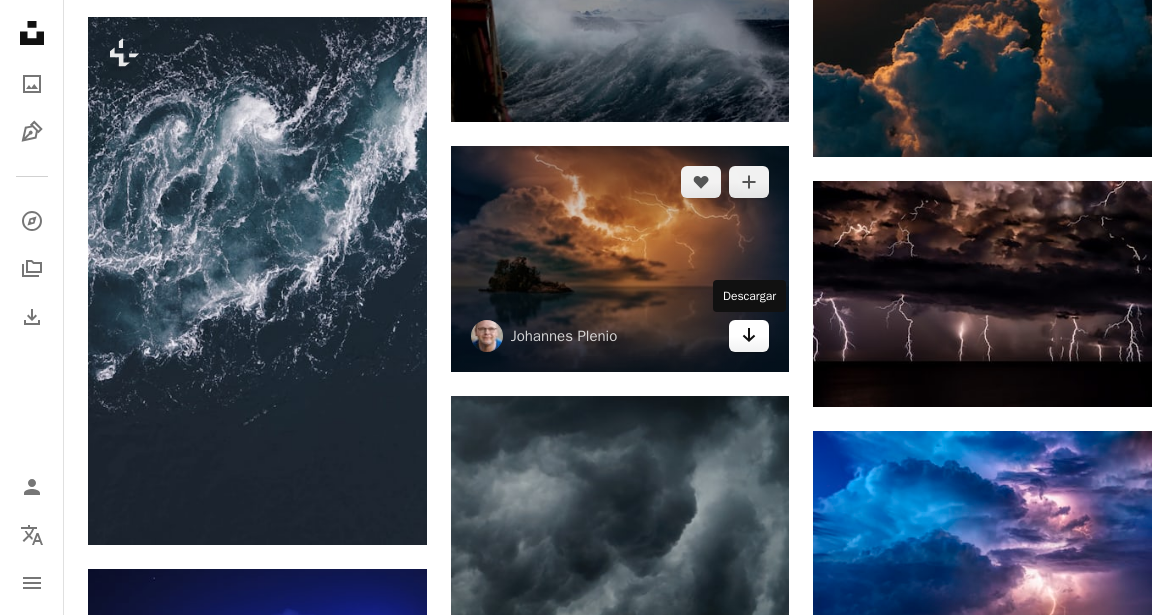 click on "Arrow pointing down" 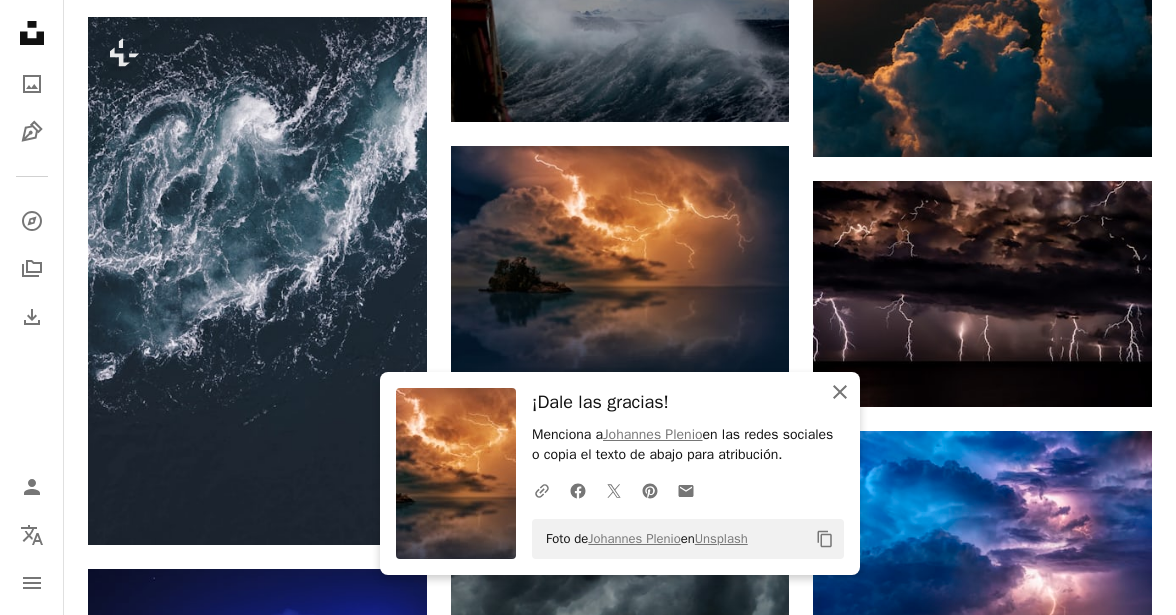 click 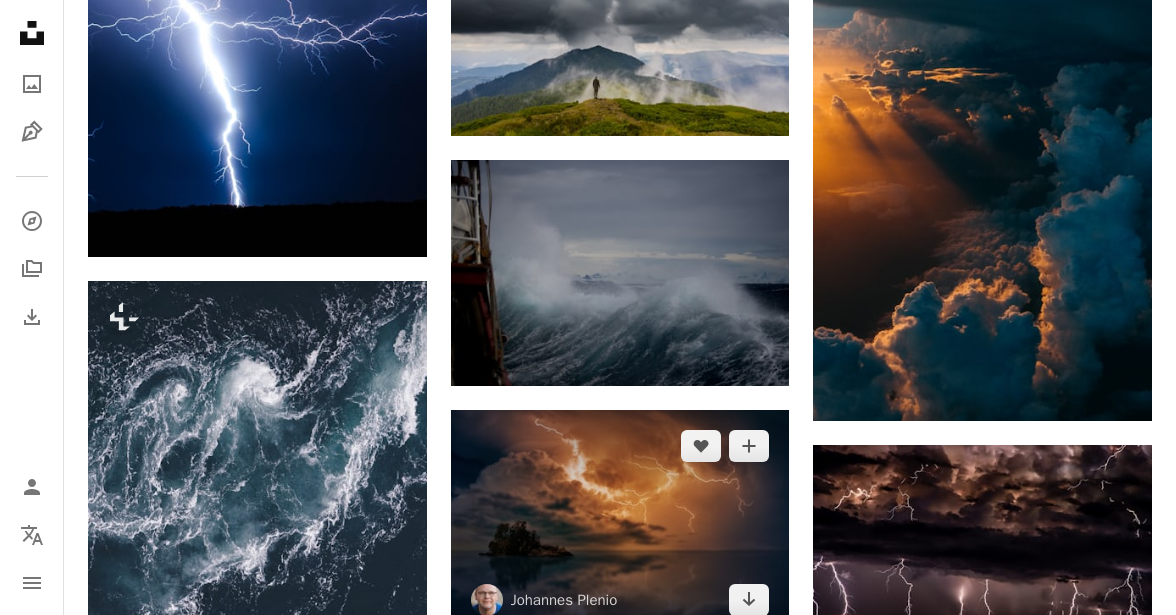scroll, scrollTop: 1500, scrollLeft: 0, axis: vertical 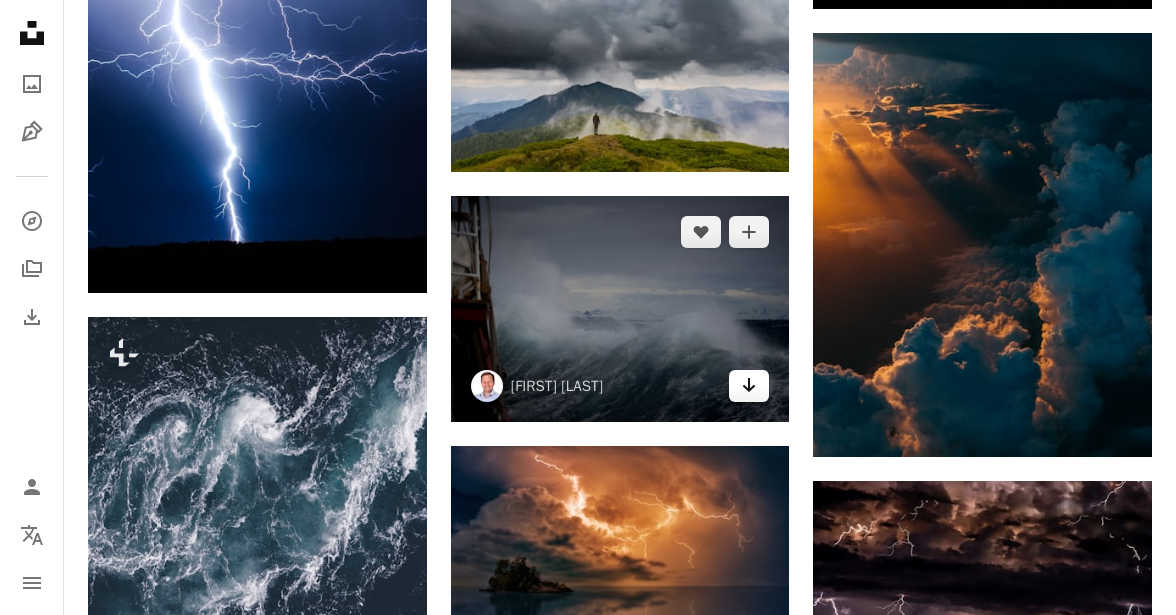 click on "Arrow pointing down" 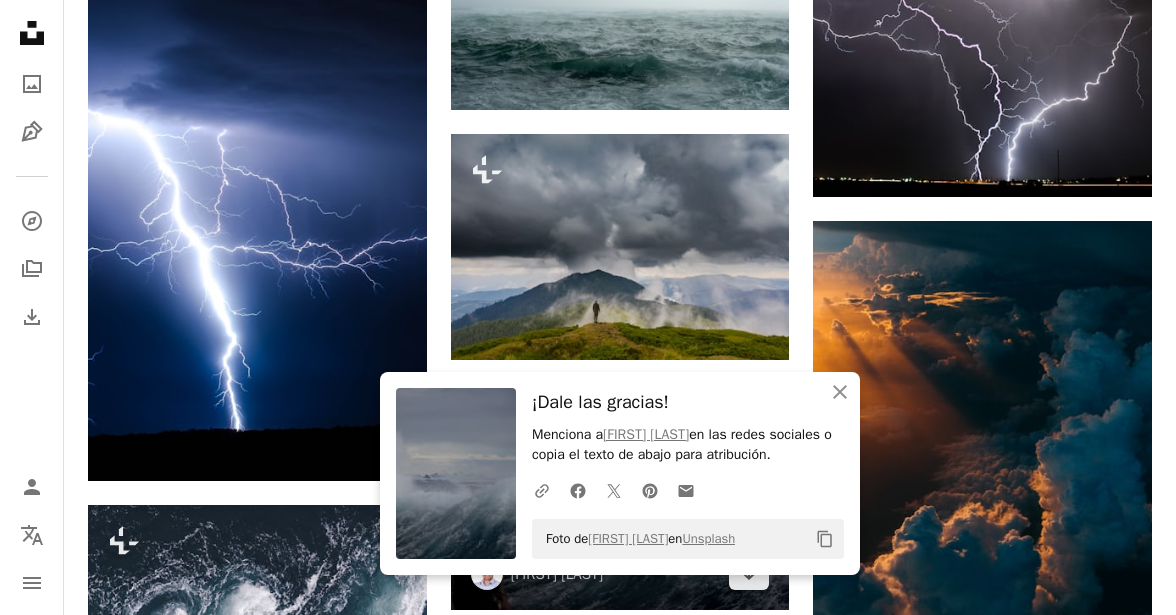 scroll, scrollTop: 1300, scrollLeft: 0, axis: vertical 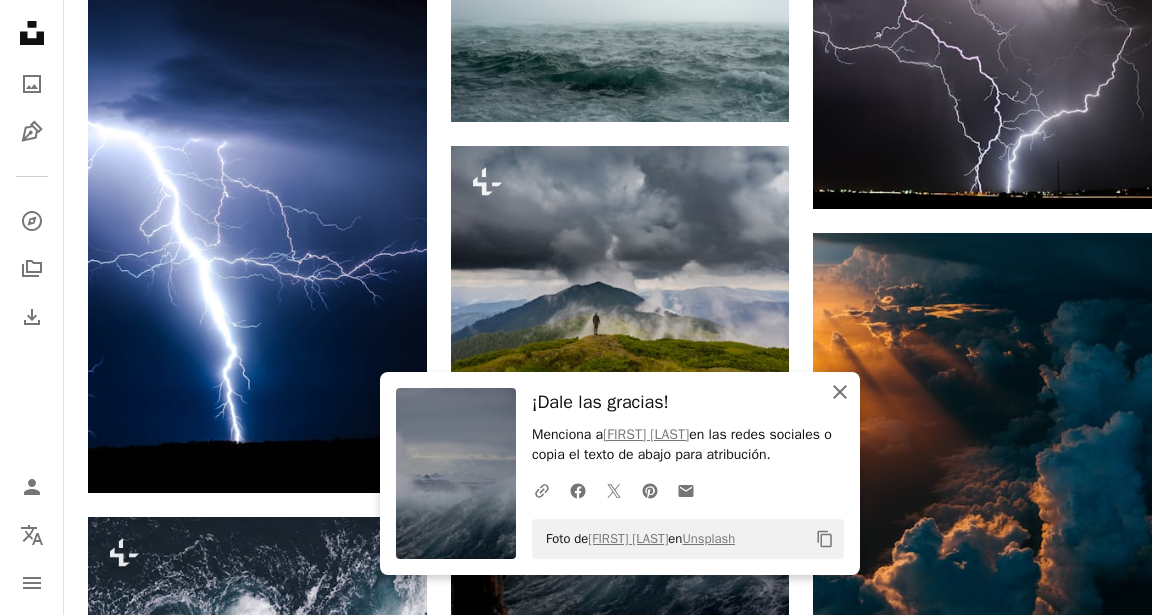 click 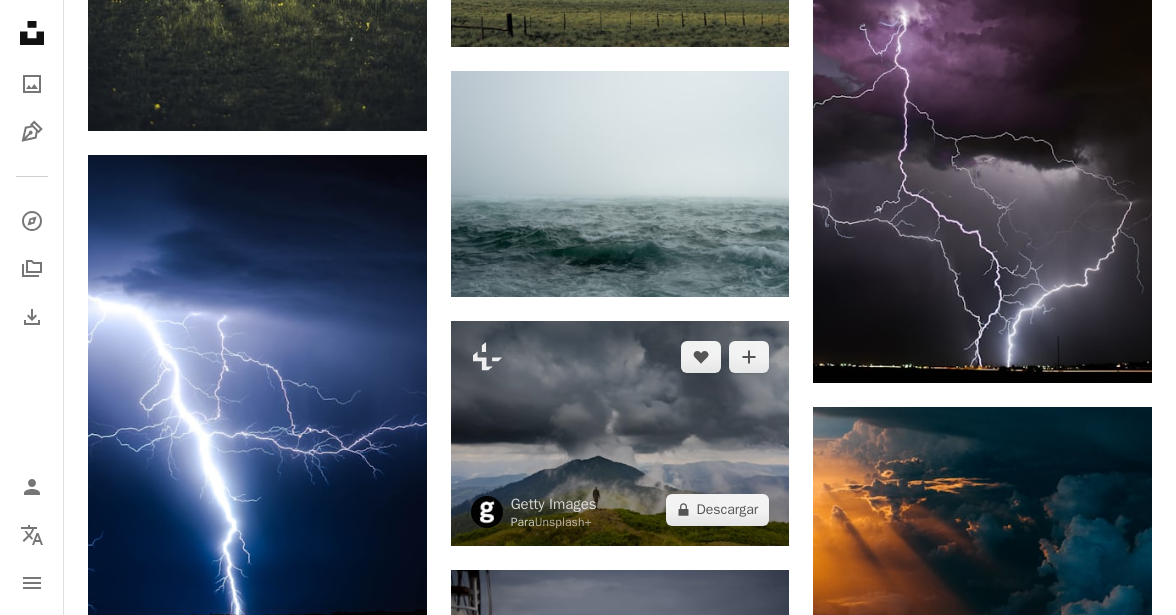 scroll, scrollTop: 1100, scrollLeft: 0, axis: vertical 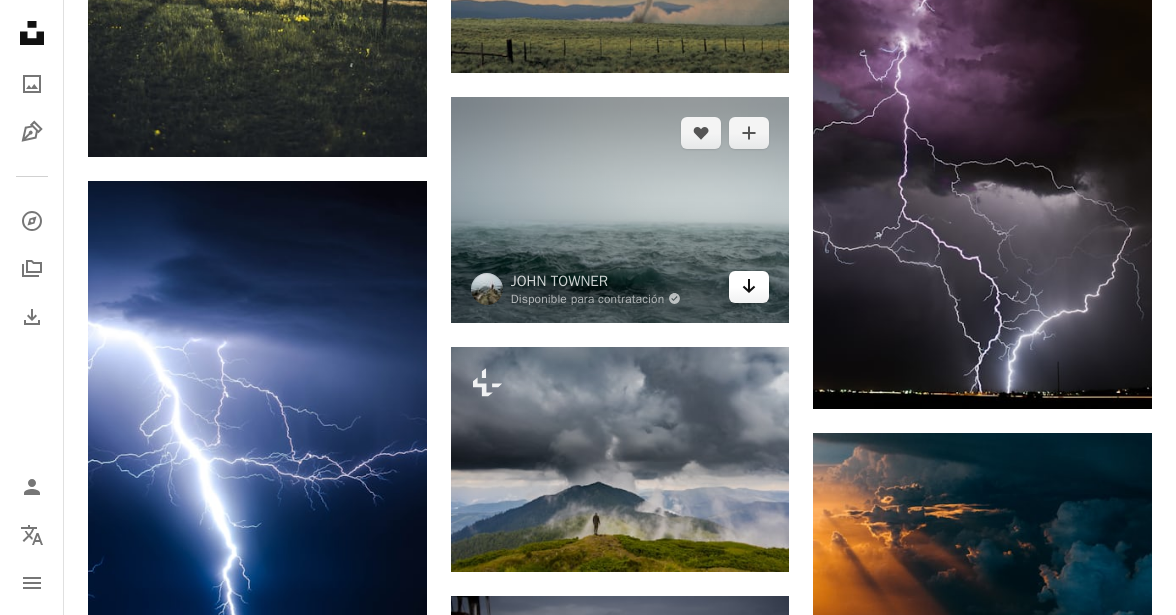 click on "Arrow pointing down" 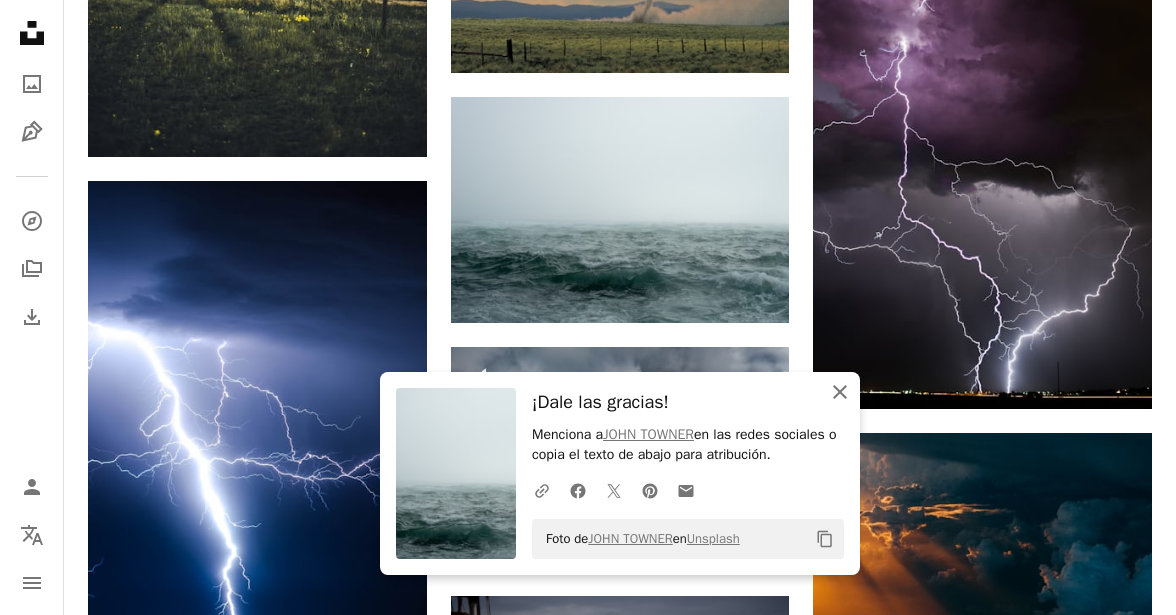 click on "An X shape" 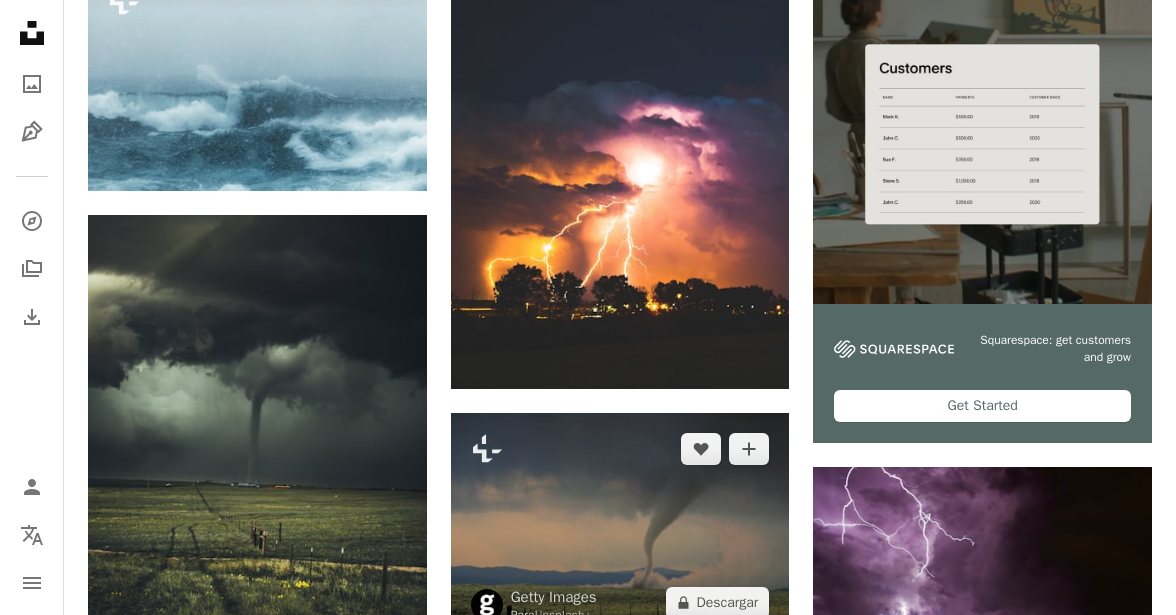 scroll, scrollTop: 500, scrollLeft: 0, axis: vertical 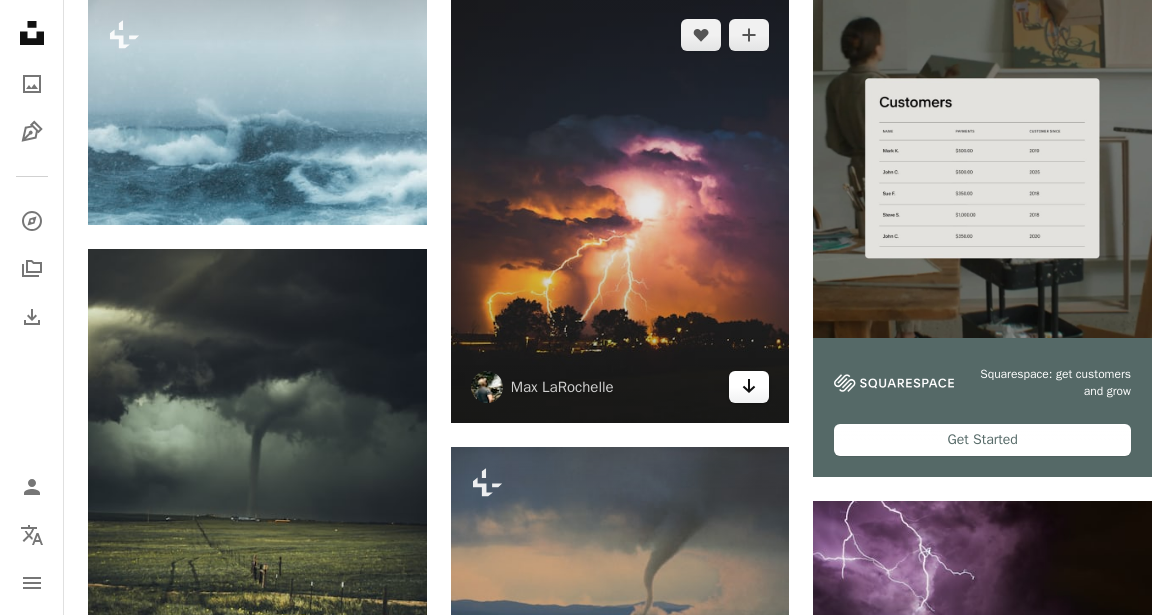 click on "Arrow pointing down" 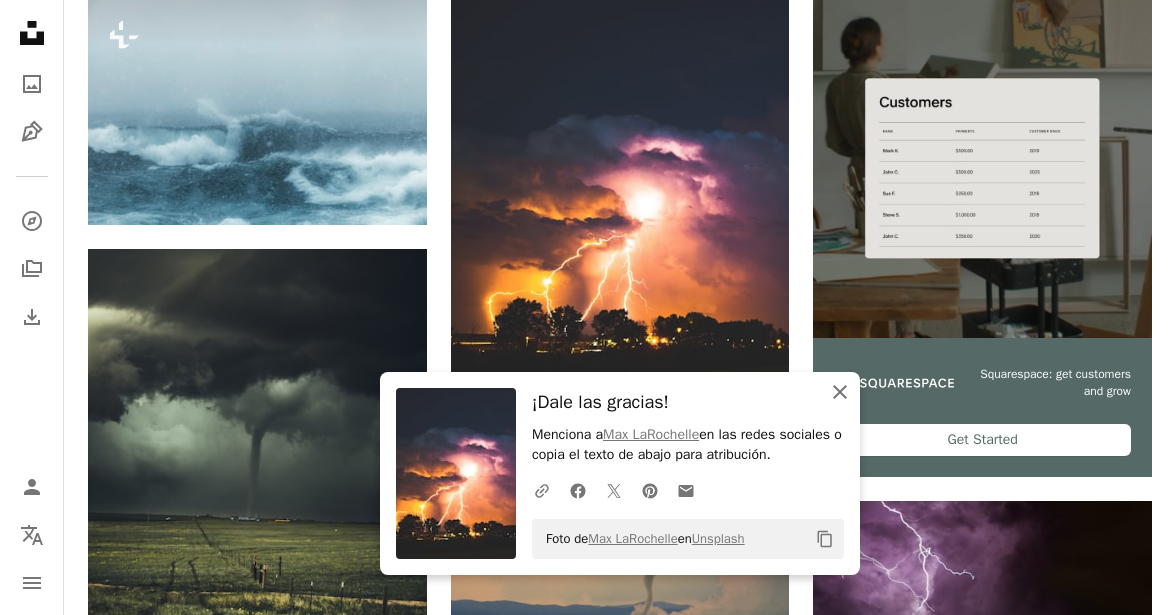 click on "An X shape" 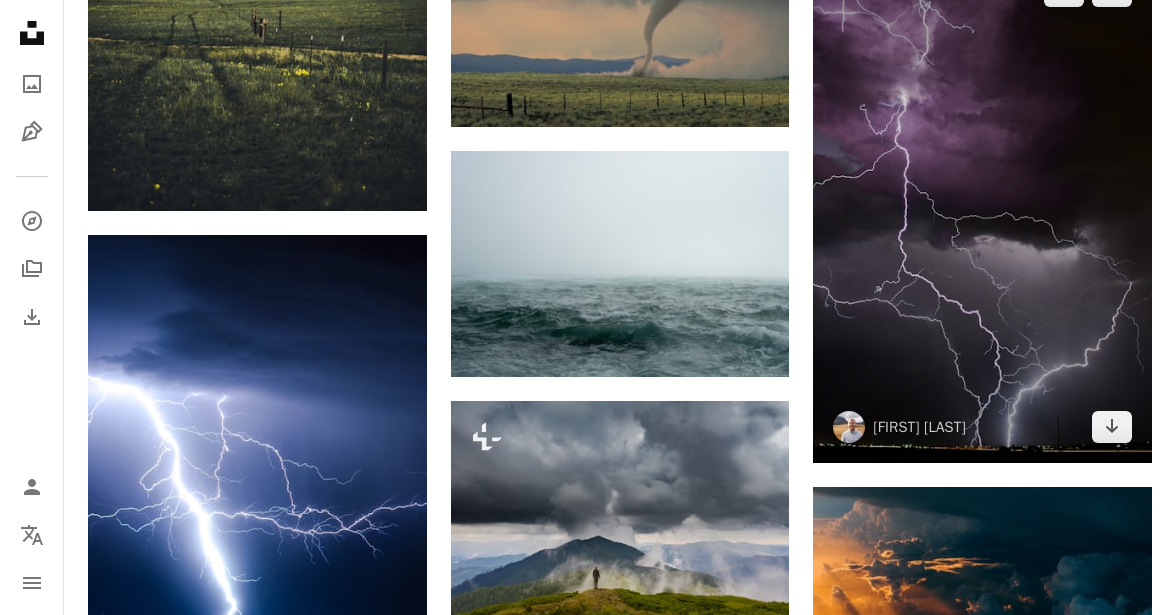 scroll, scrollTop: 1100, scrollLeft: 0, axis: vertical 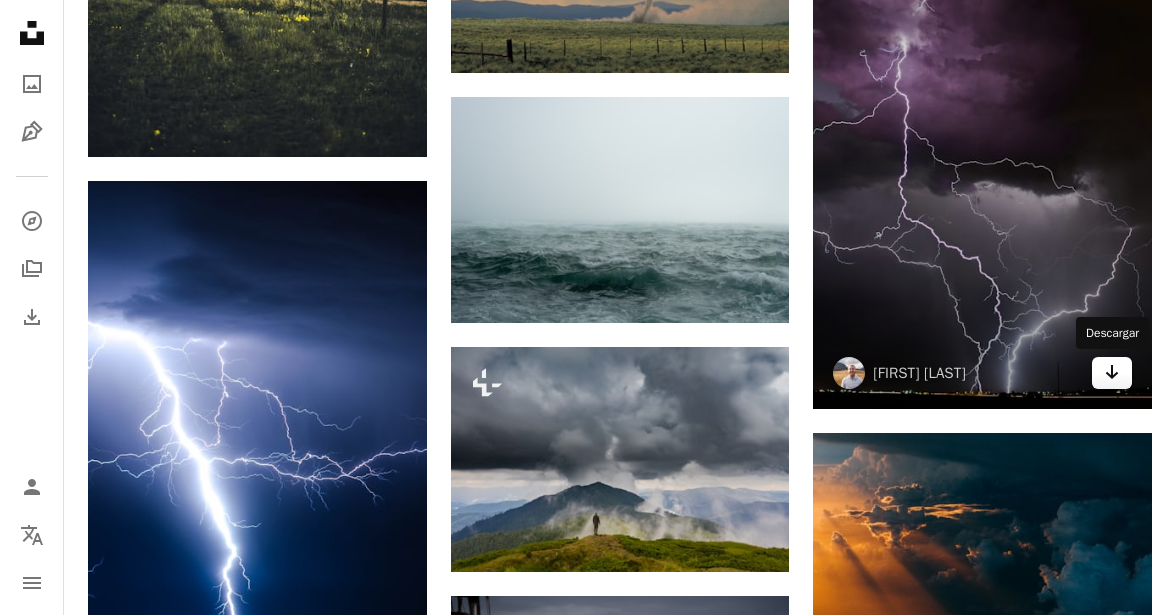 click on "Arrow pointing down" 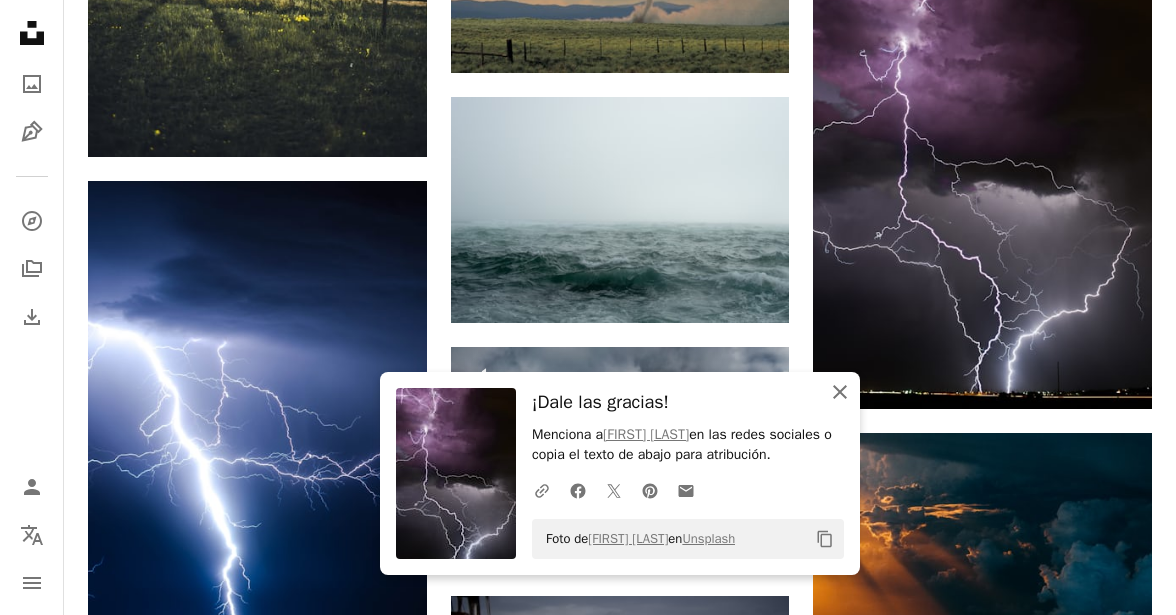 click on "An X shape" 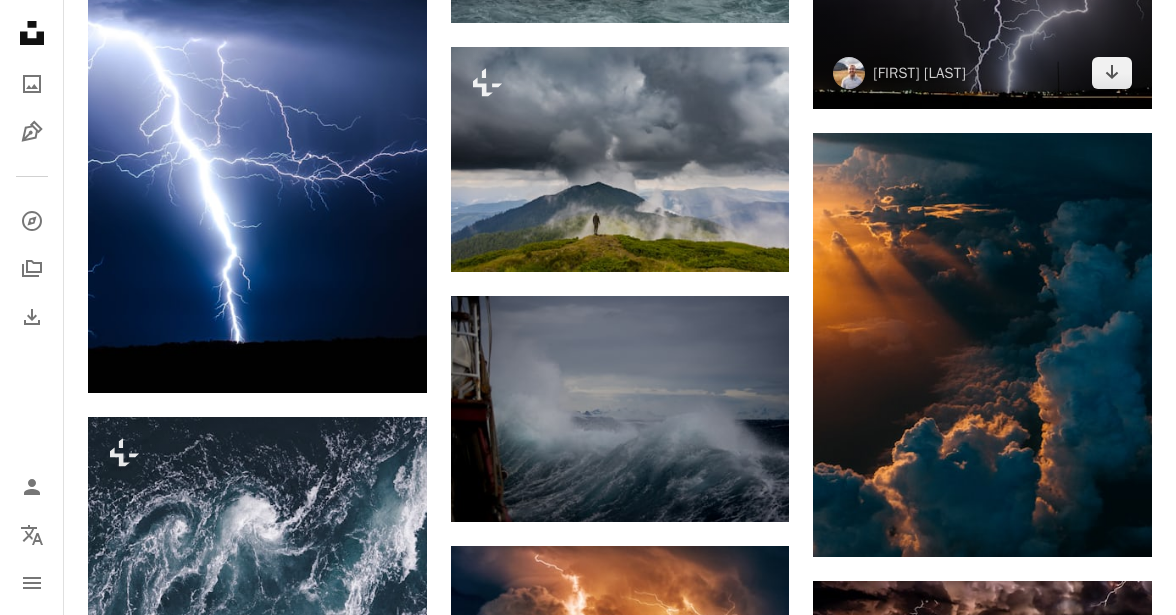 scroll, scrollTop: 1500, scrollLeft: 0, axis: vertical 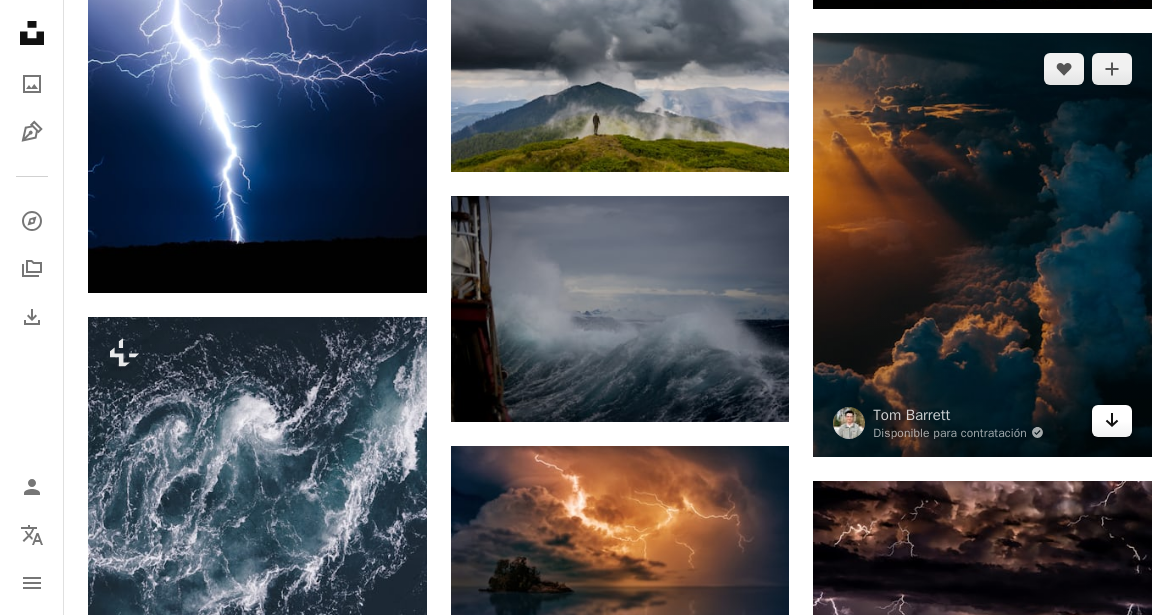 click on "Arrow pointing down" 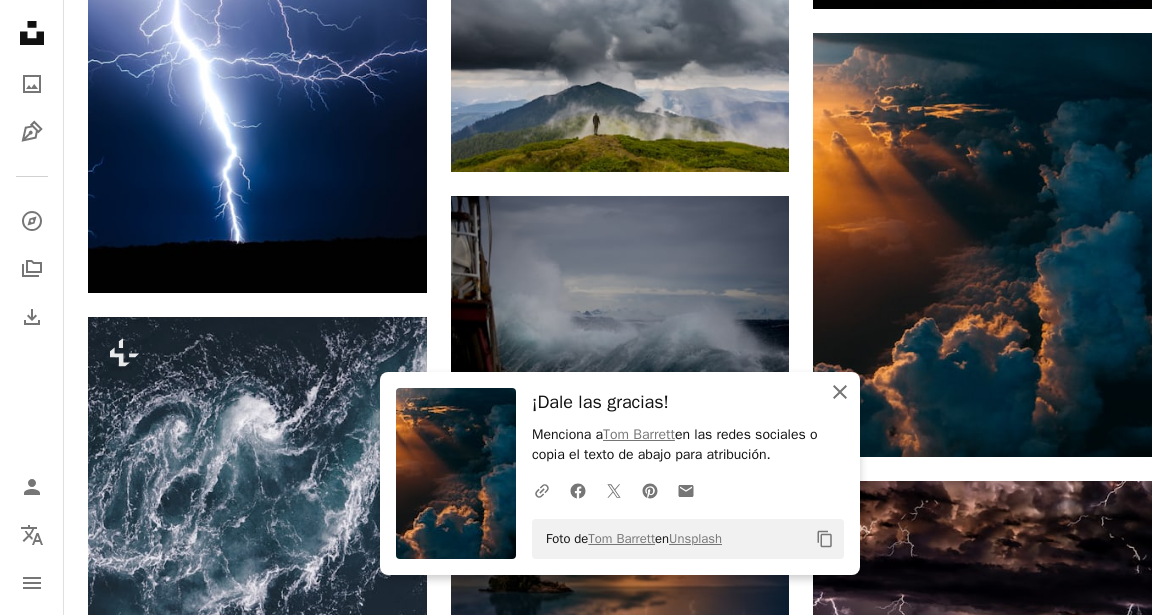 click on "An X shape" 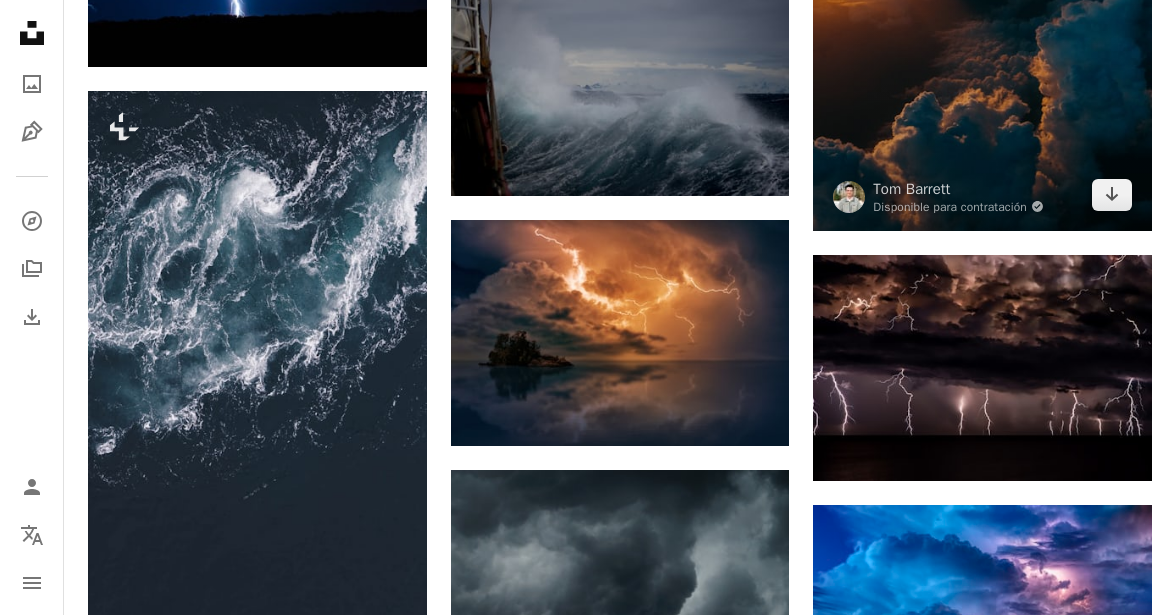 scroll, scrollTop: 1800, scrollLeft: 0, axis: vertical 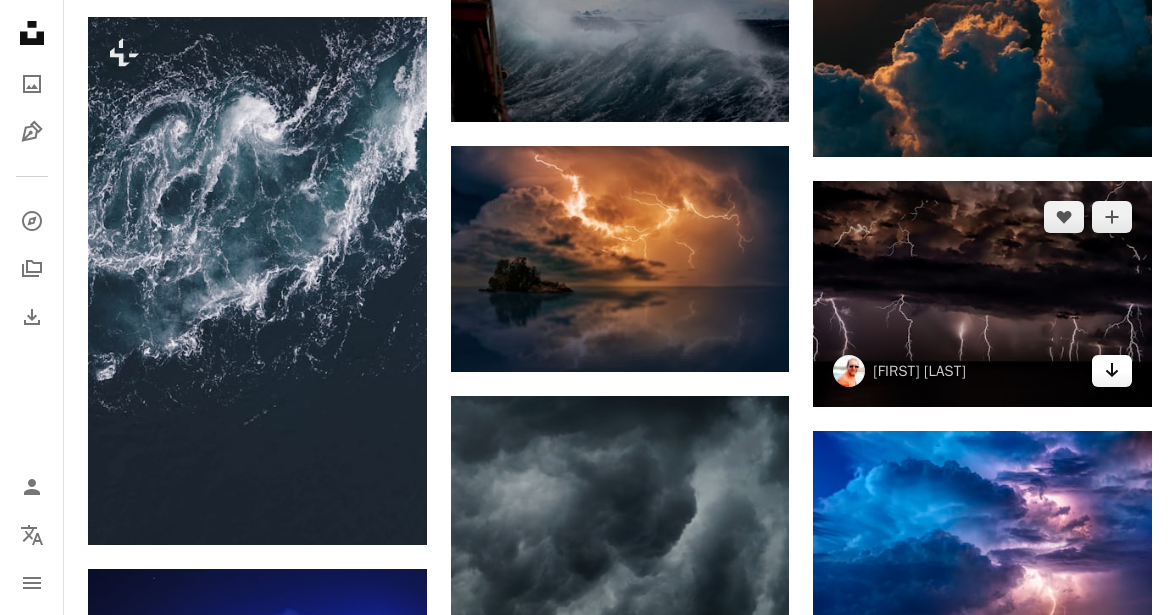 click on "Arrow pointing down" 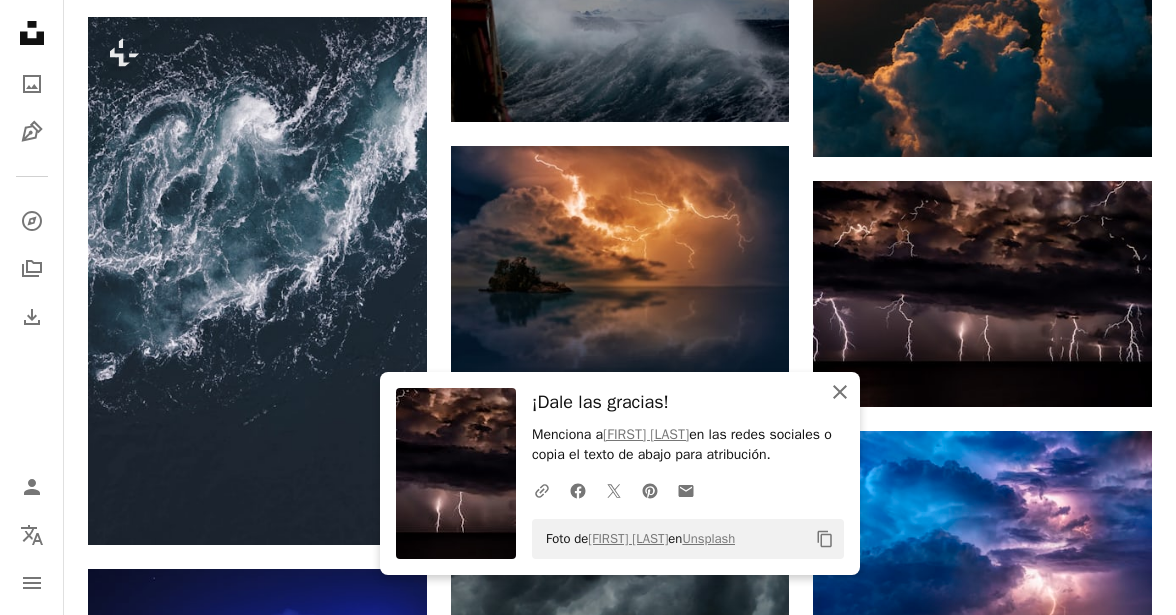 click on "An X shape" 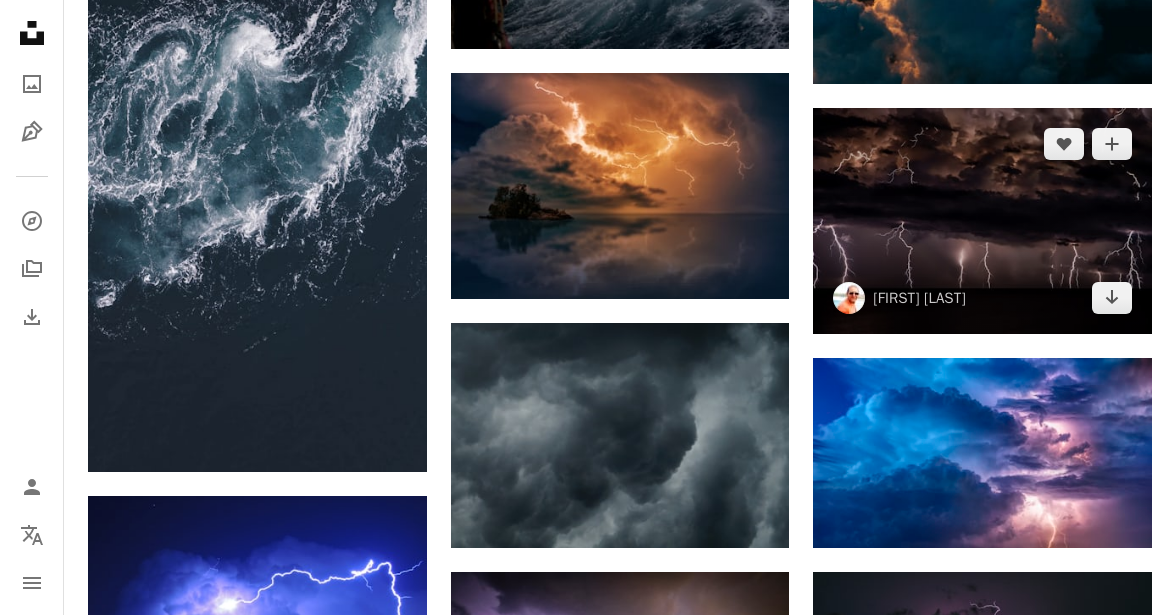 scroll, scrollTop: 2100, scrollLeft: 0, axis: vertical 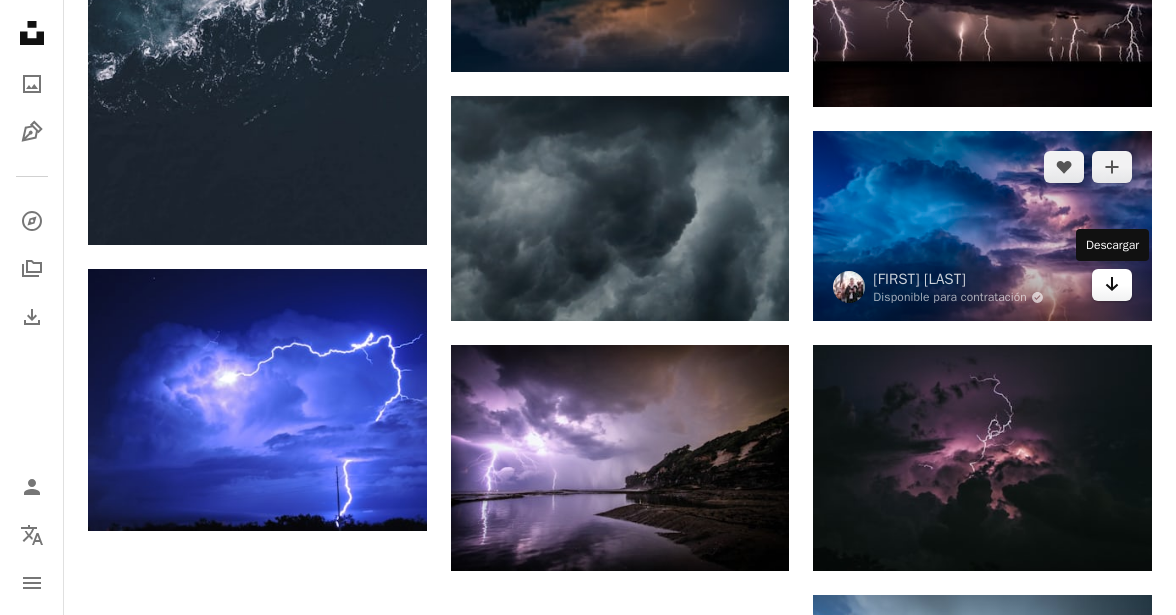 click on "Arrow pointing down" at bounding box center (1112, 285) 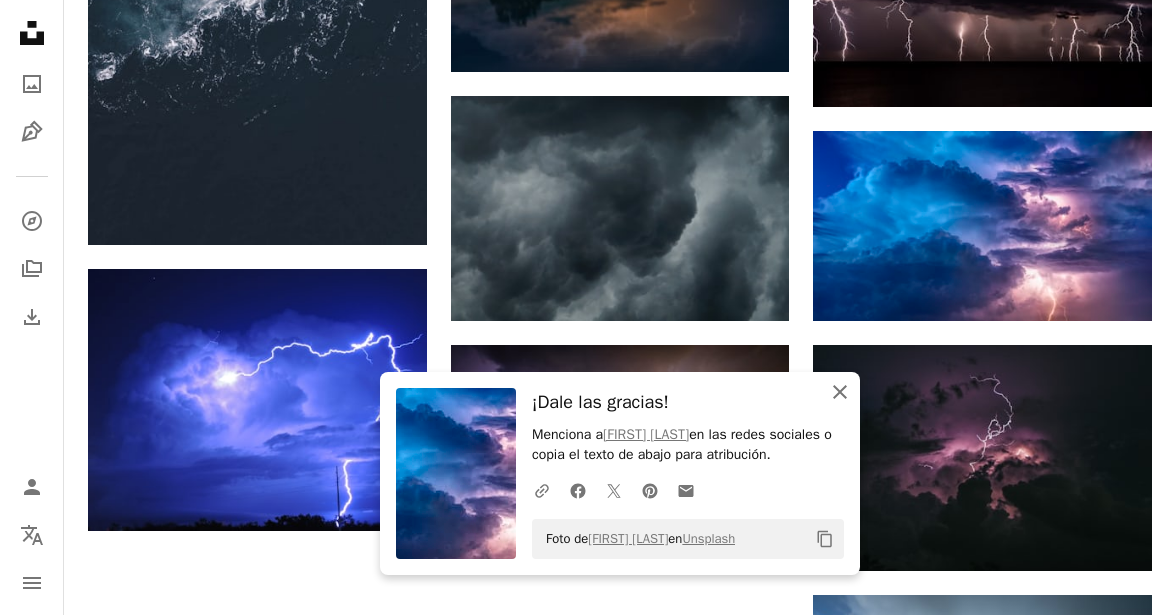 click on "An X shape" 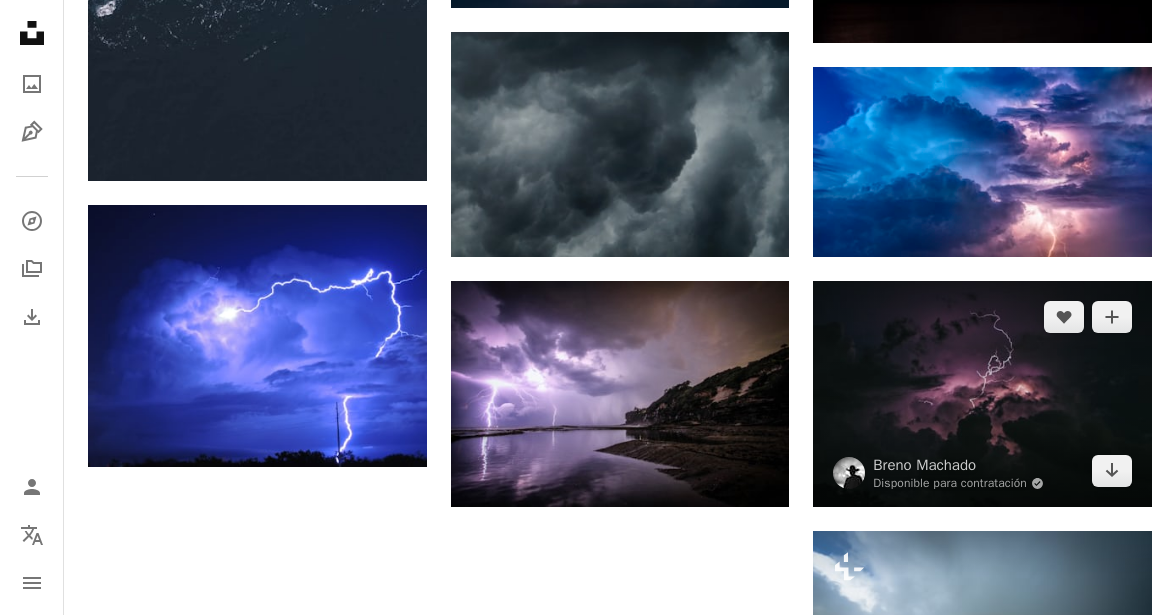 scroll, scrollTop: 2200, scrollLeft: 0, axis: vertical 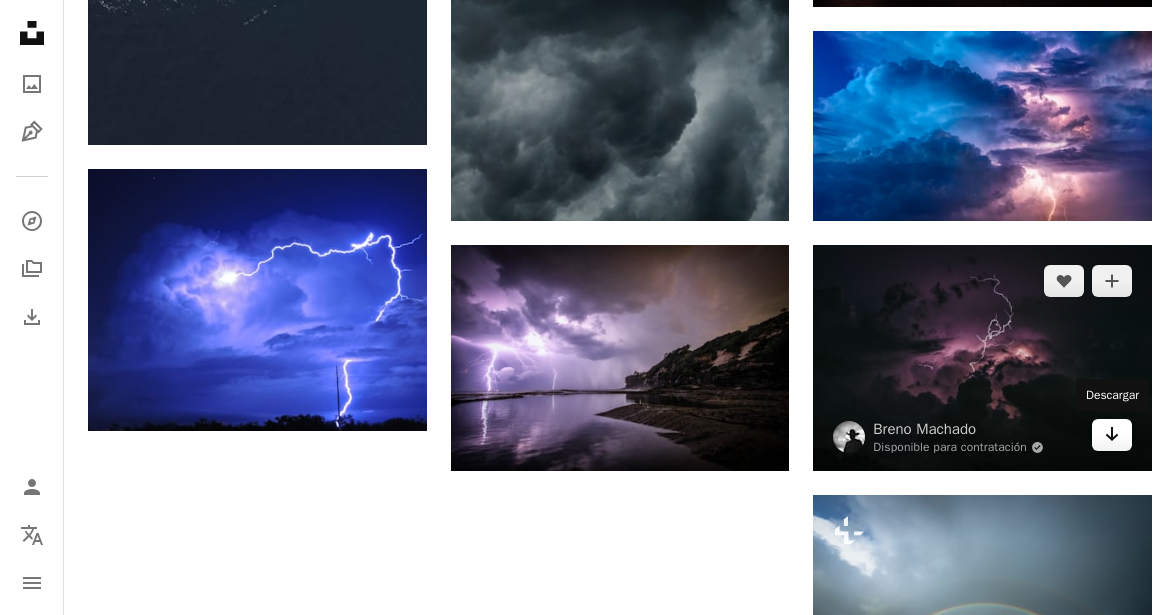 click on "Arrow pointing down" at bounding box center (1112, 435) 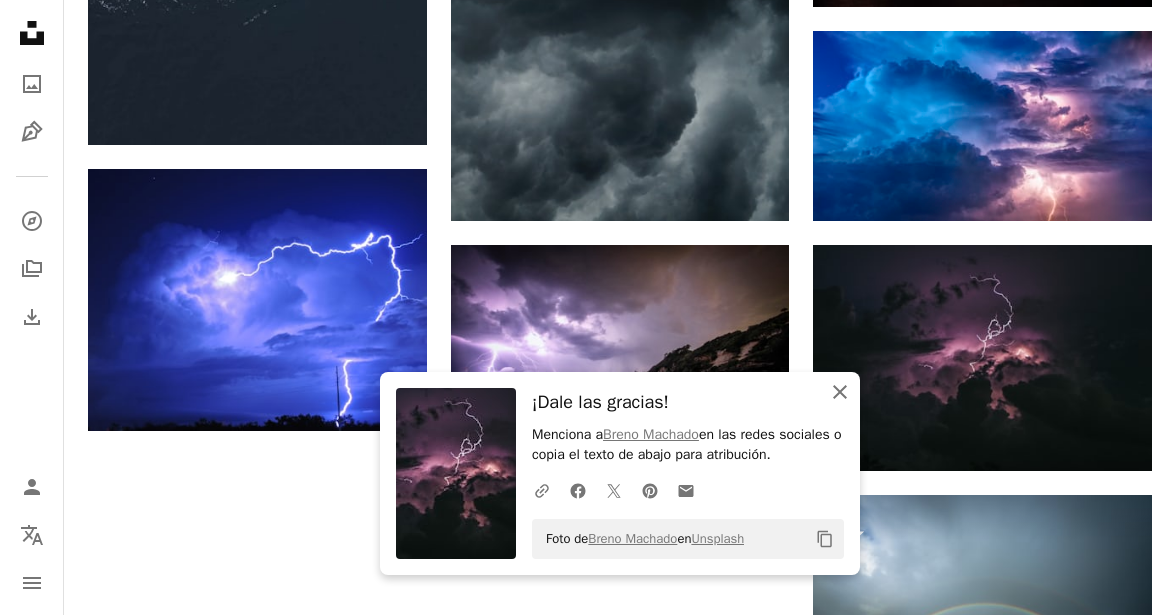 click on "An X shape" 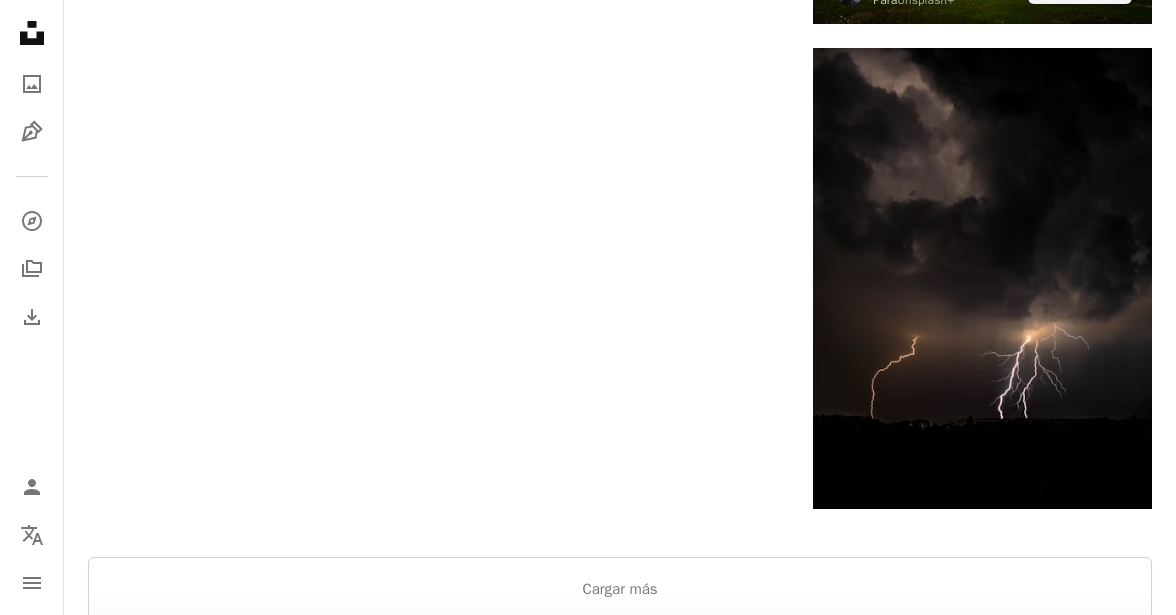 scroll, scrollTop: 2900, scrollLeft: 0, axis: vertical 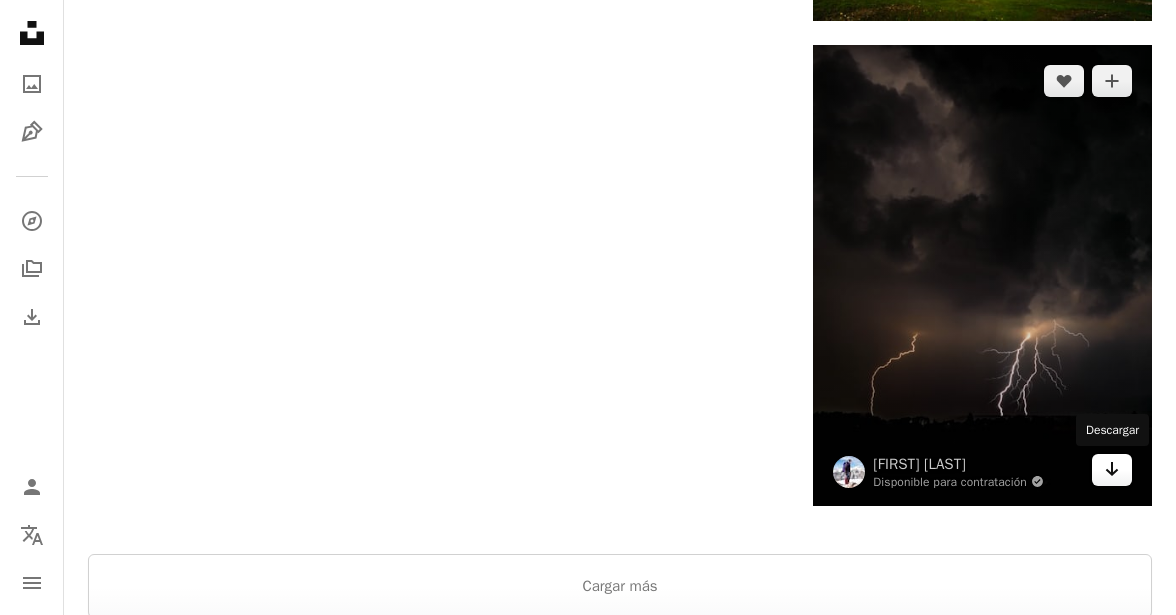 click on "Arrow pointing down" at bounding box center [1112, 470] 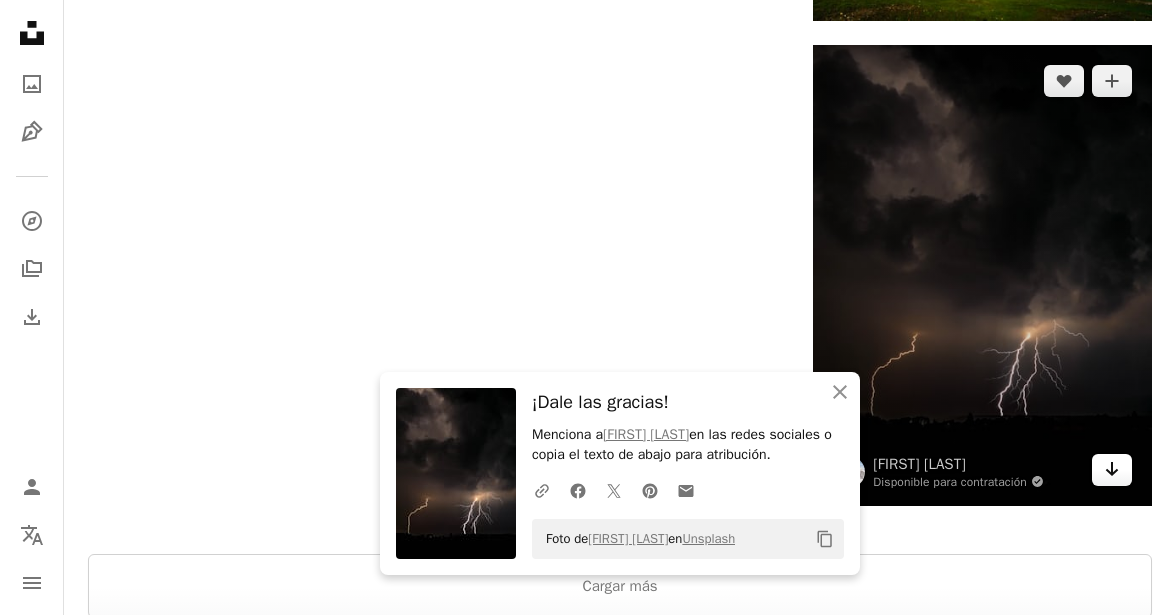 click on "Arrow pointing down" at bounding box center [1112, 470] 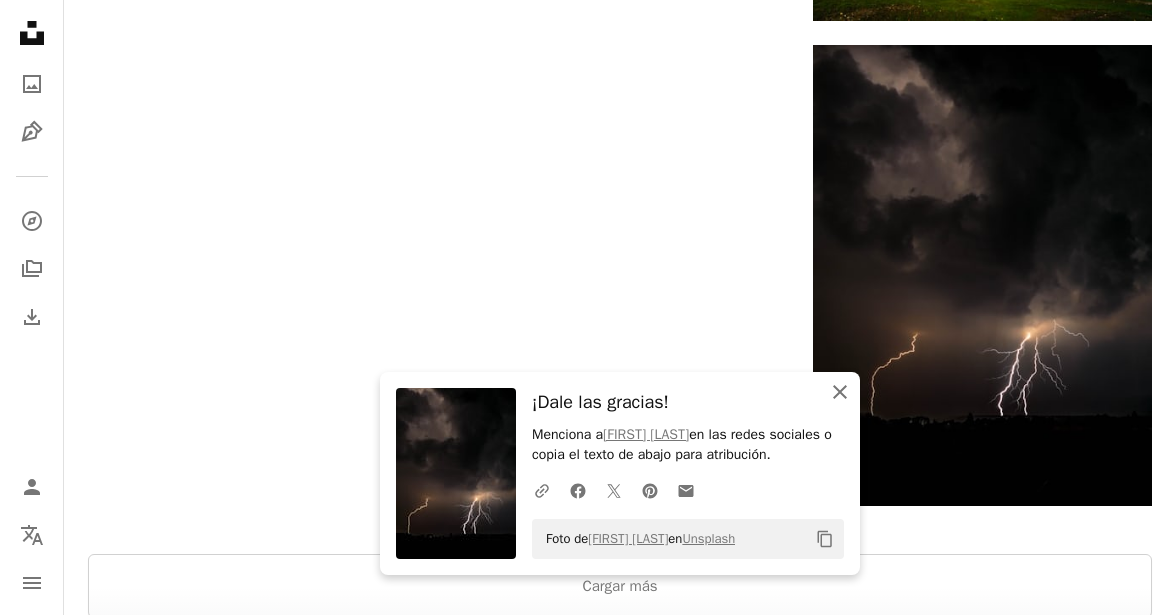 click on "An X shape" 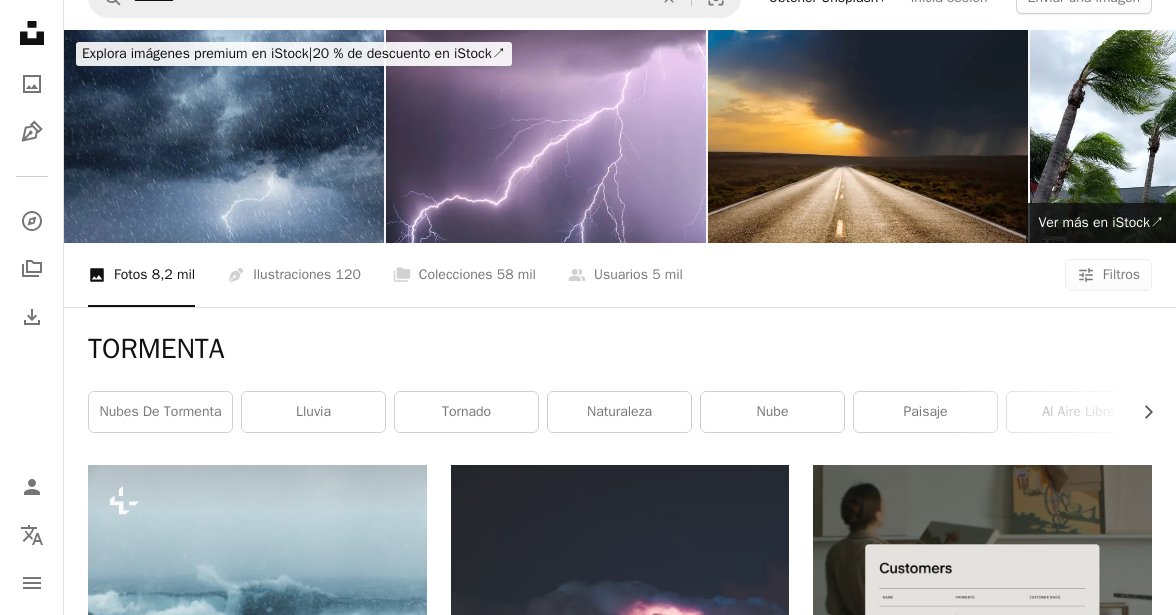 scroll, scrollTop: 0, scrollLeft: 0, axis: both 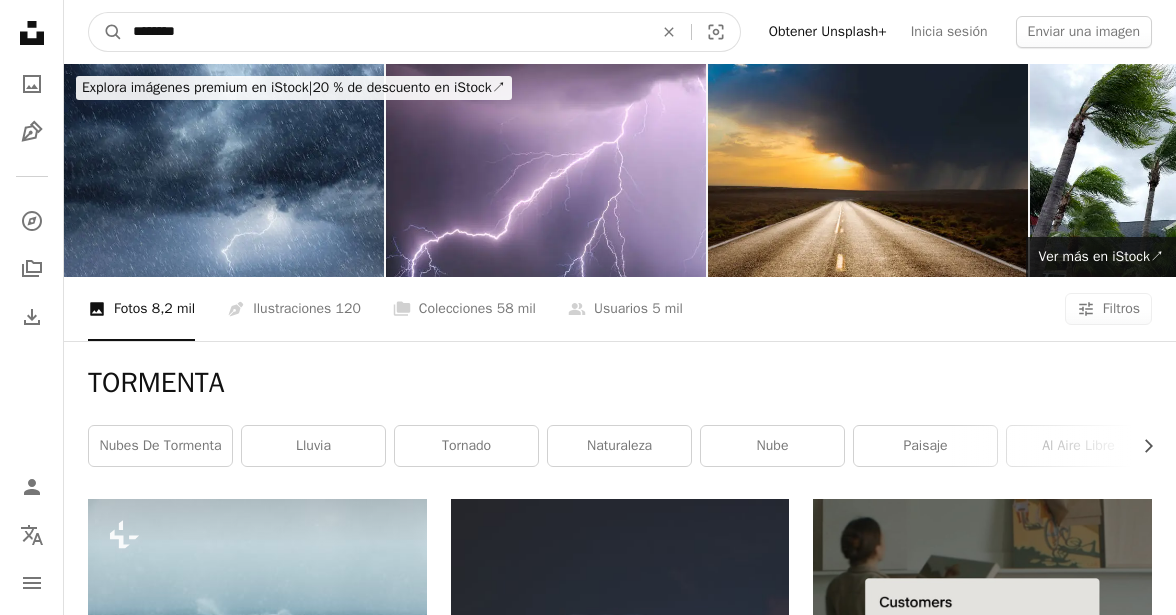 click on "********" at bounding box center [385, 32] 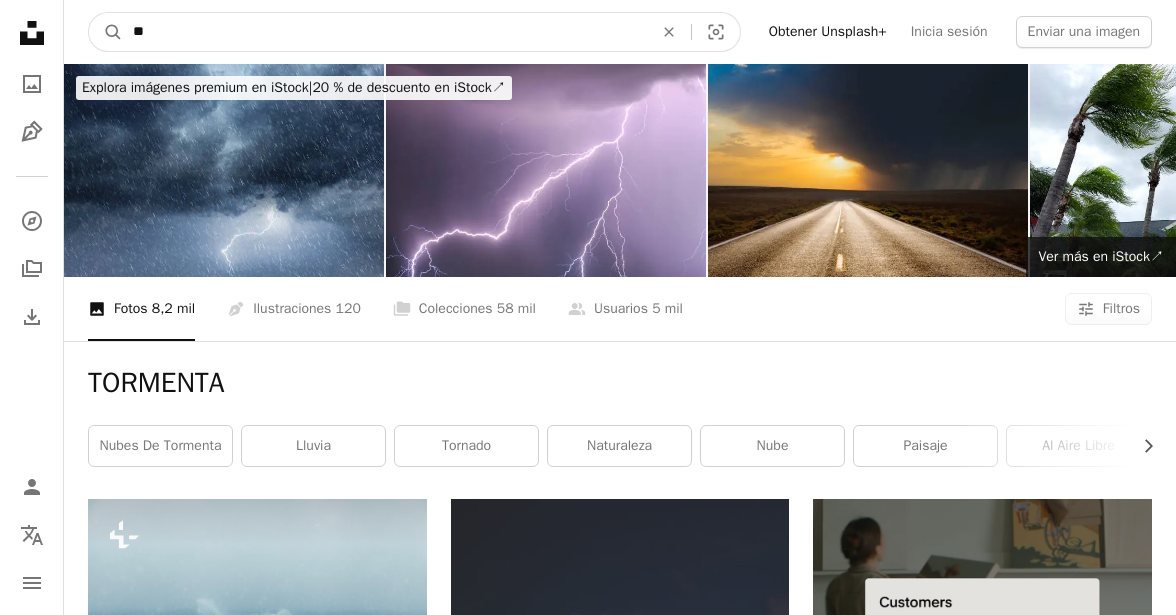 type on "*" 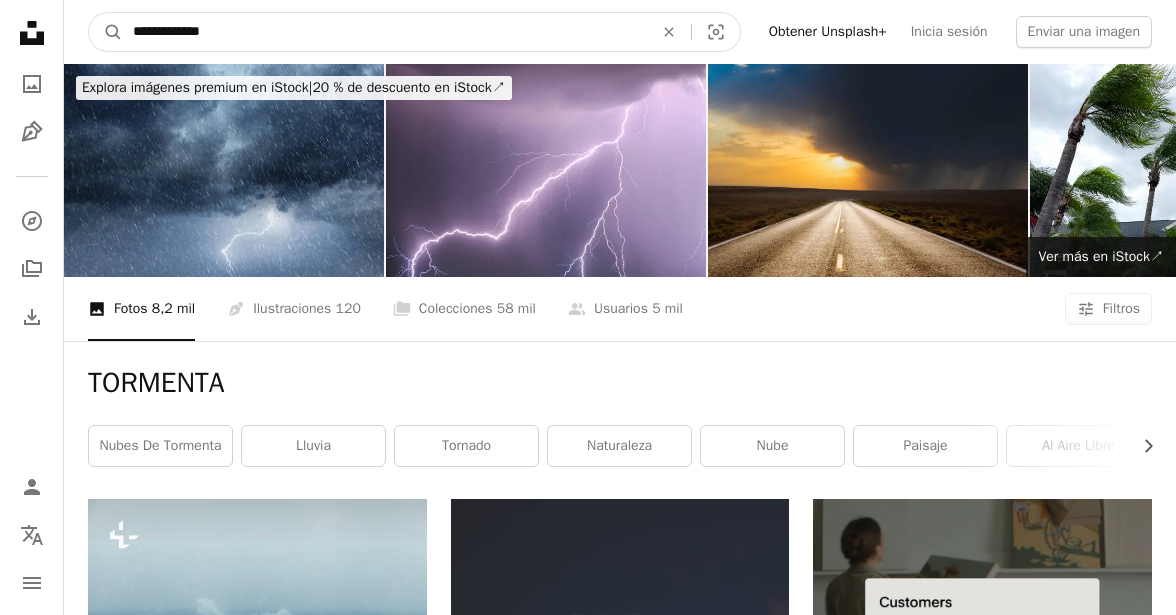 type on "**********" 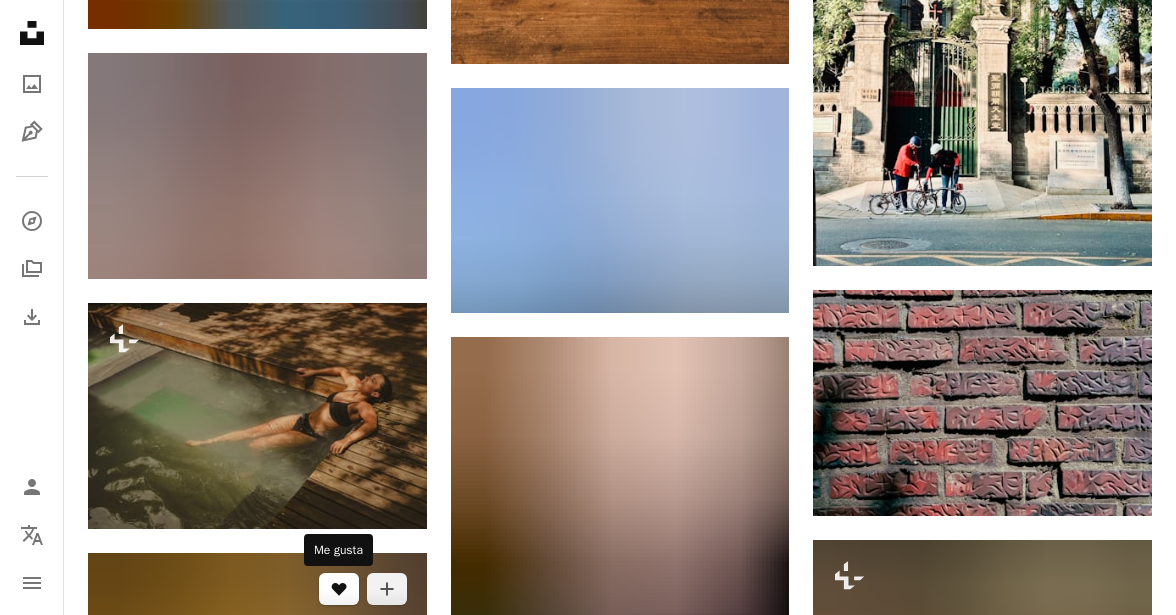 scroll, scrollTop: 1800, scrollLeft: 0, axis: vertical 